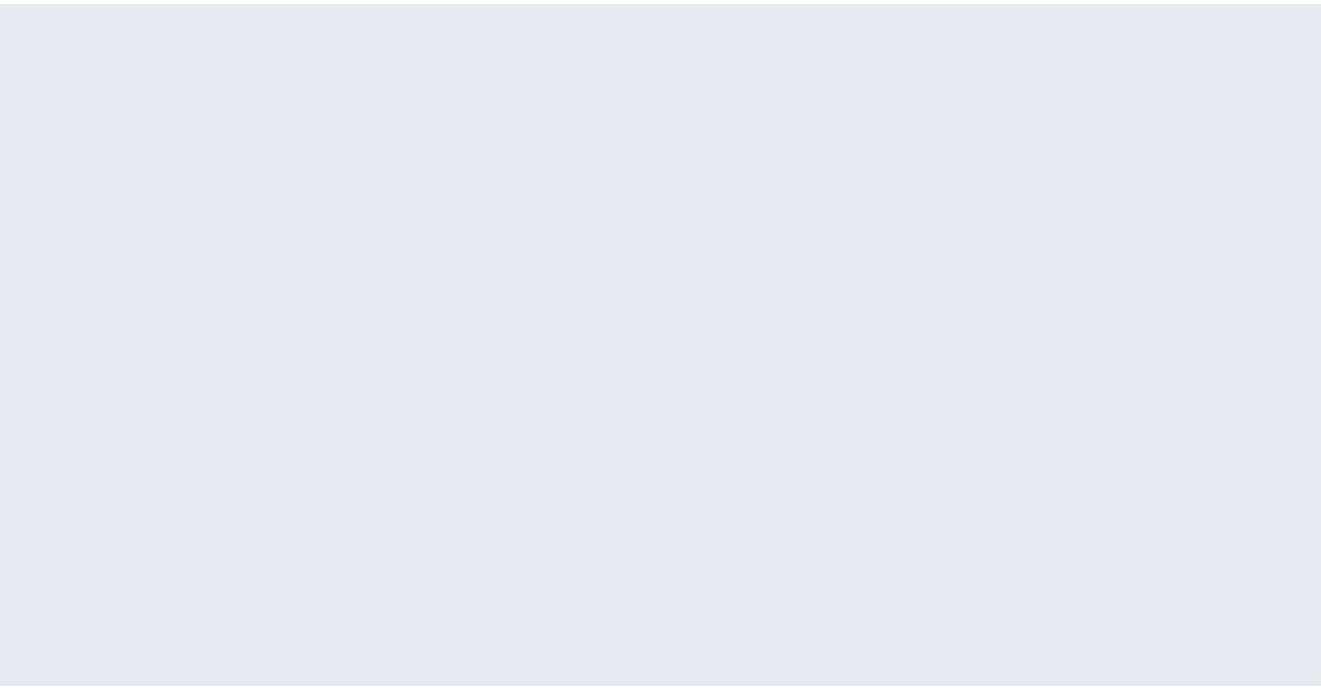 scroll, scrollTop: 0, scrollLeft: 0, axis: both 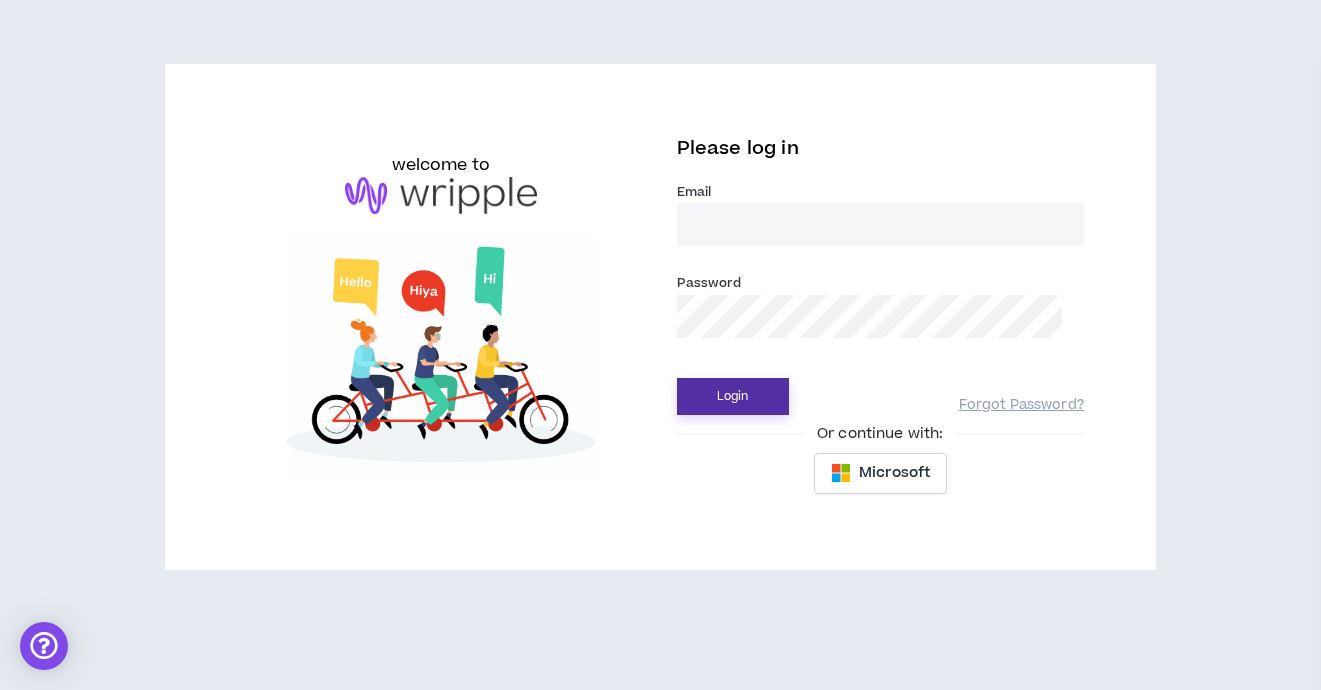 type on "[EMAIL]" 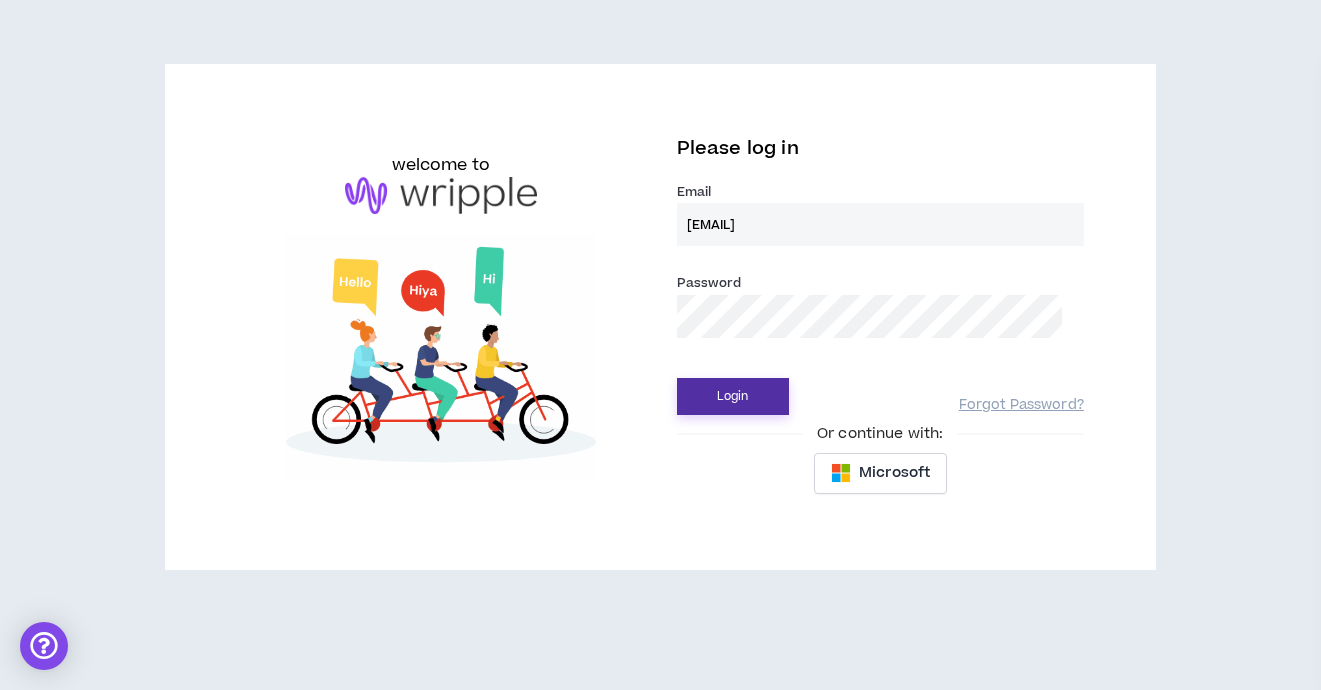 click on "Login" at bounding box center (733, 396) 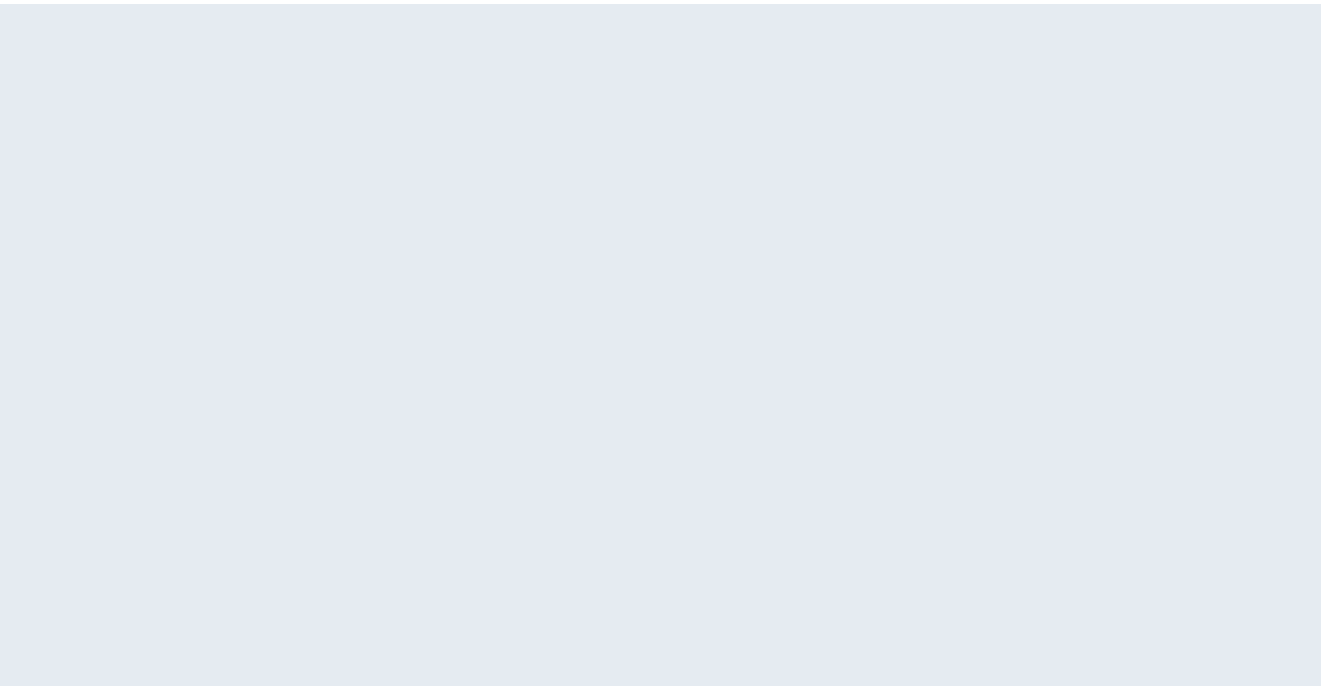 scroll, scrollTop: 0, scrollLeft: 0, axis: both 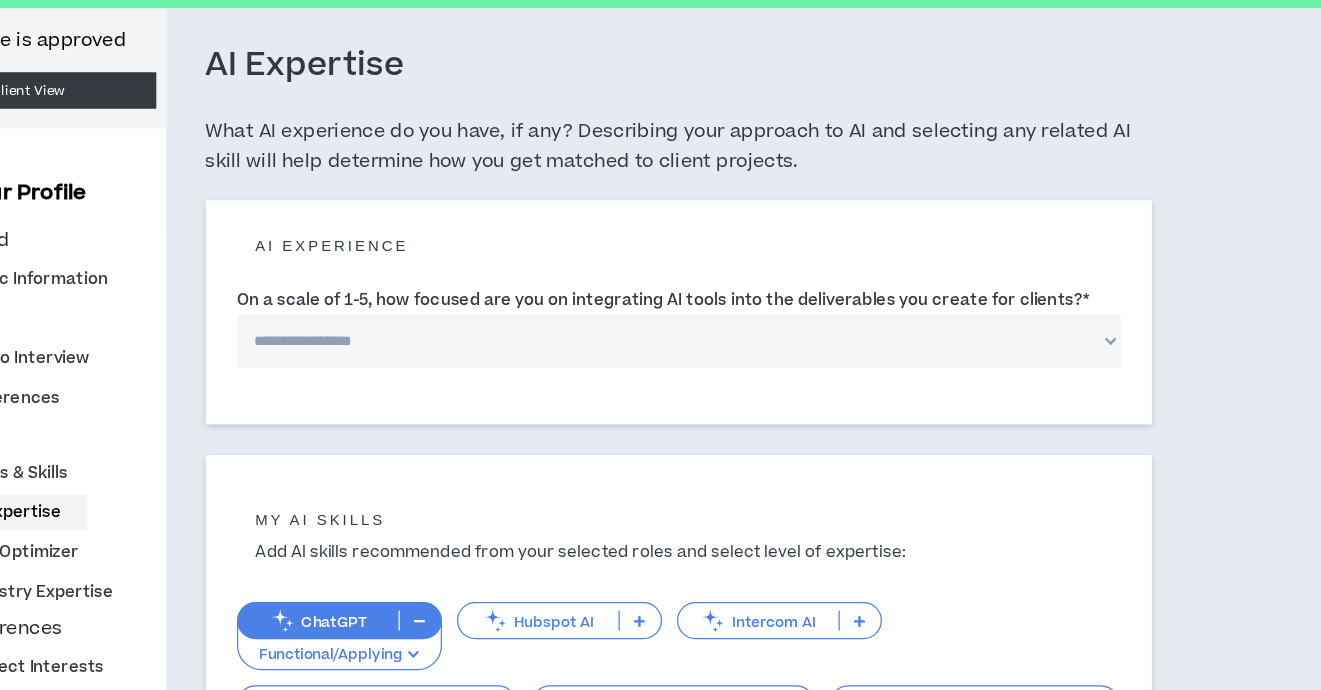 click on "**********" at bounding box center [677, 358] 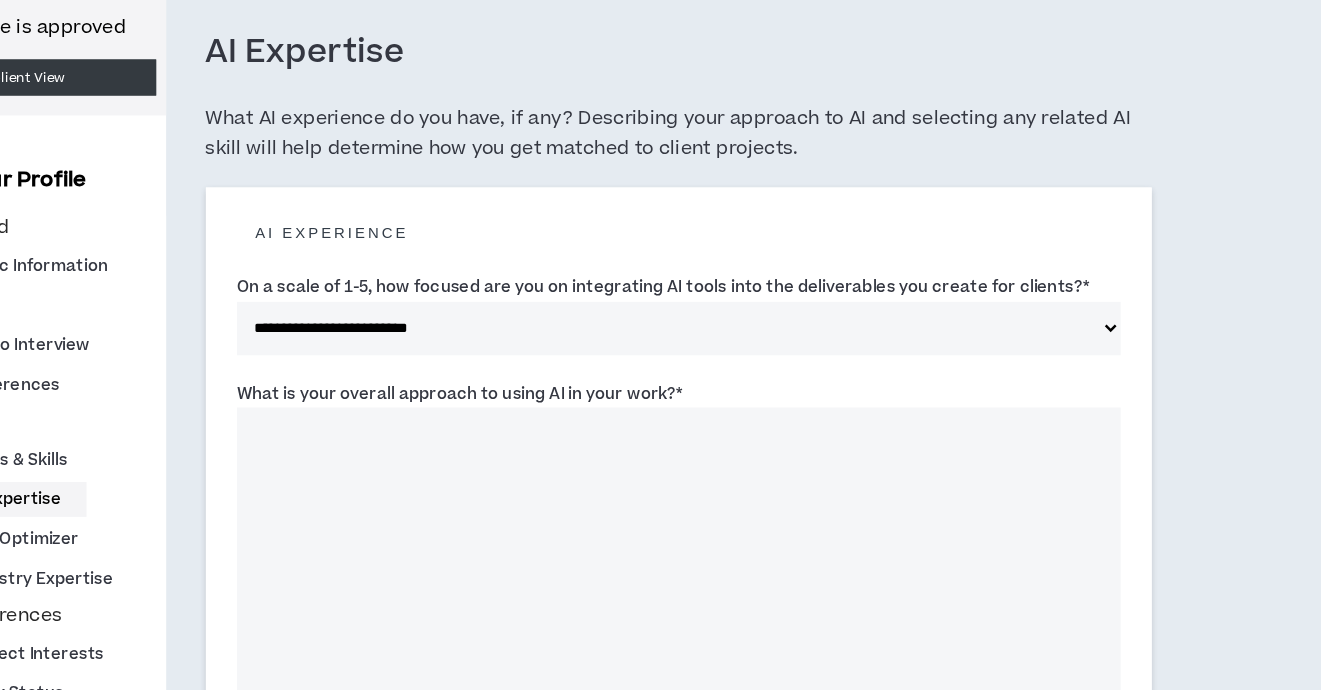 click on "What is your overall approach to using AI in your work?  *" at bounding box center [677, 540] 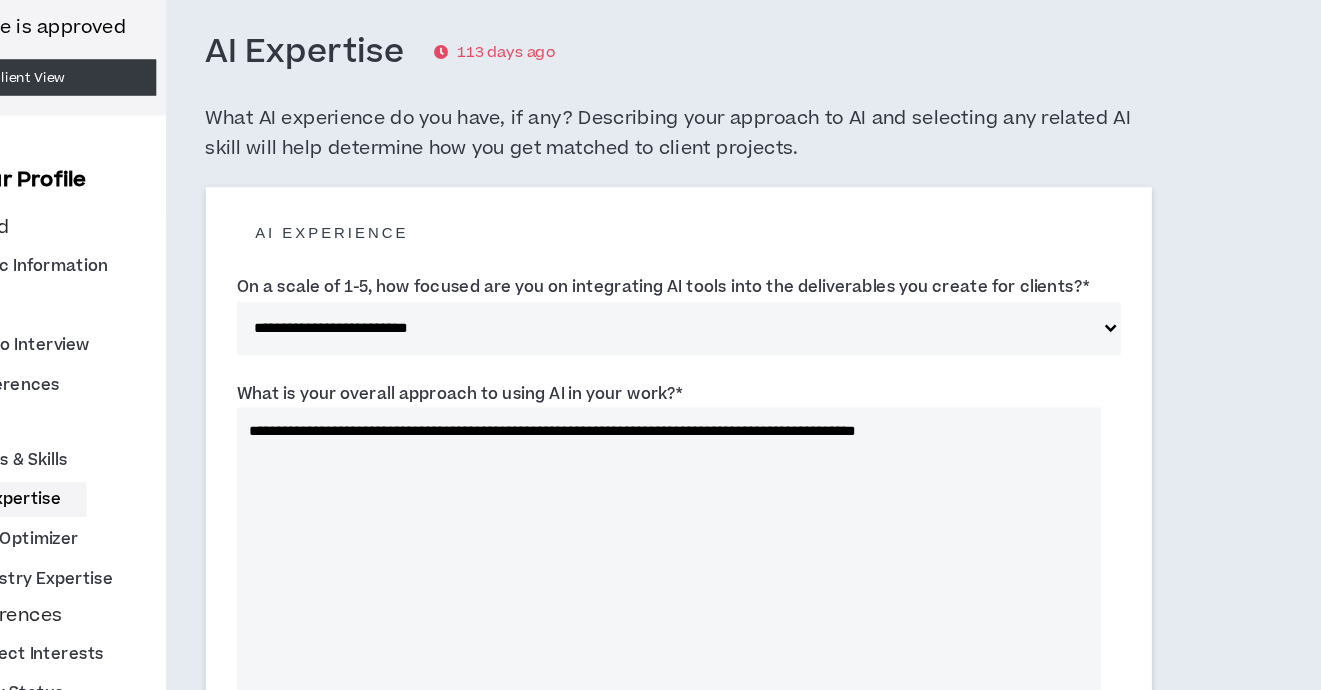 click on "**********" at bounding box center [669, 540] 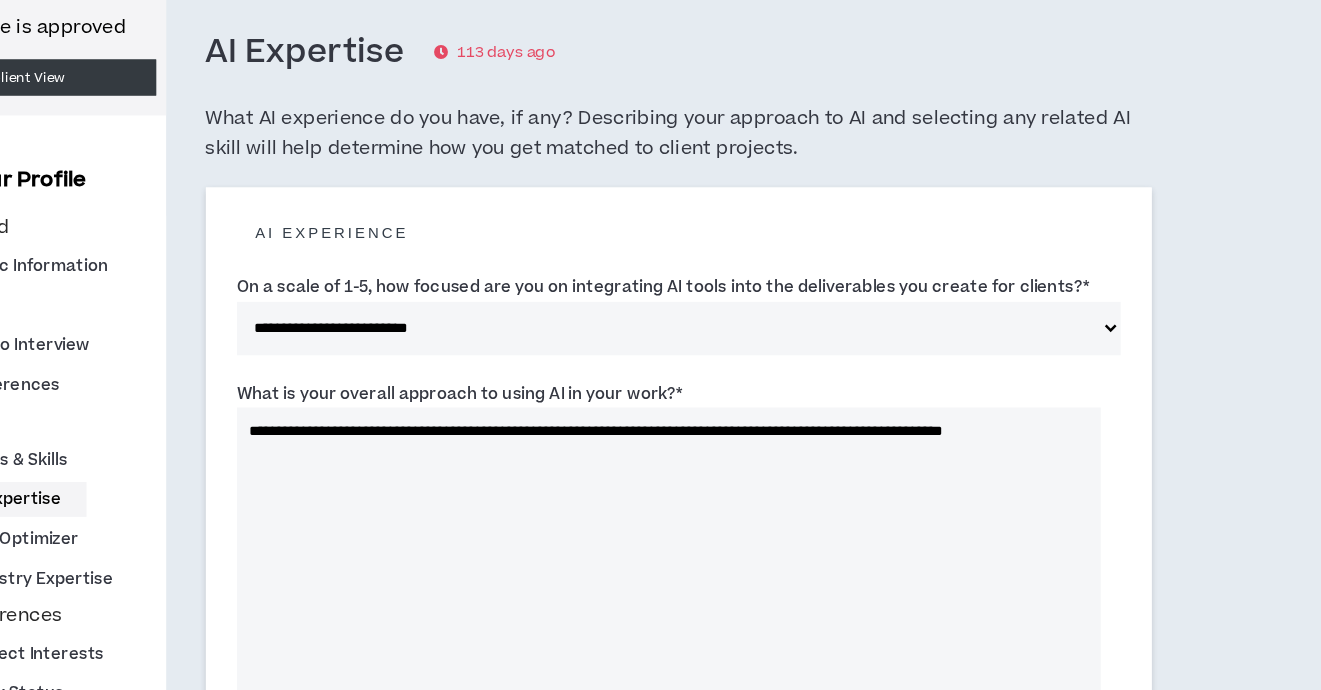 click on "**********" at bounding box center [669, 540] 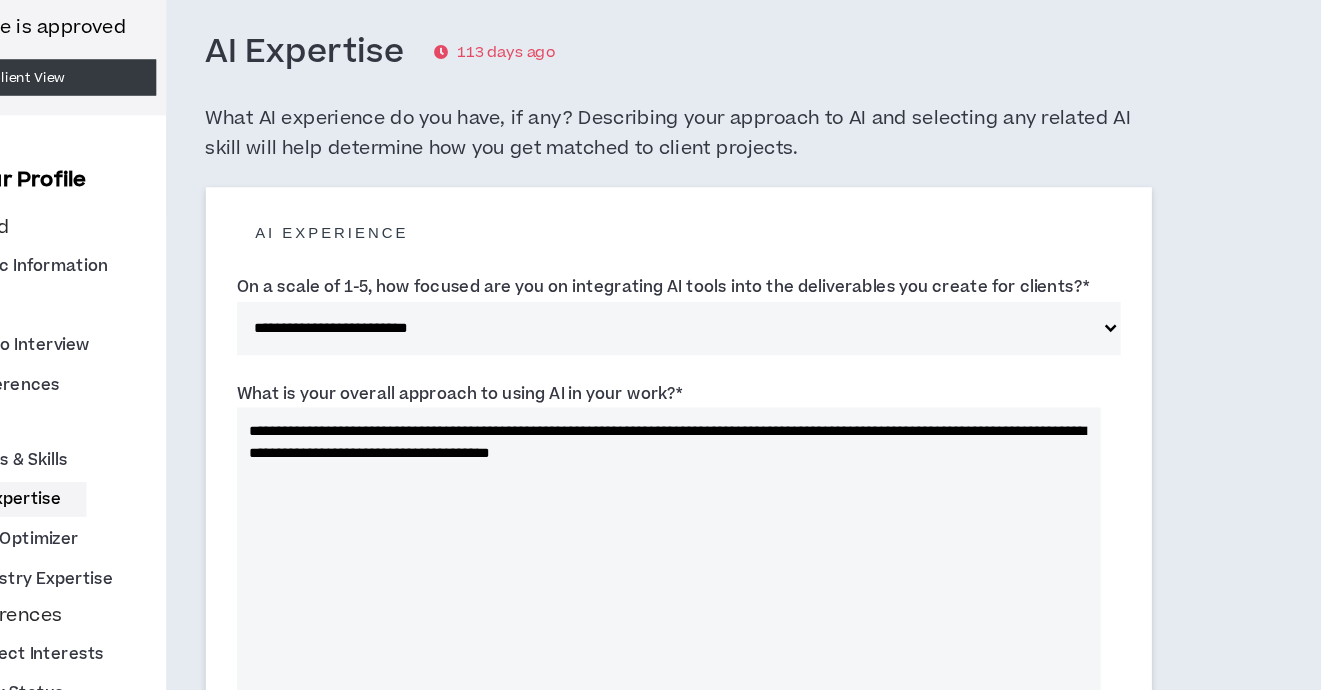 click on "**********" at bounding box center (669, 540) 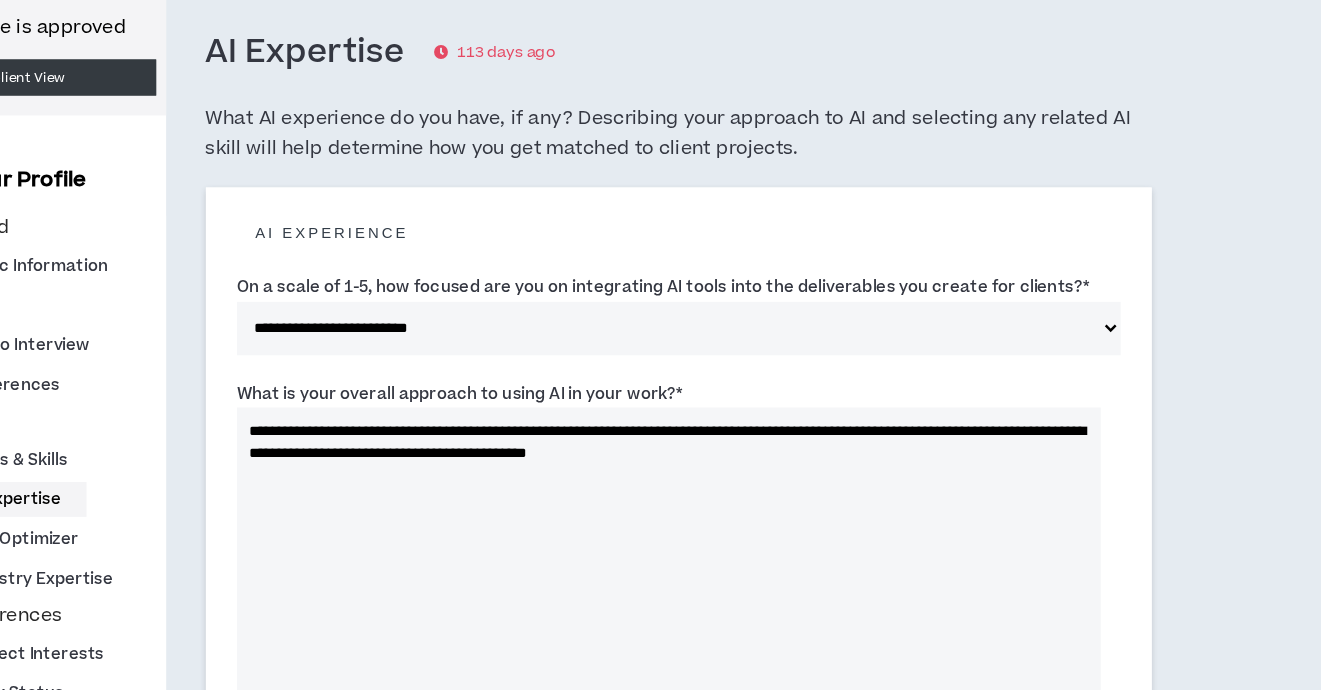 click on "**********" at bounding box center (669, 540) 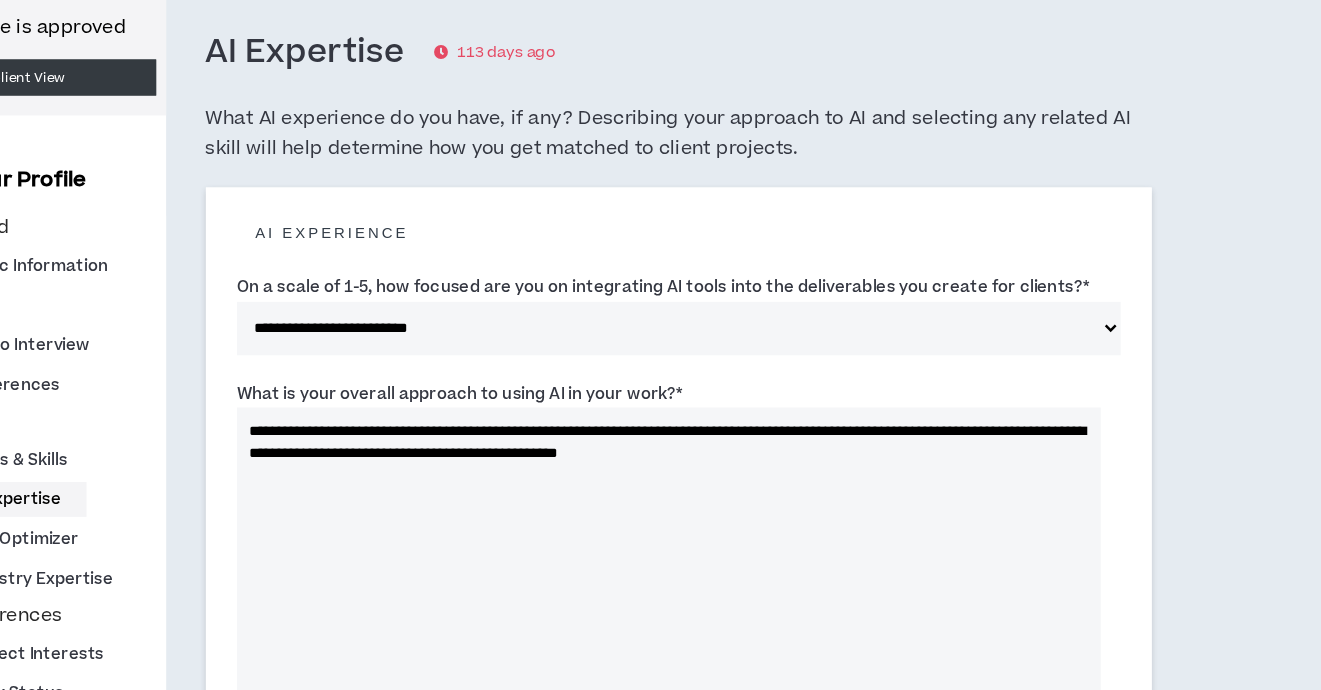 click on "**********" at bounding box center (669, 540) 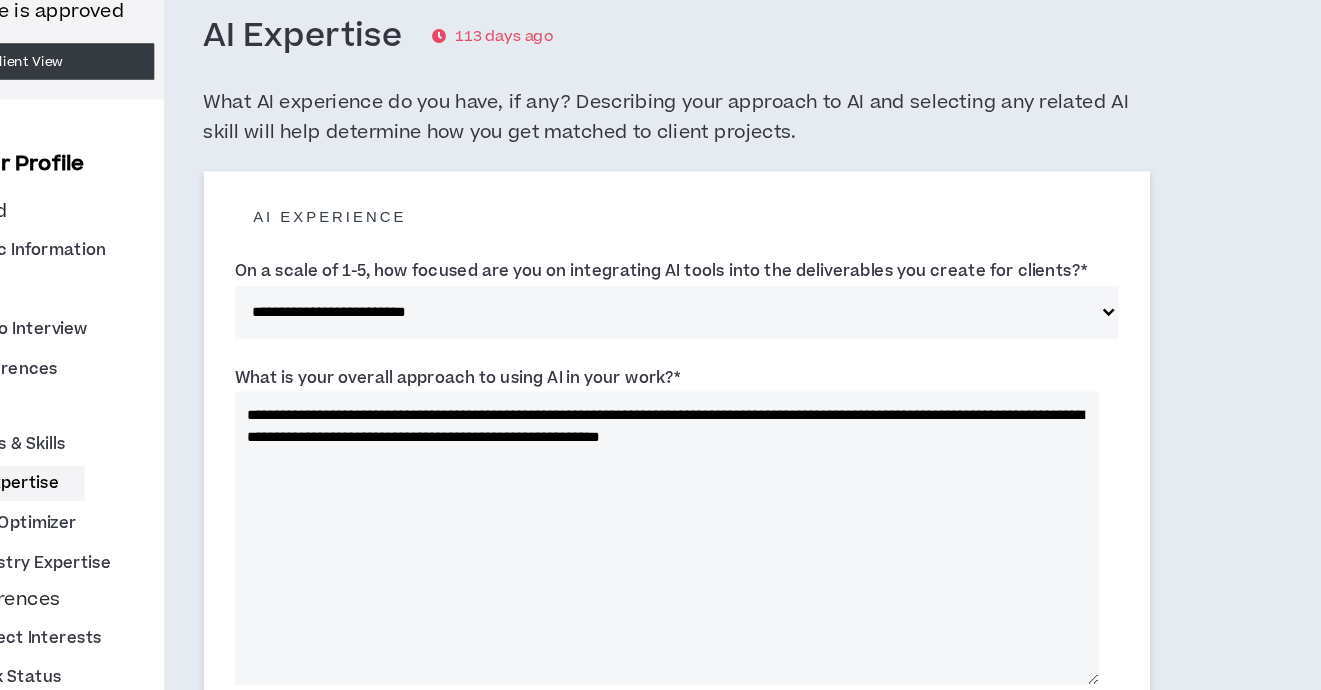 click on "**********" at bounding box center [669, 540] 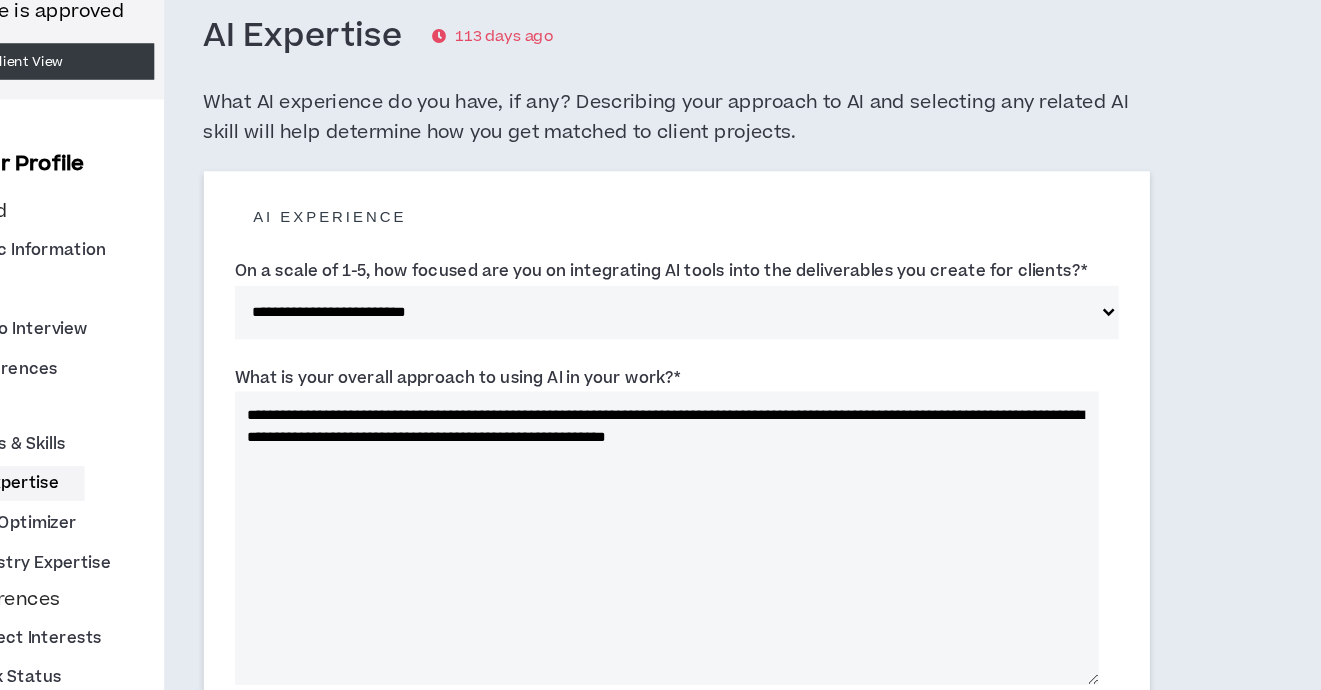 click on "**********" at bounding box center (669, 540) 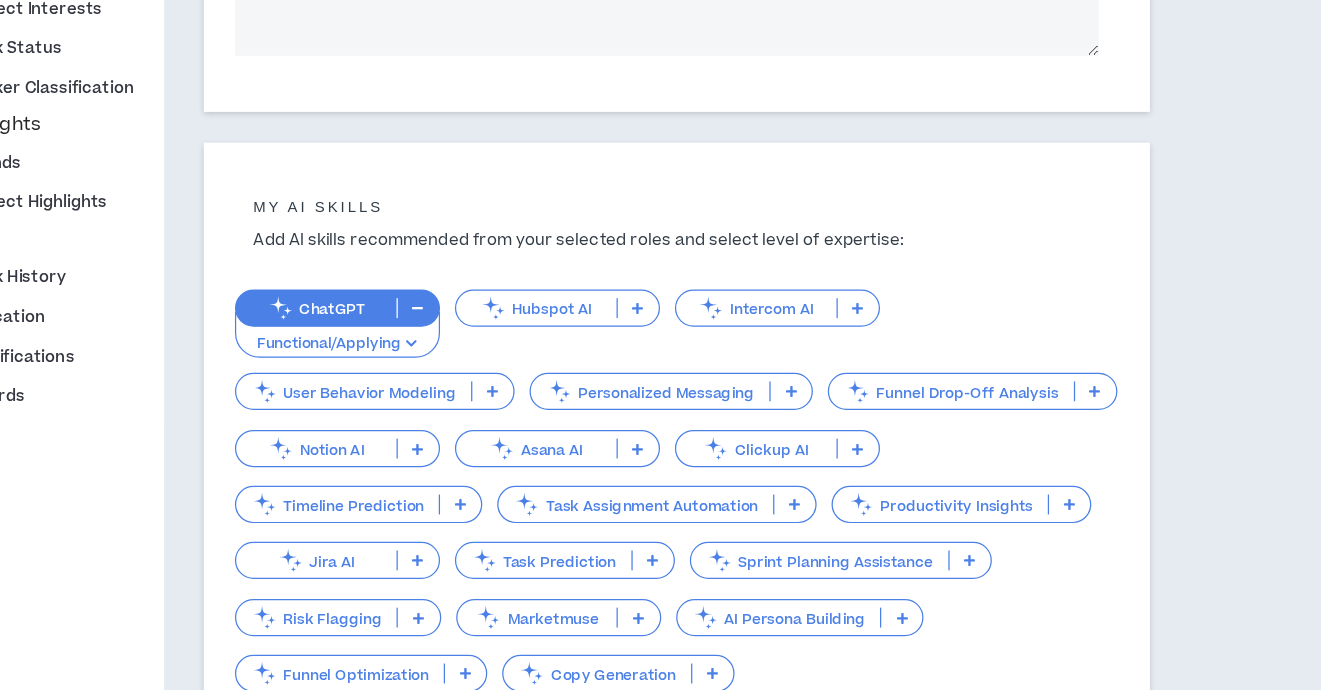 scroll, scrollTop: 478, scrollLeft: 0, axis: vertical 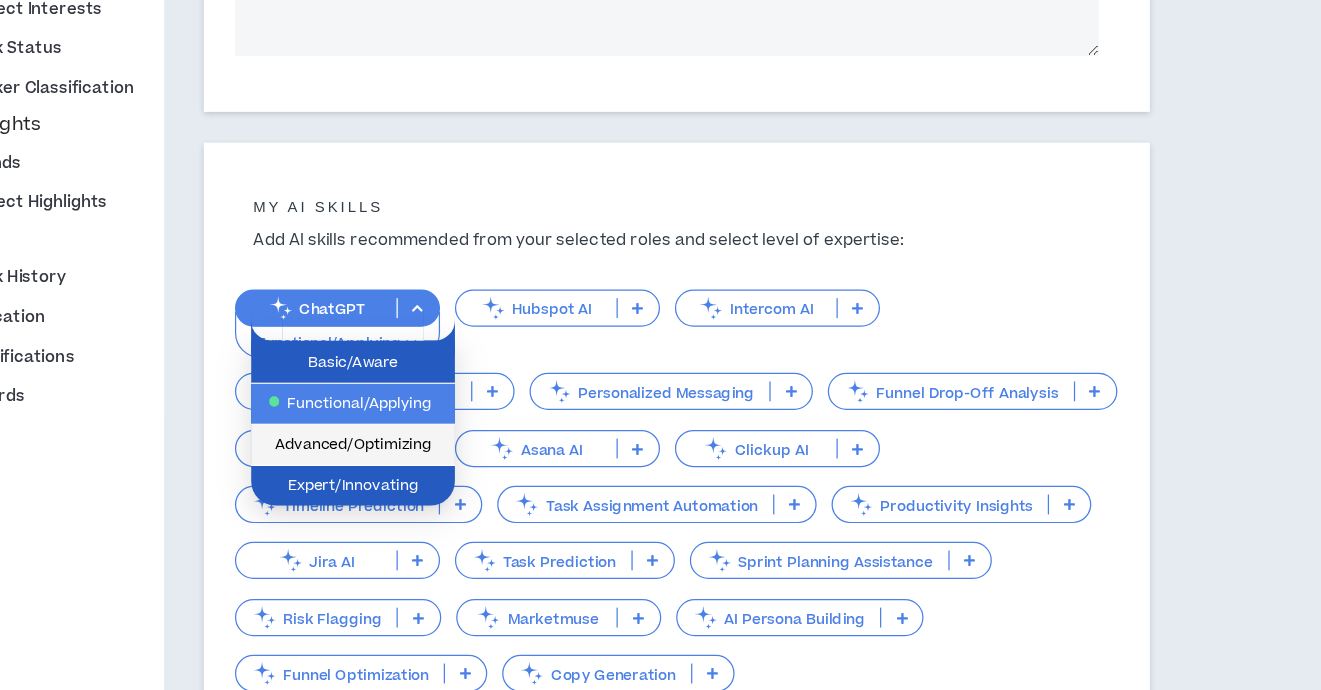 click on "Advanced/Optimizing" at bounding box center [416, 493] 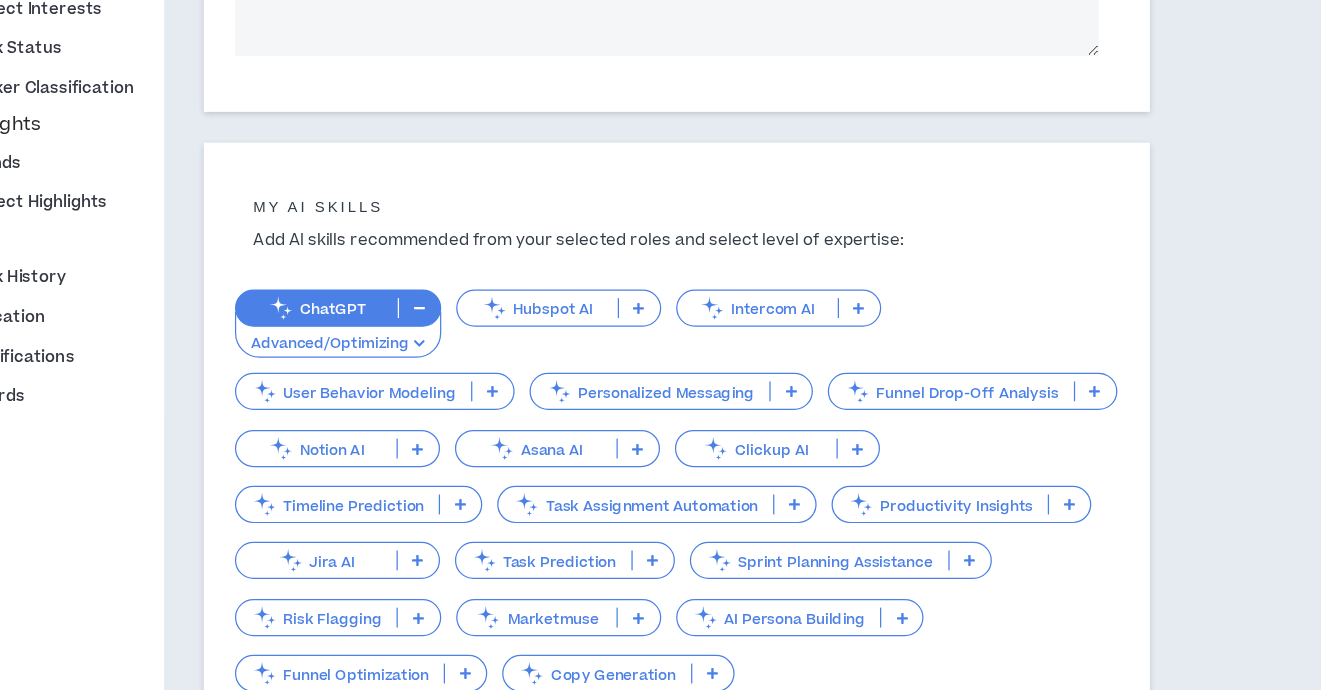 click on "Hubspot AI" at bounding box center [564, 383] 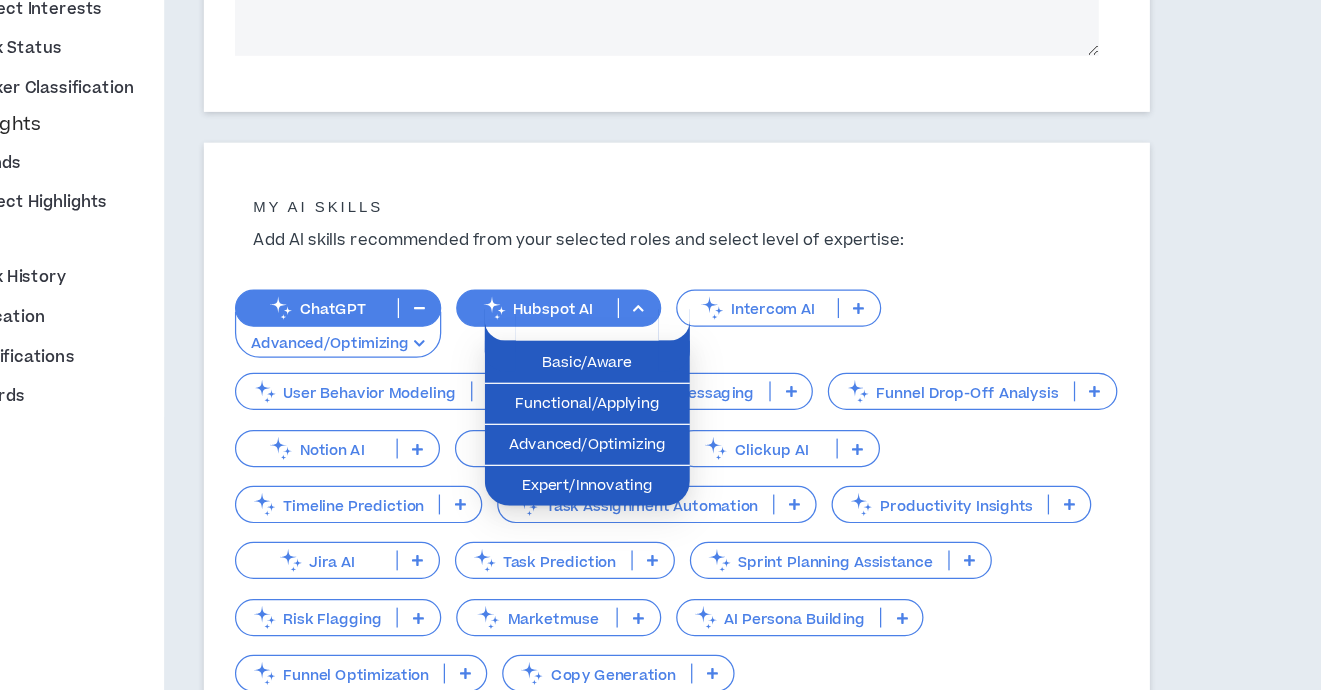 click on "Intercom AI" at bounding box center [758, 395] 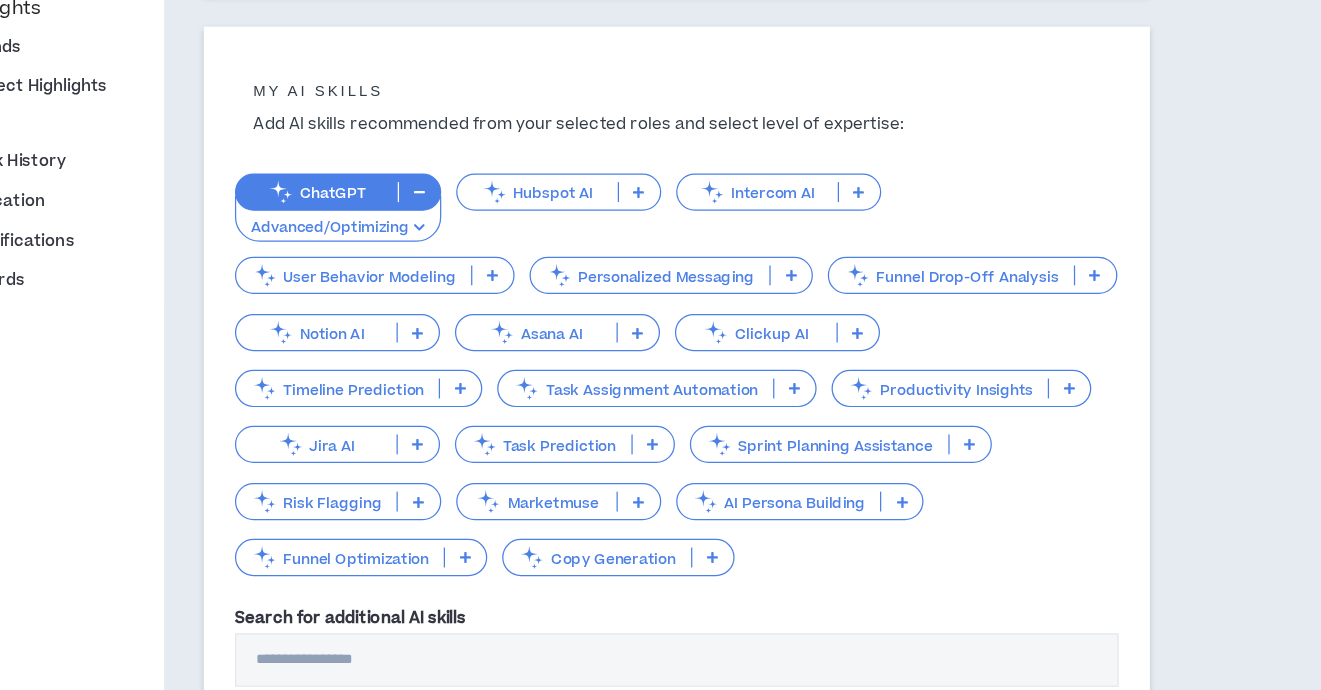 scroll, scrollTop: 589, scrollLeft: 0, axis: vertical 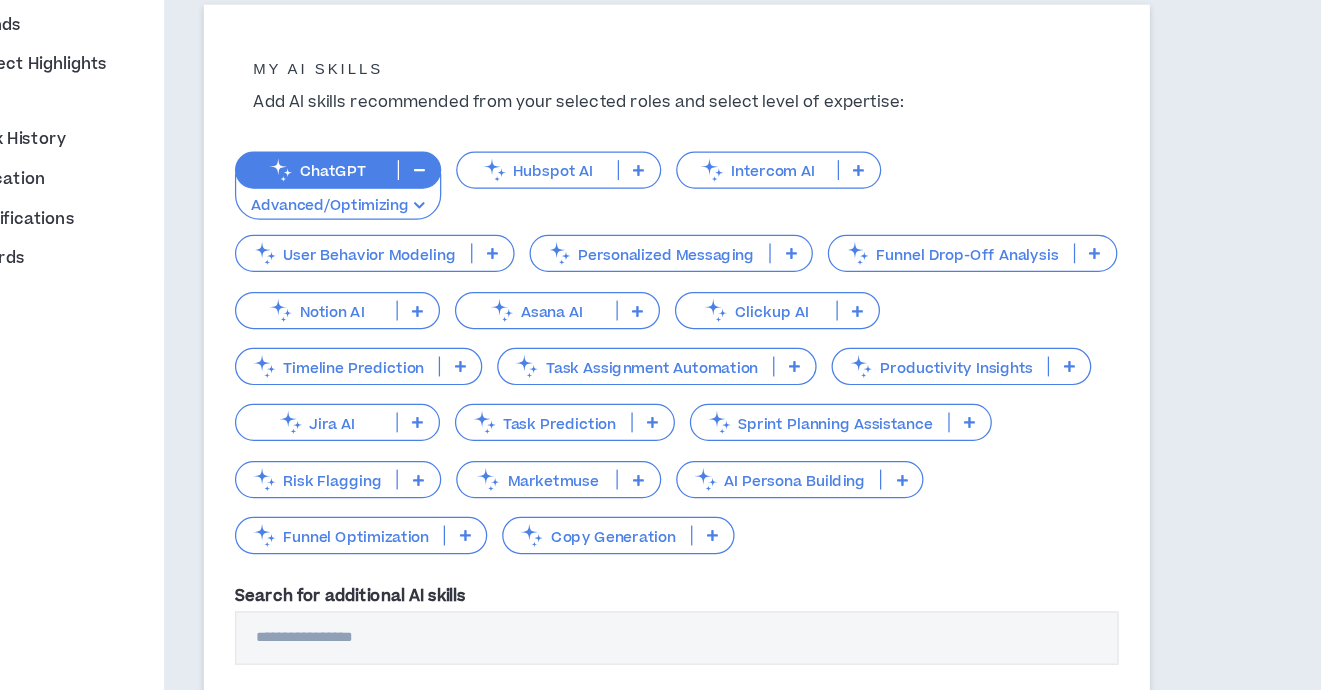 click on "Personalized Messaging" at bounding box center (655, 339) 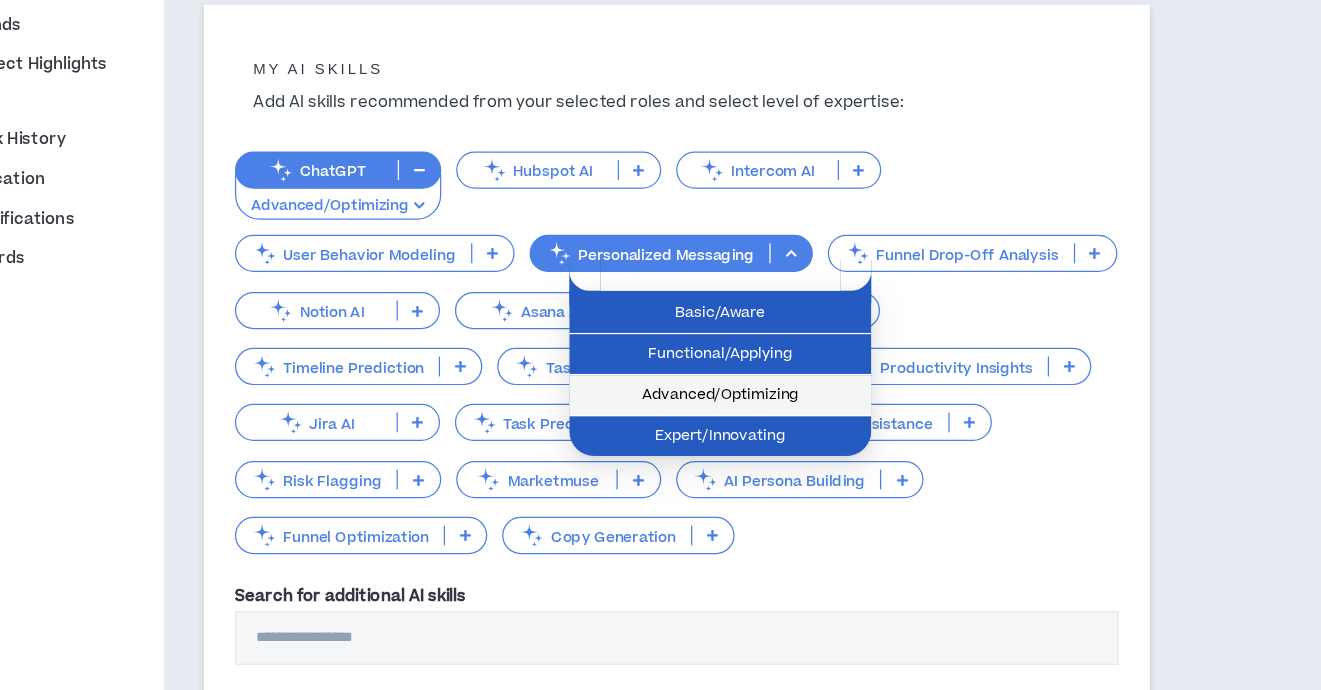 click on "Advanced/Optimizing" at bounding box center (711, 453) 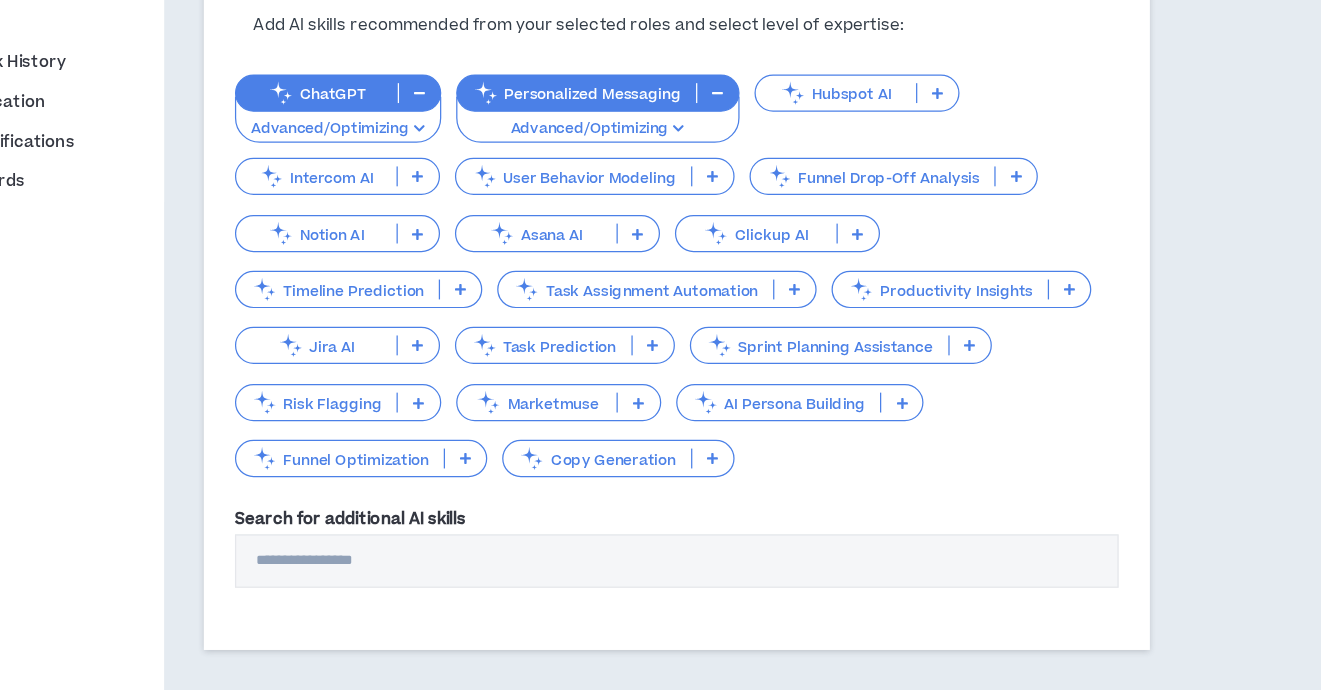 scroll, scrollTop: 654, scrollLeft: 0, axis: vertical 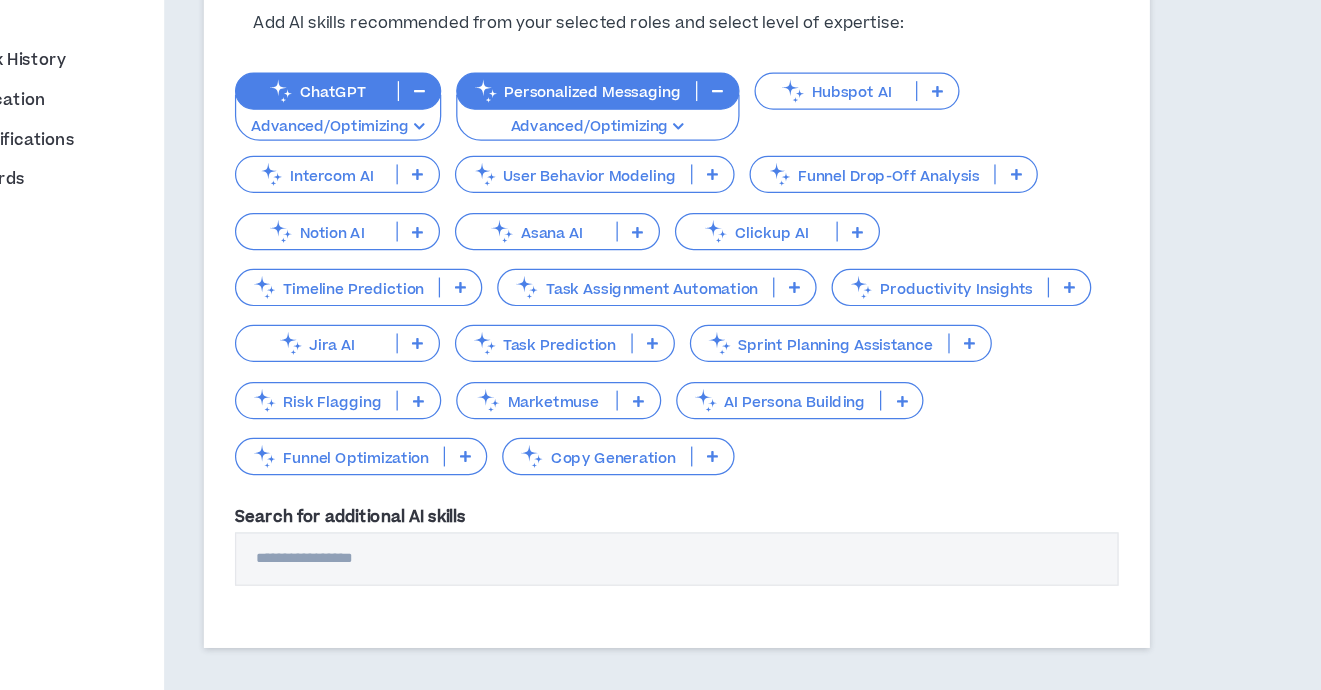click on "AI Persona Building" at bounding box center [759, 456] 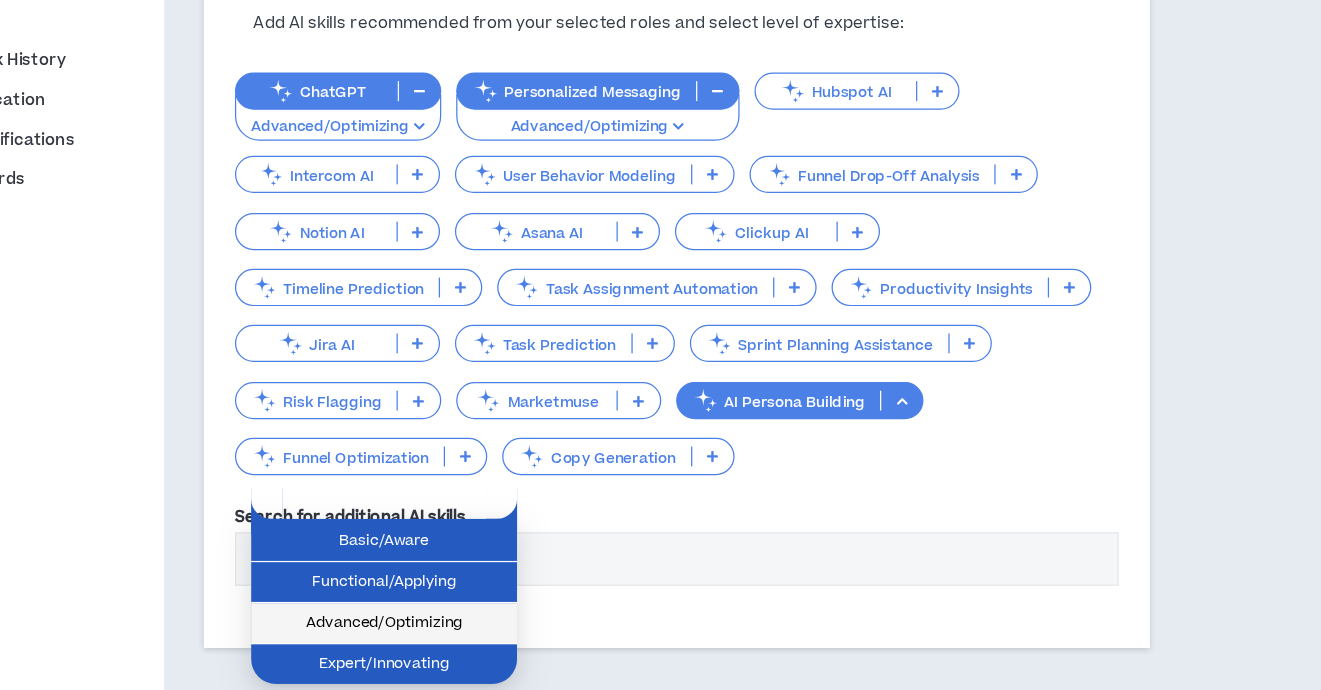 click on "Advanced/Optimizing" at bounding box center [441, 635] 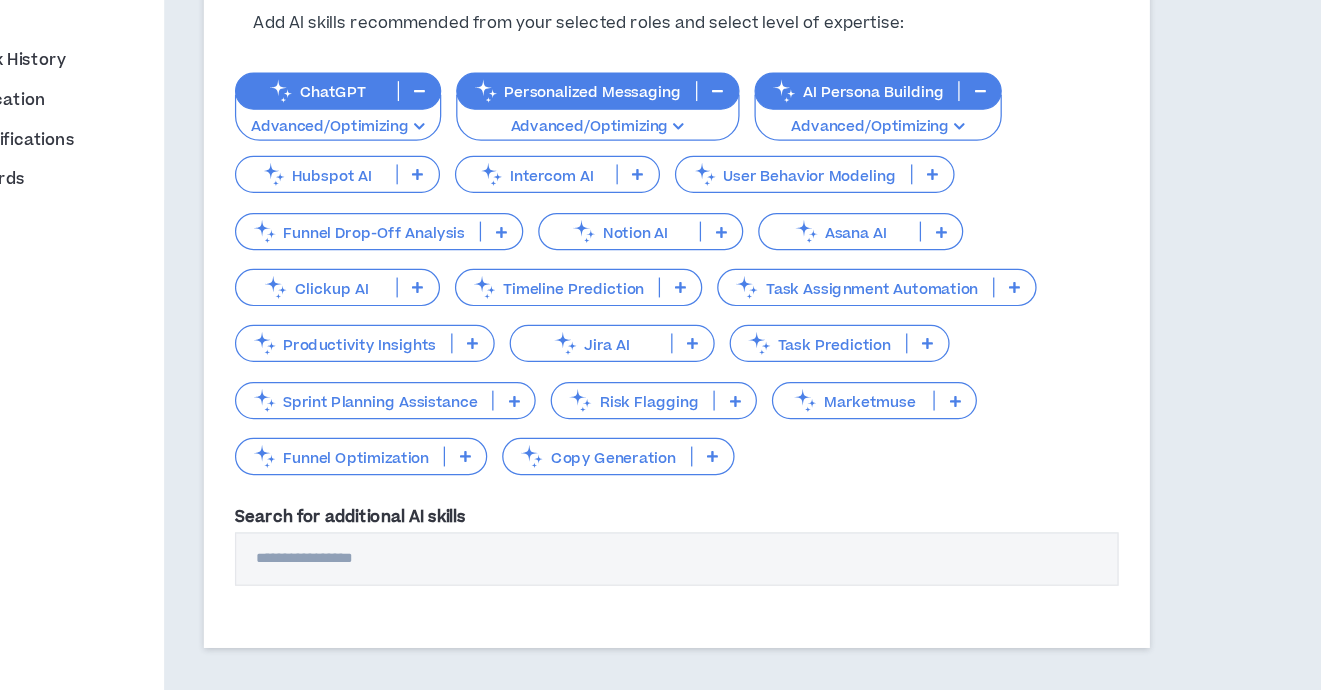 click on "Copy Generation" at bounding box center (612, 501) 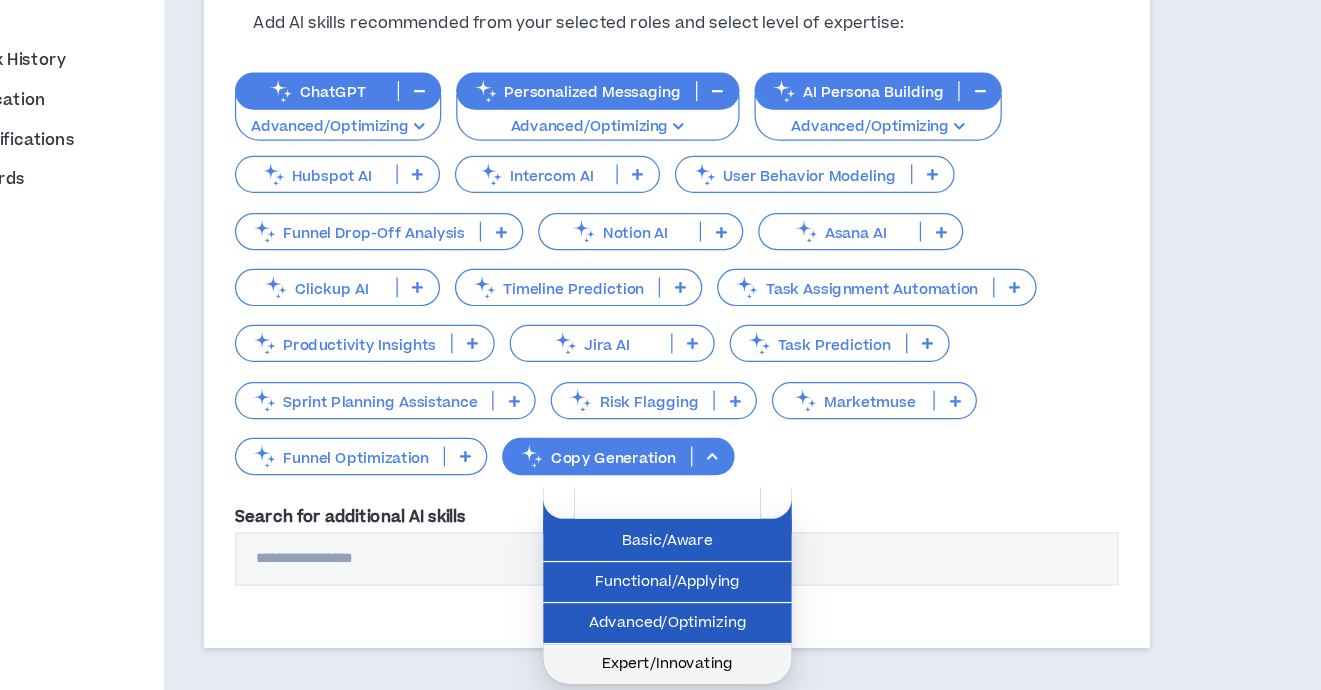 click on "Expert/Innovating" at bounding box center [669, 668] 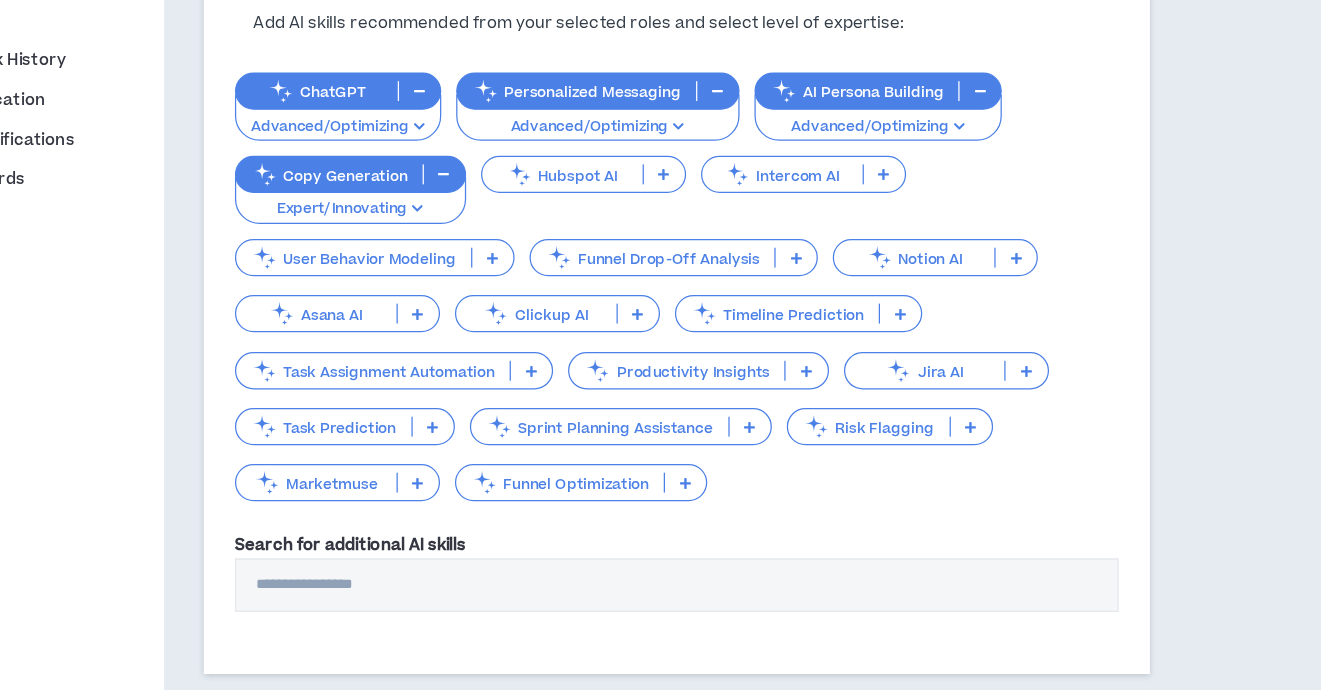 click on "Funnel Drop-Off Analysis" at bounding box center (657, 341) 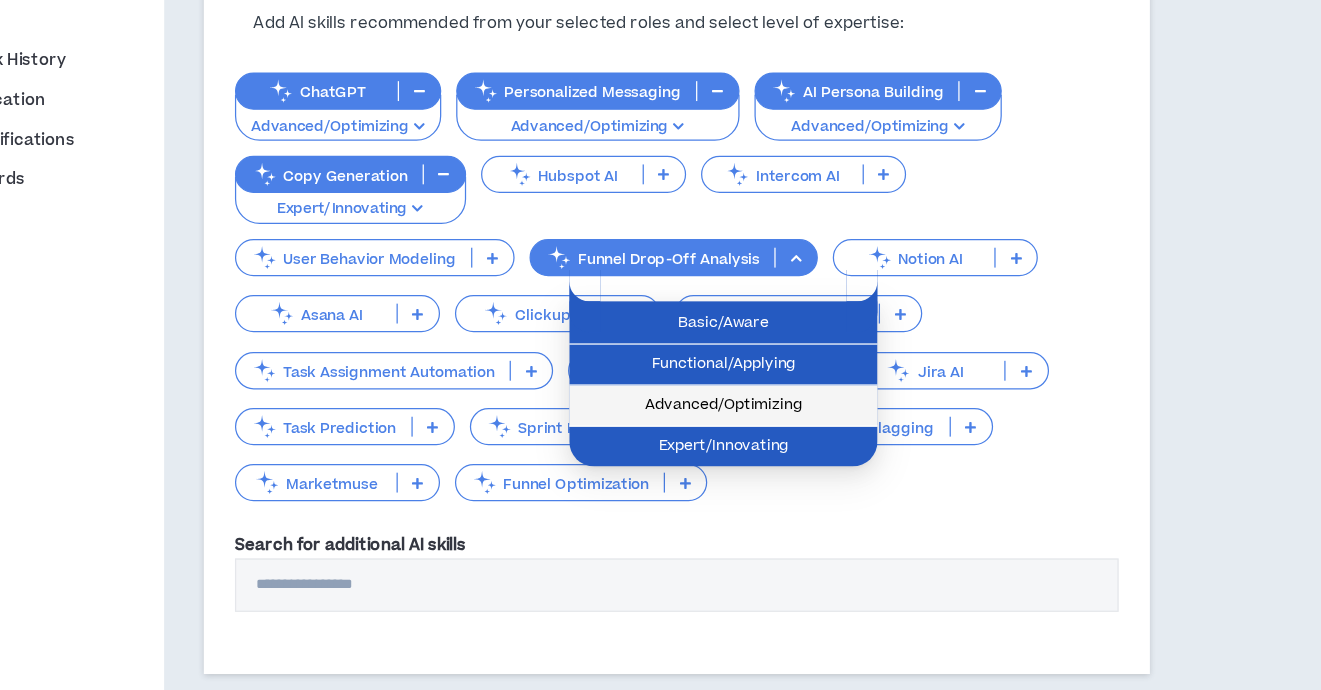 click on "Advanced/Optimizing" at bounding box center [714, 460] 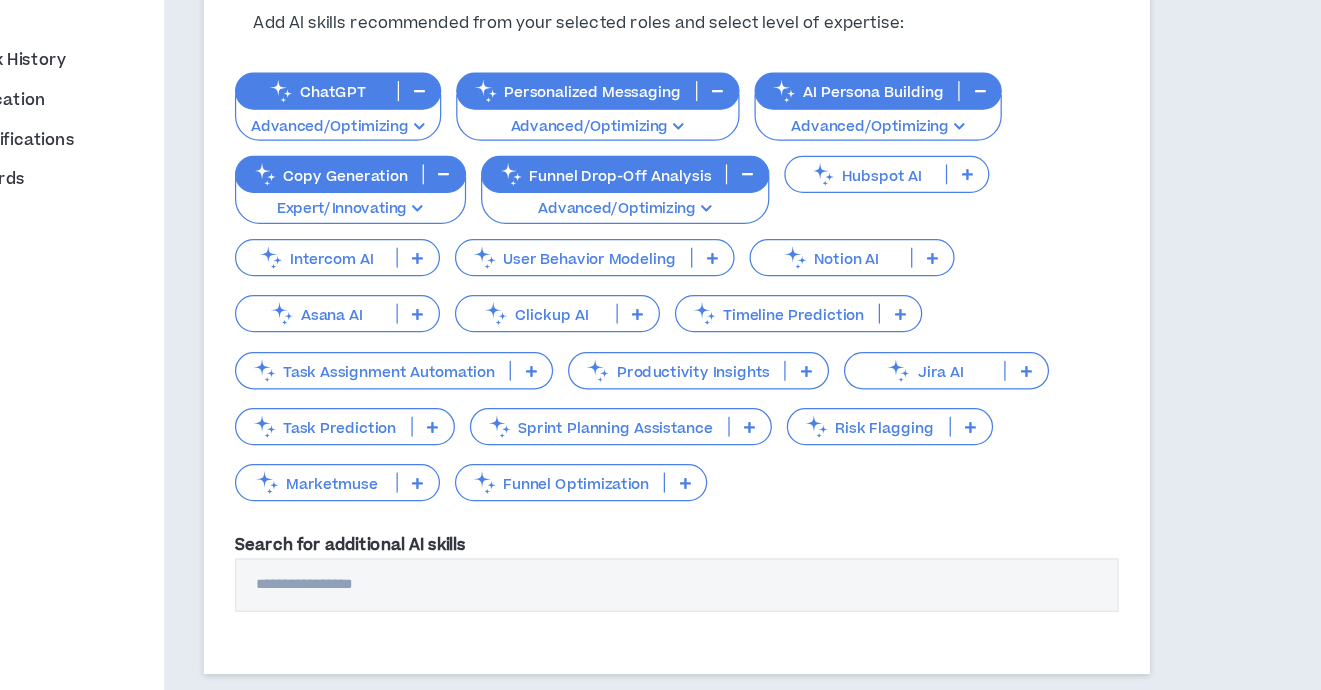 click on "Notion AI" at bounding box center (817, 341) 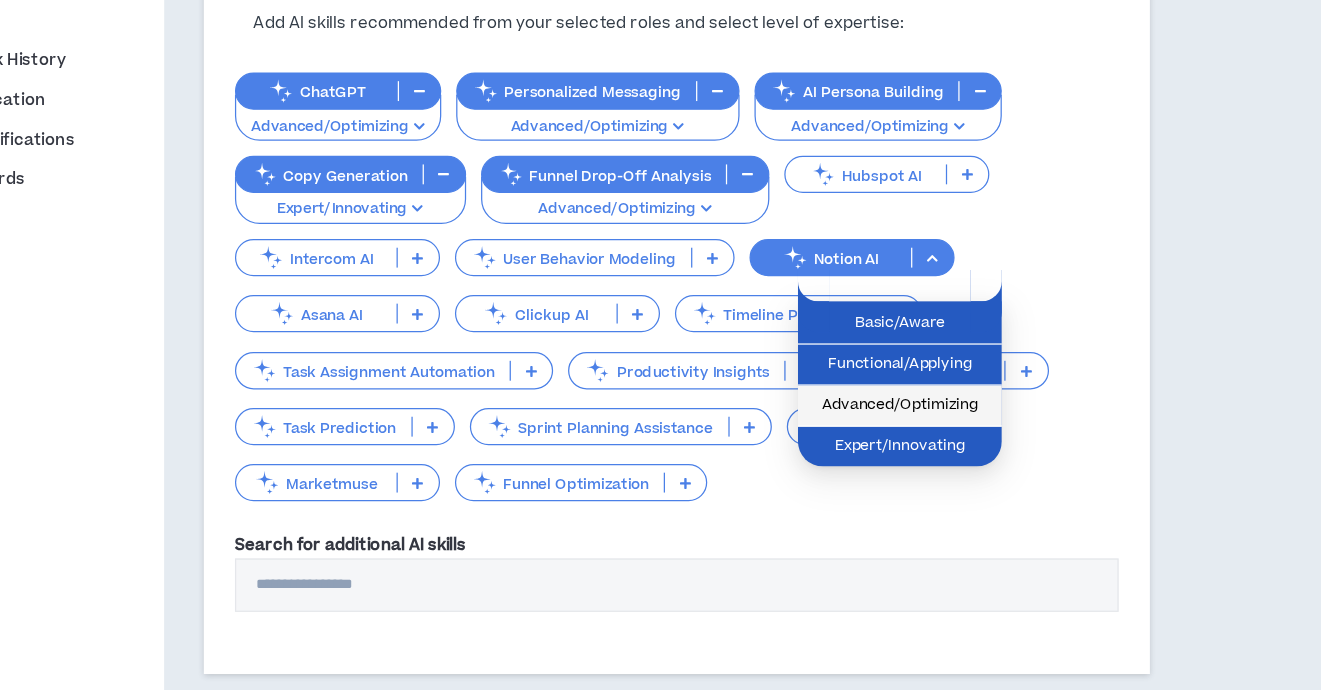 click on "Advanced/Optimizing" at bounding box center (856, 460) 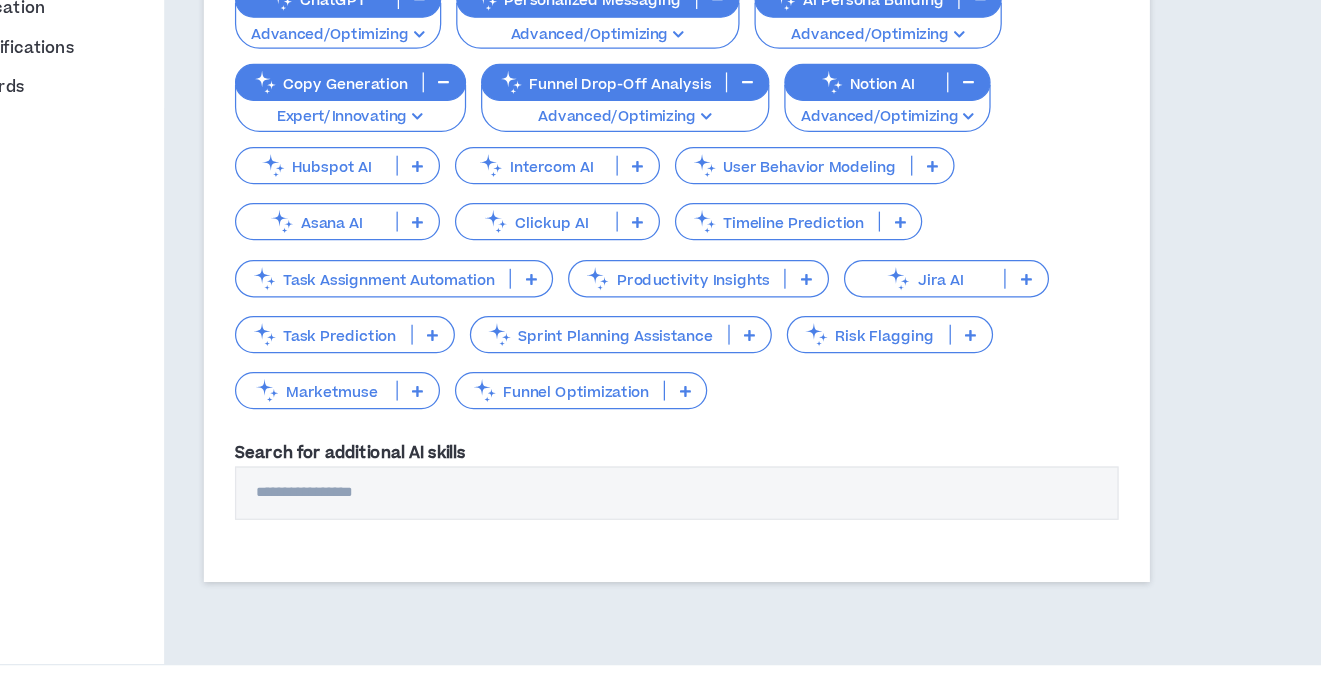 scroll, scrollTop: 730, scrollLeft: 0, axis: vertical 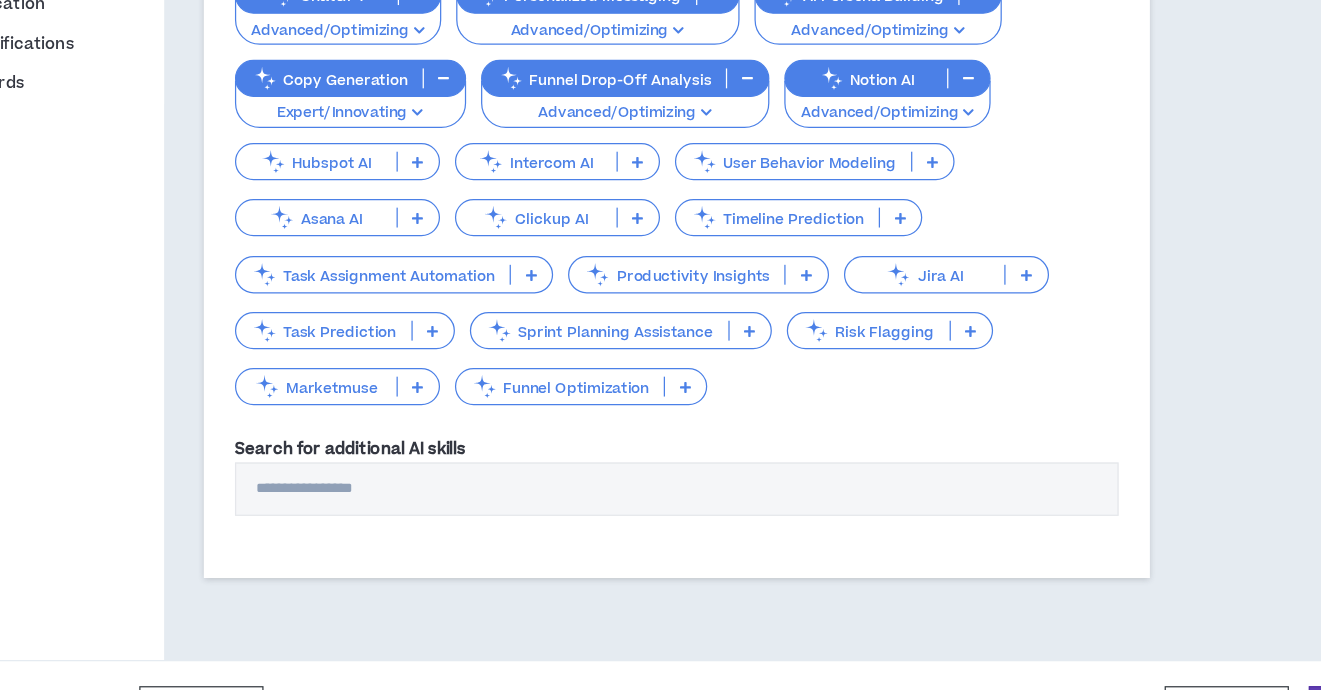 click on "Task Assignment Automation" at bounding box center (432, 356) 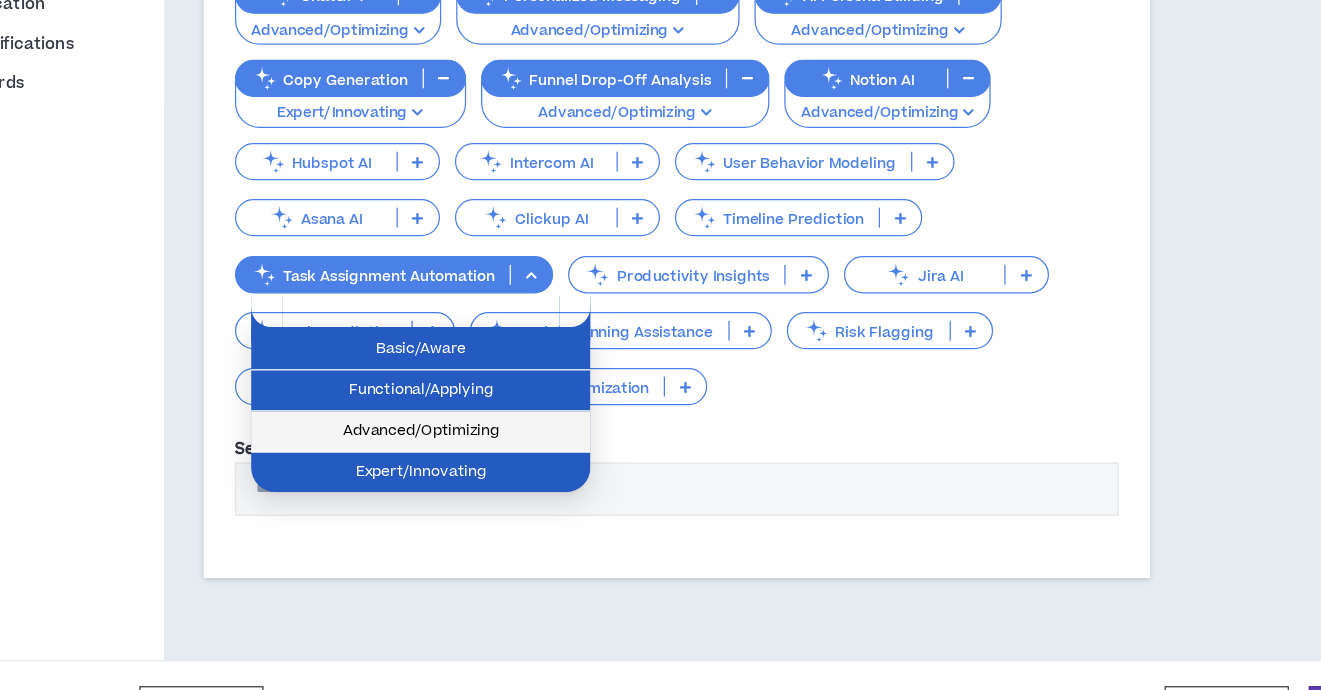 click on "Advanced/Optimizing" at bounding box center [470, 482] 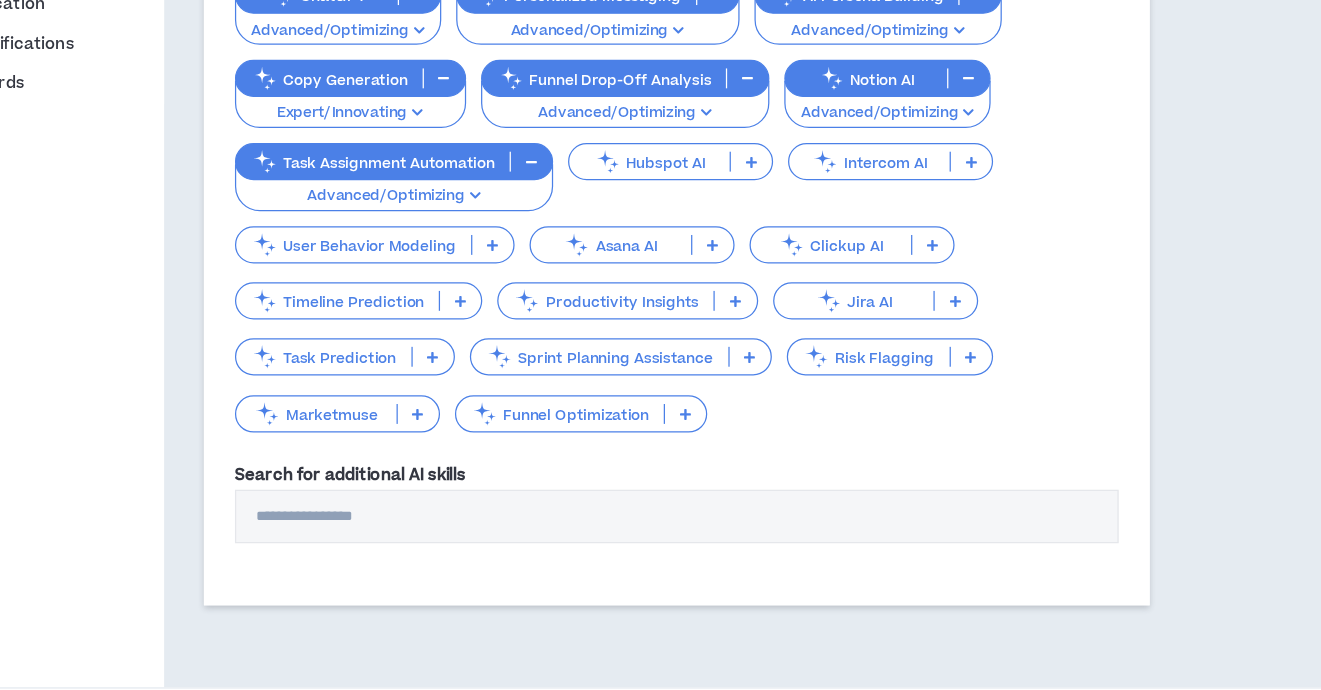 click on "Productivity Insights" at bounding box center [619, 377] 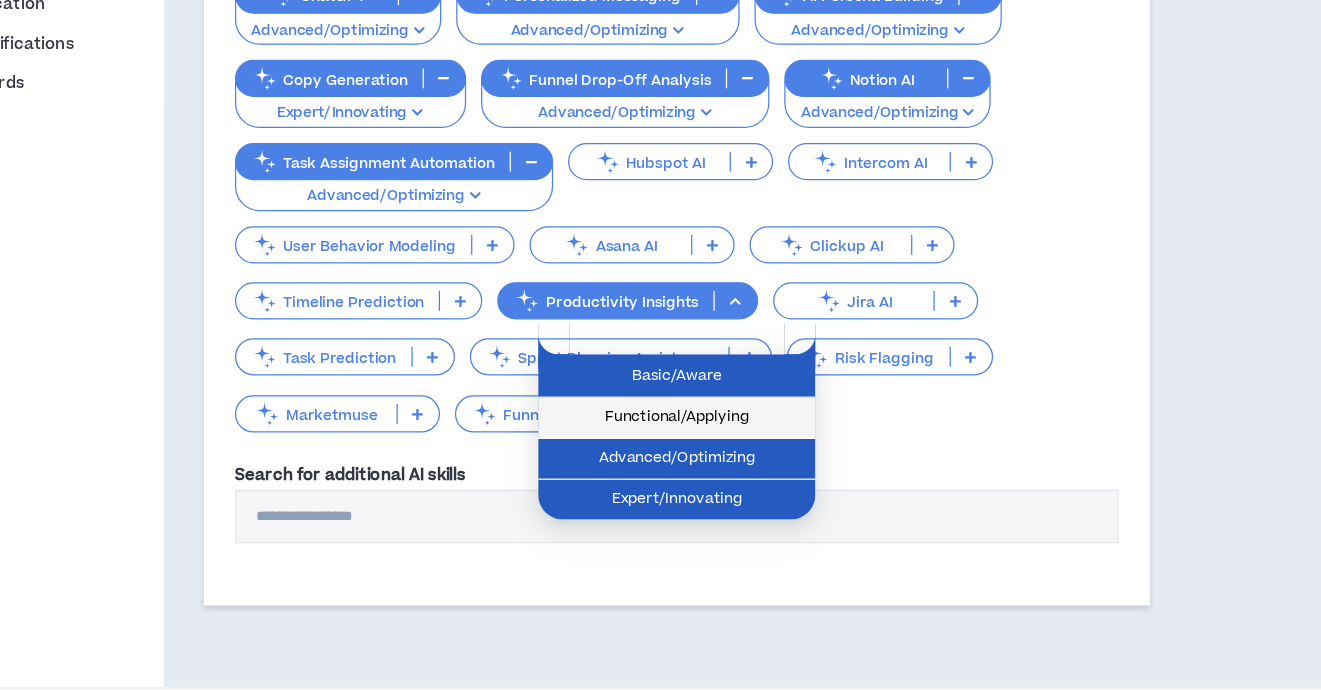 click on "Functional/Applying" at bounding box center [676, 471] 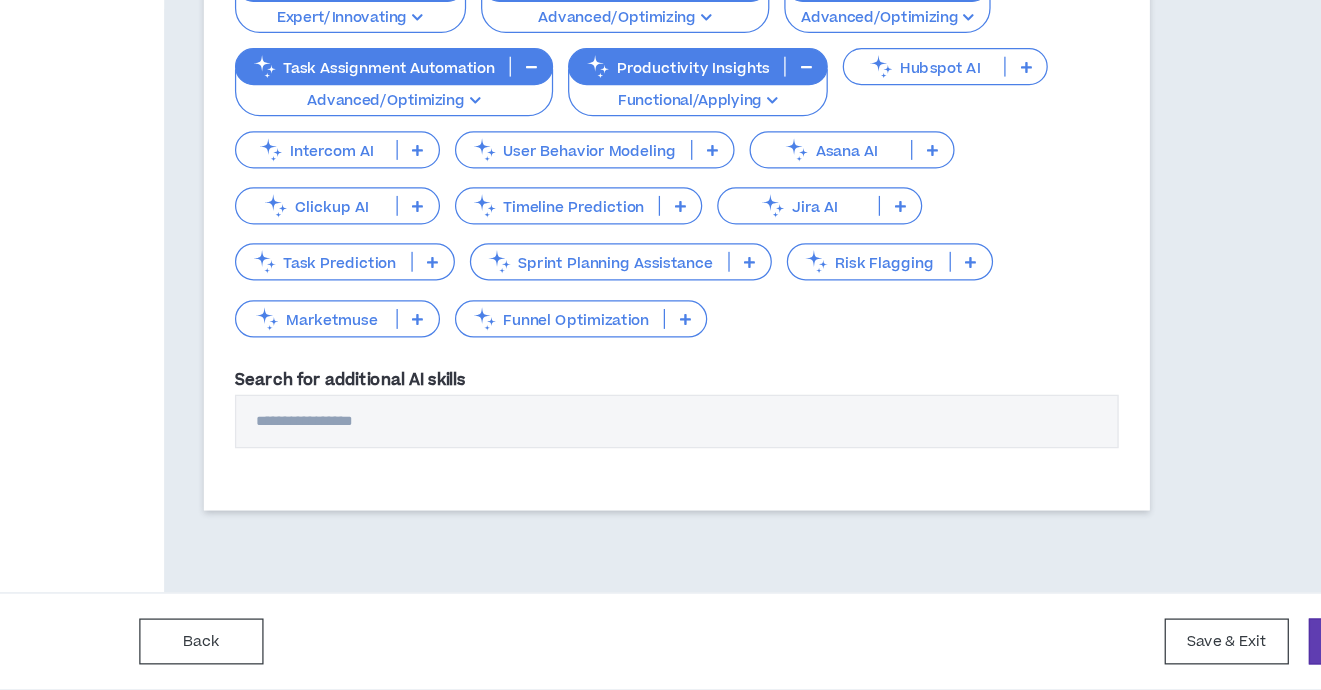 scroll, scrollTop: 857, scrollLeft: 0, axis: vertical 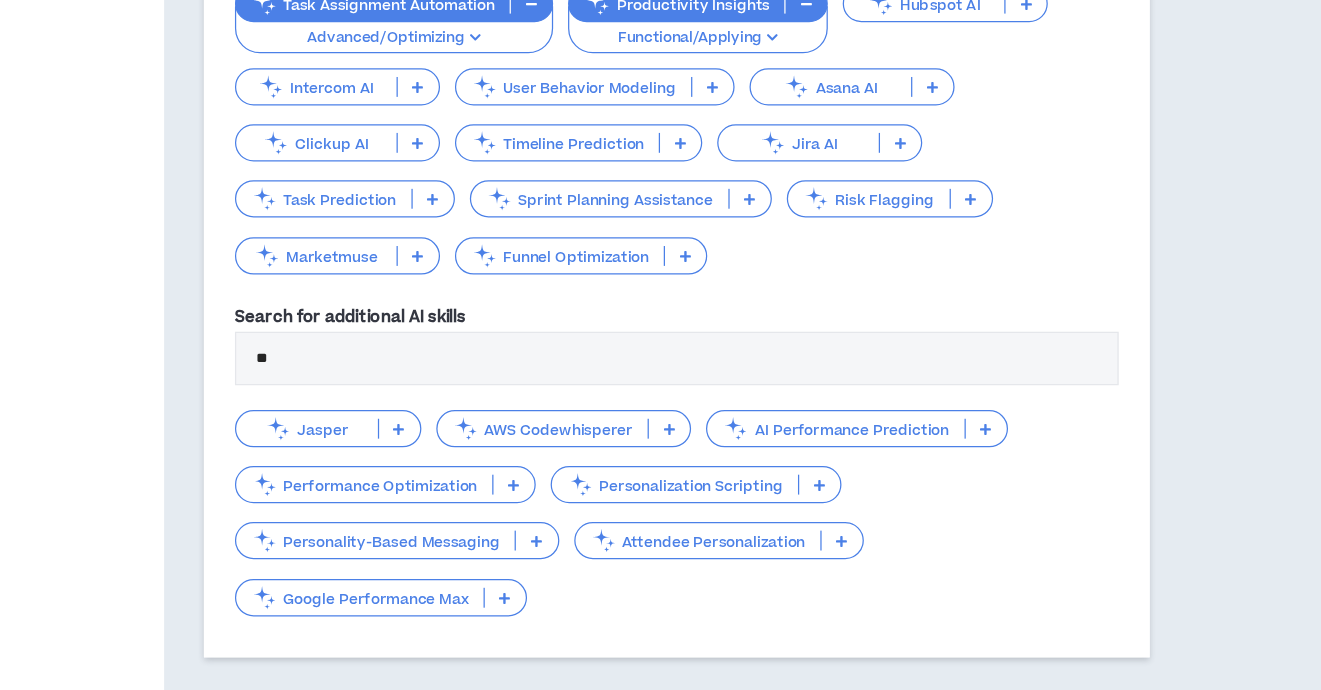 type on "*" 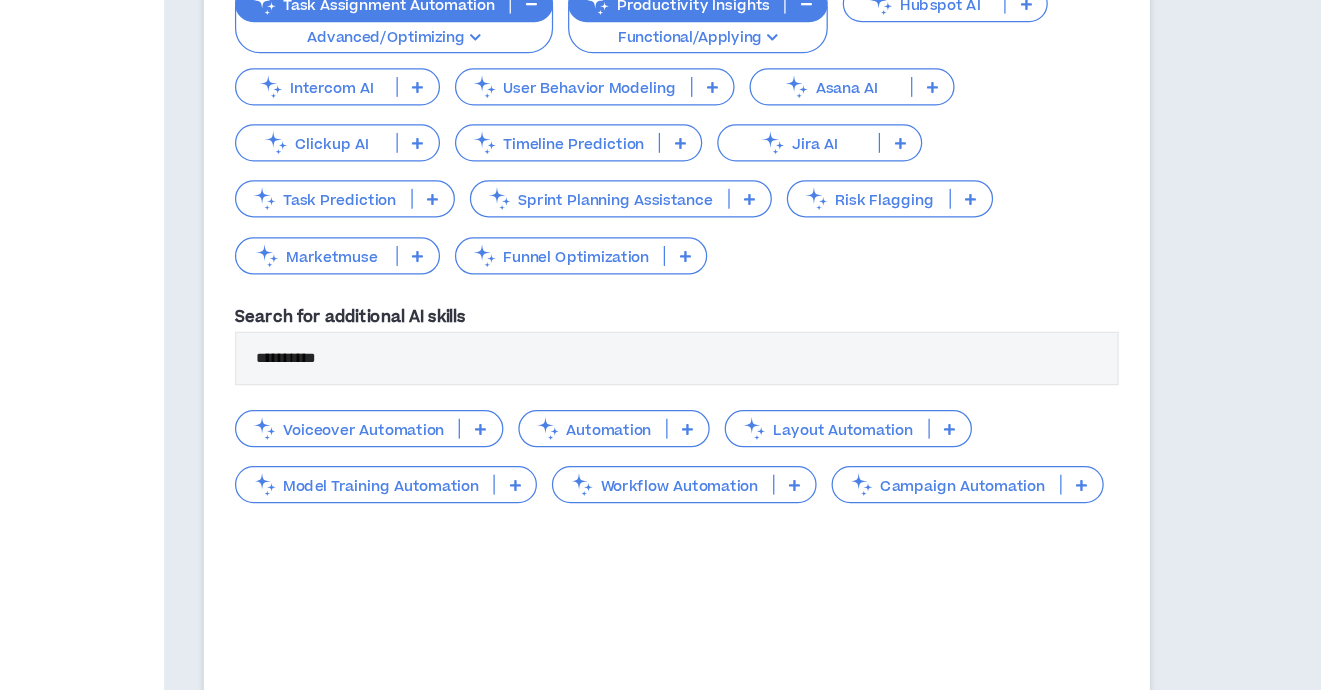 type on "**********" 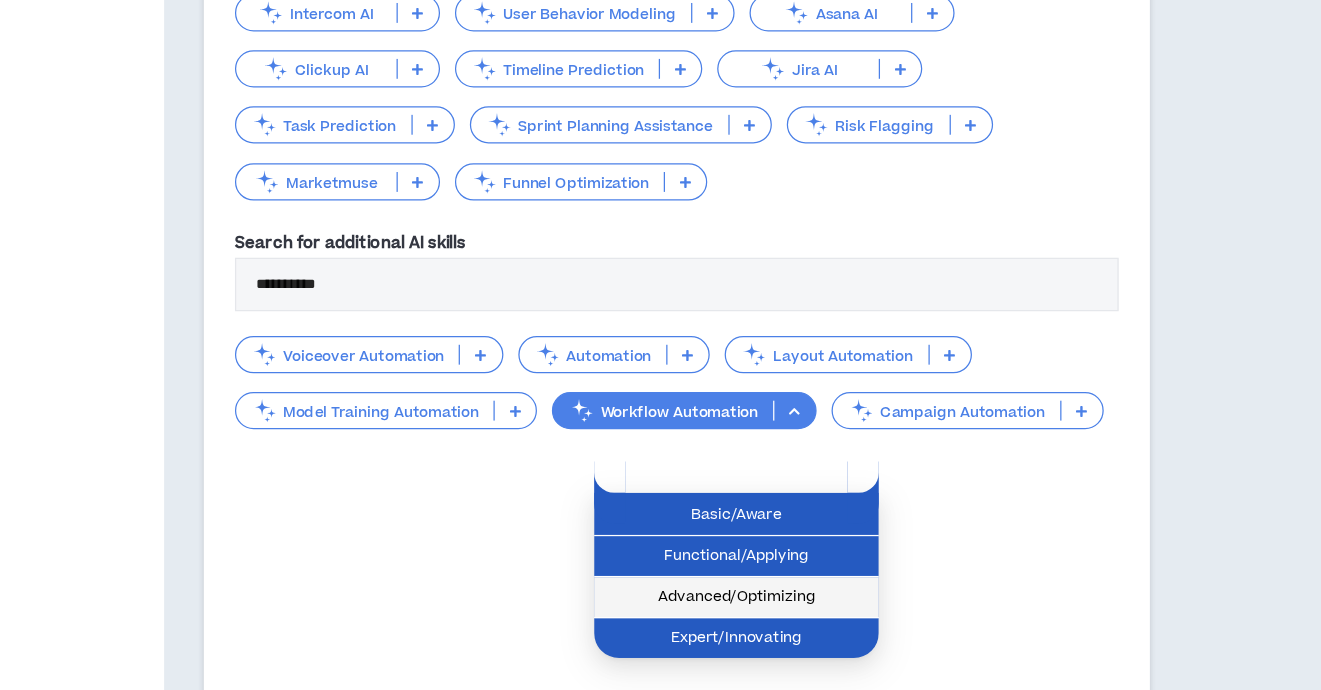 scroll, scrollTop: 919, scrollLeft: 0, axis: vertical 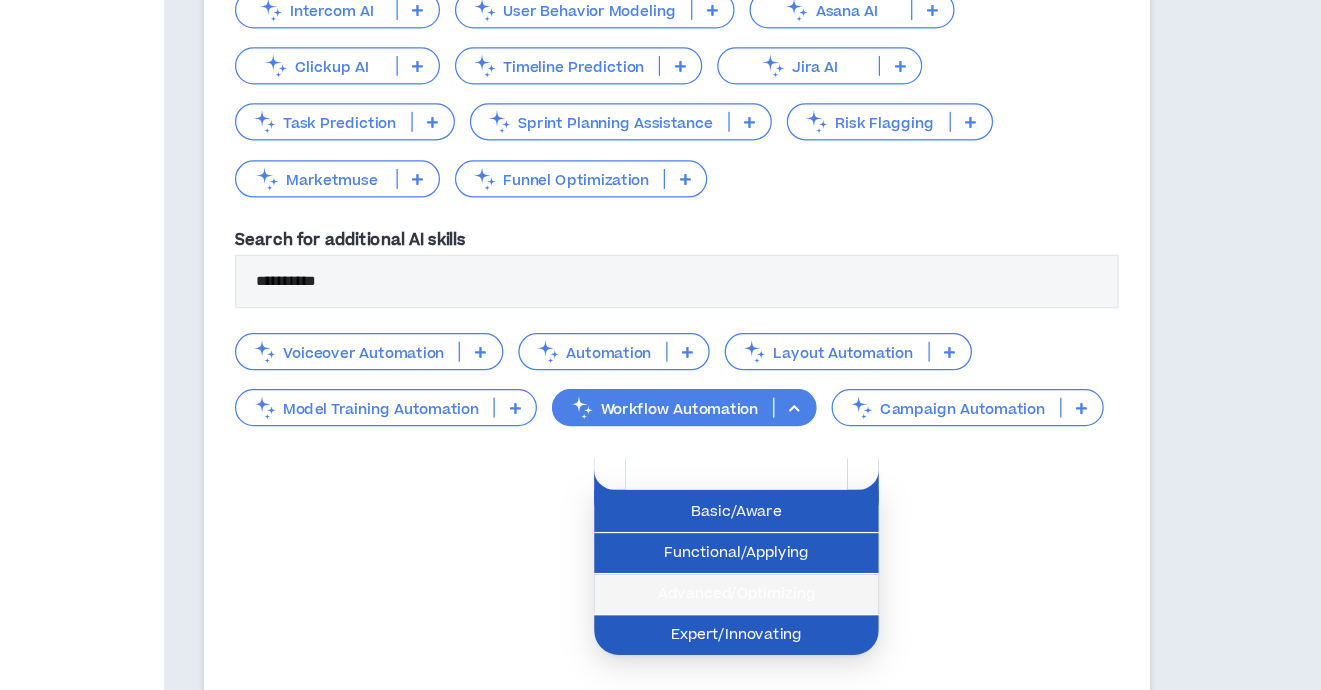 click on "Advanced/Optimizing" at bounding box center (724, 613) 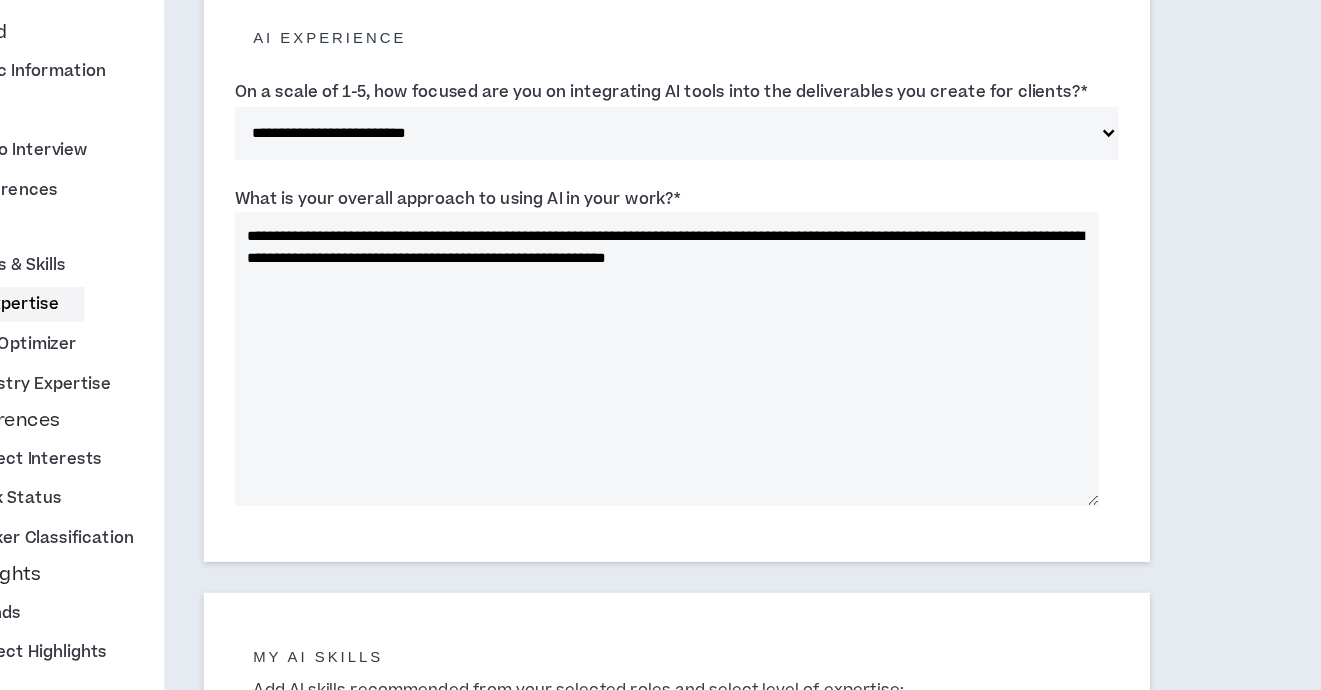 scroll, scrollTop: 197, scrollLeft: 0, axis: vertical 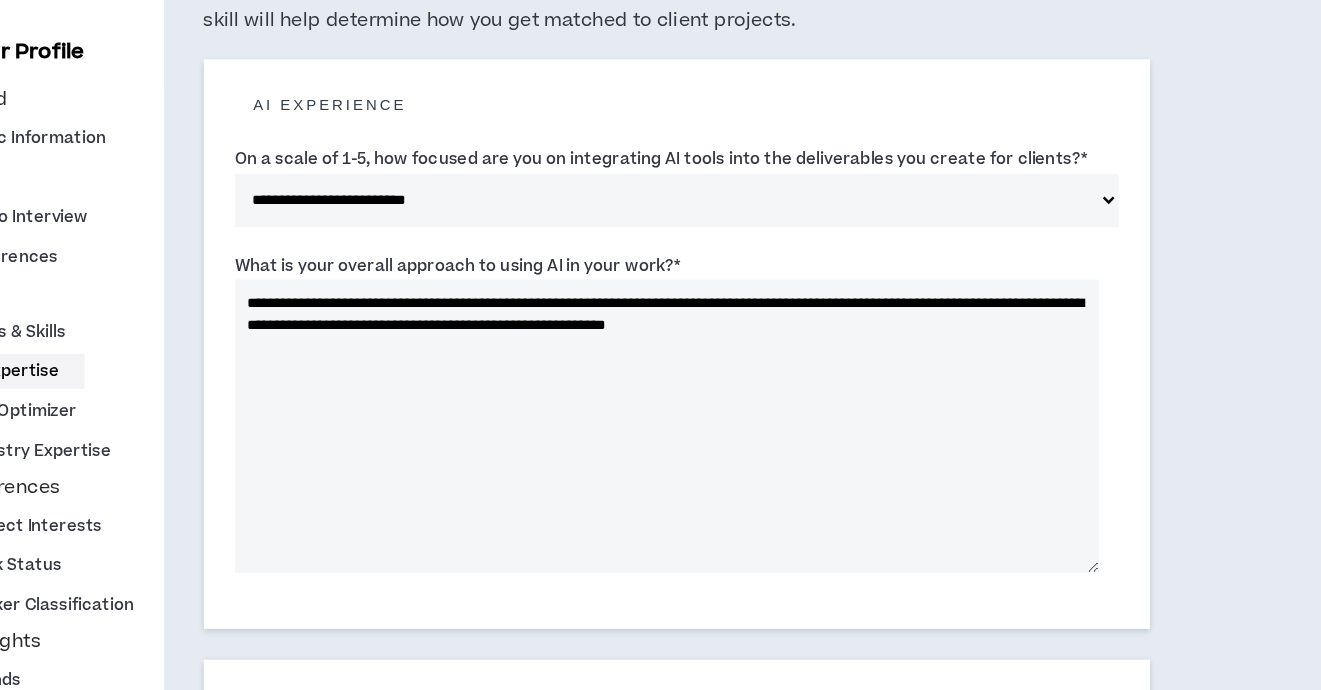 drag, startPoint x: 343, startPoint y: 245, endPoint x: 882, endPoint y: 318, distance: 543.92096 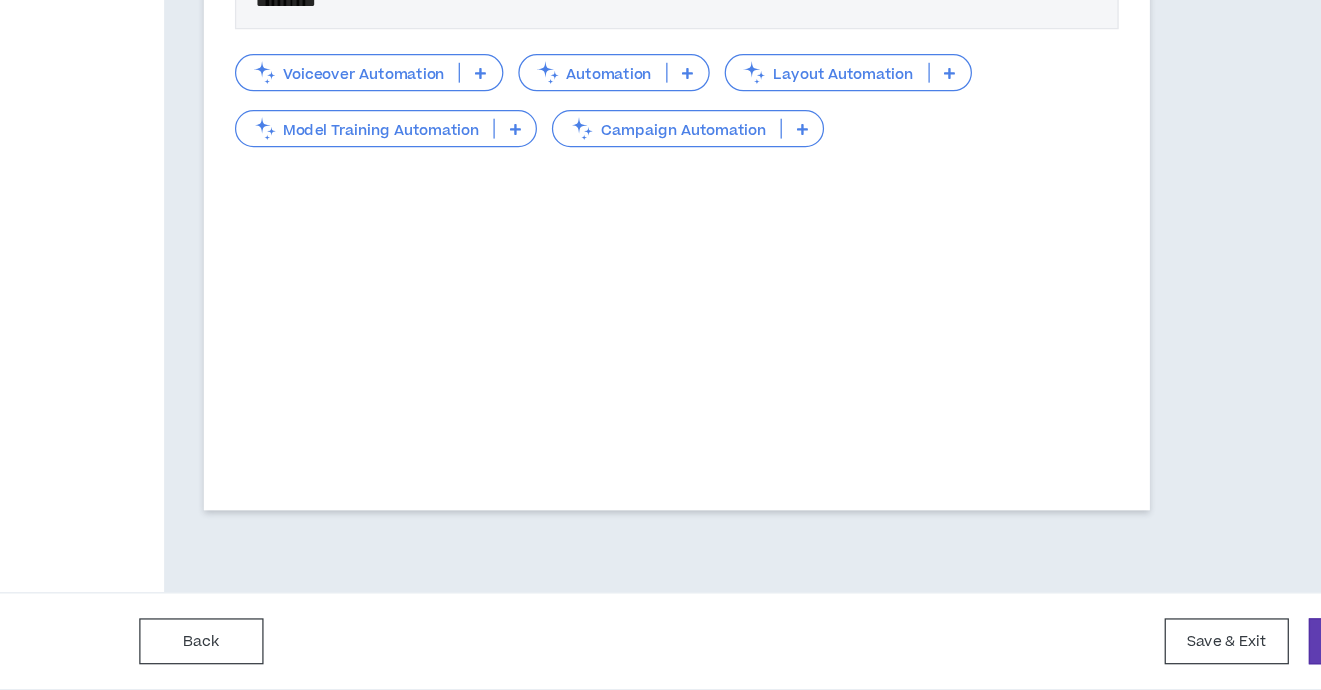 scroll, scrollTop: 1270, scrollLeft: 0, axis: vertical 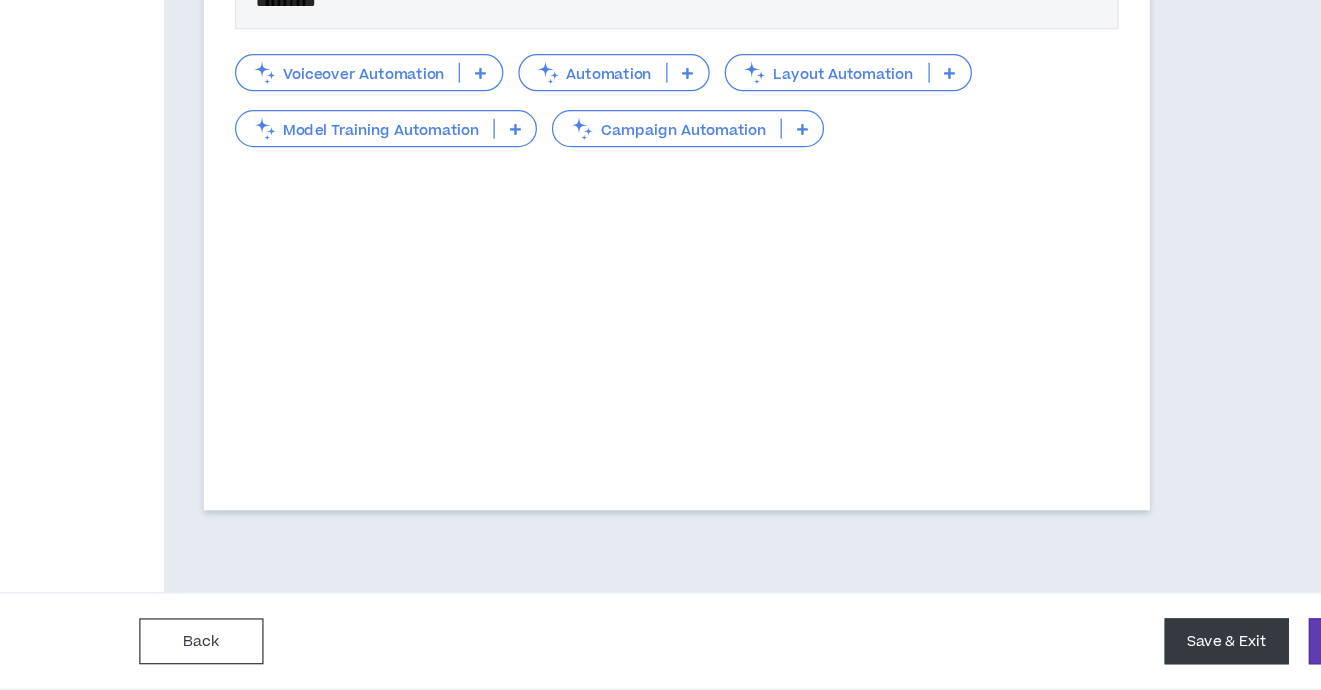 type on "**********" 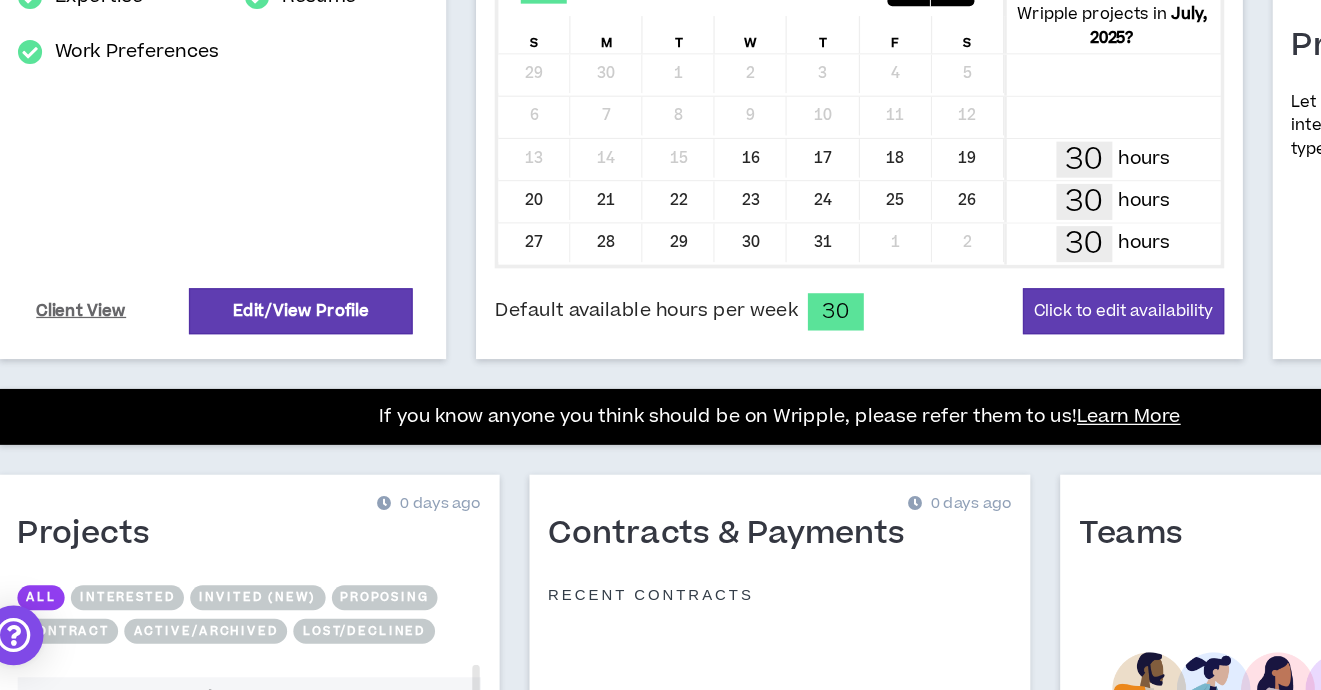 scroll, scrollTop: 608, scrollLeft: 0, axis: vertical 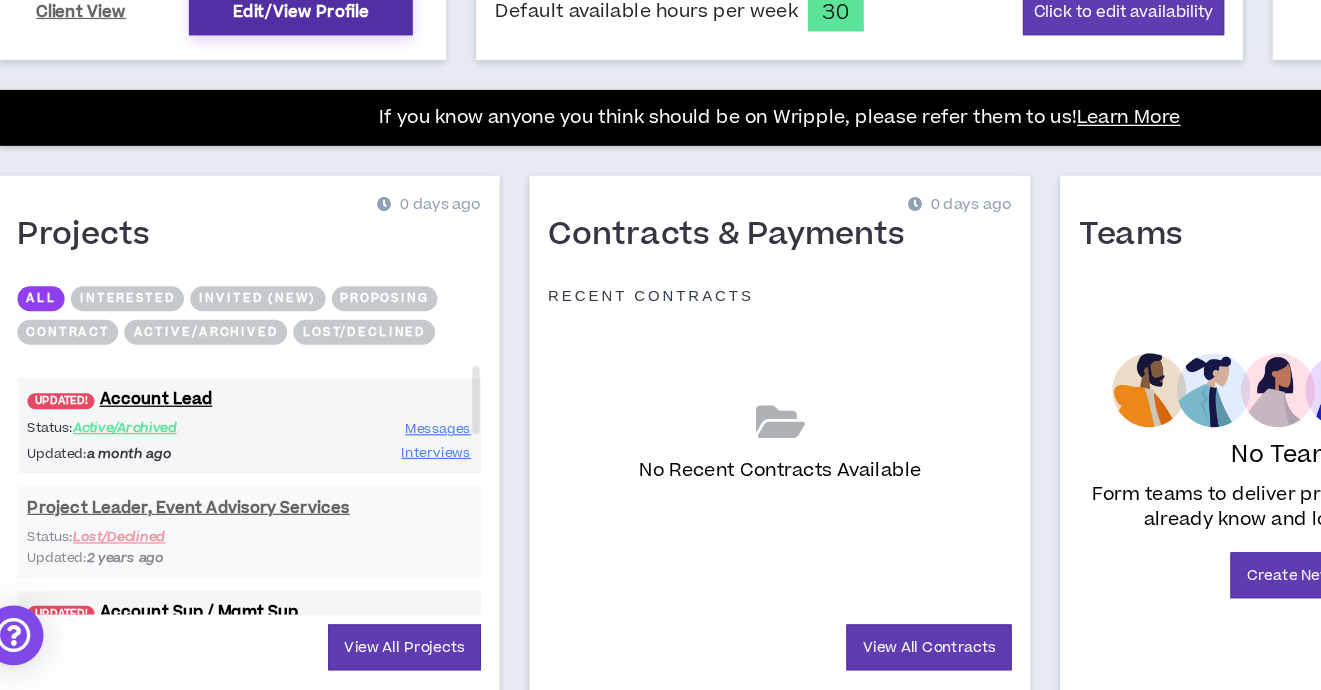 click on "Edit/View Profile" at bounding box center [275, 144] 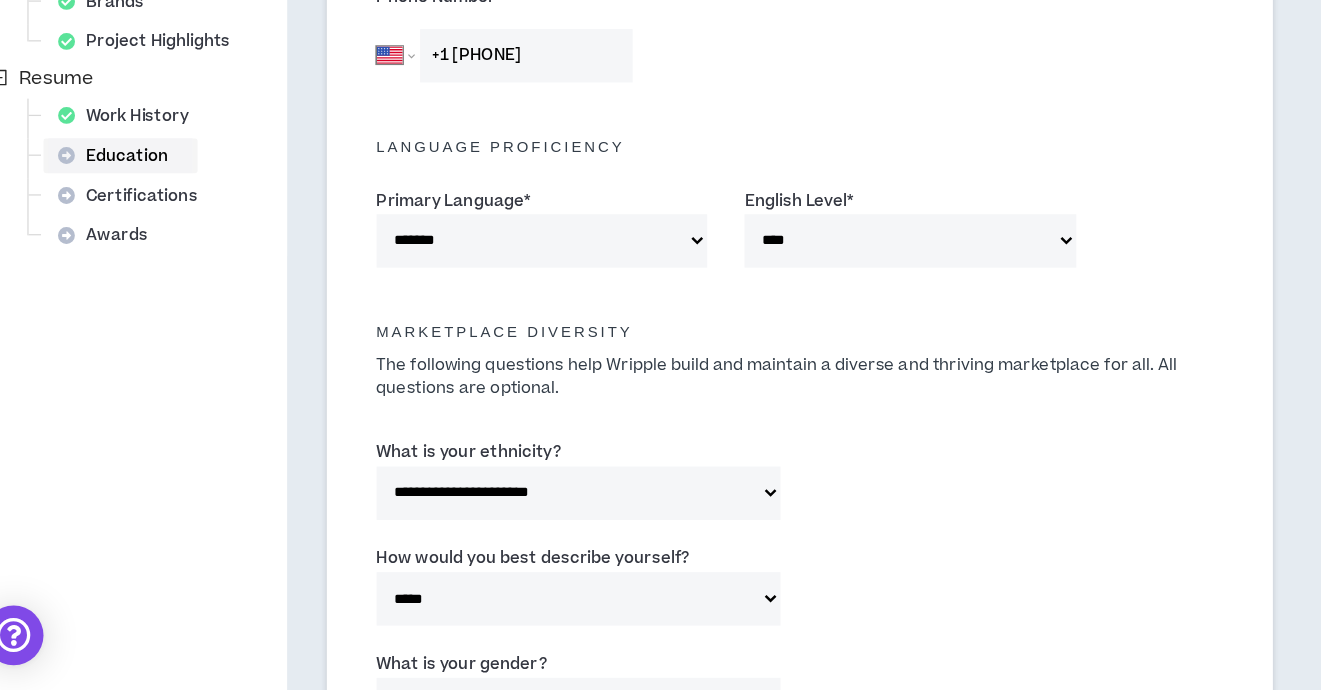 click on "Education" at bounding box center [130, 260] 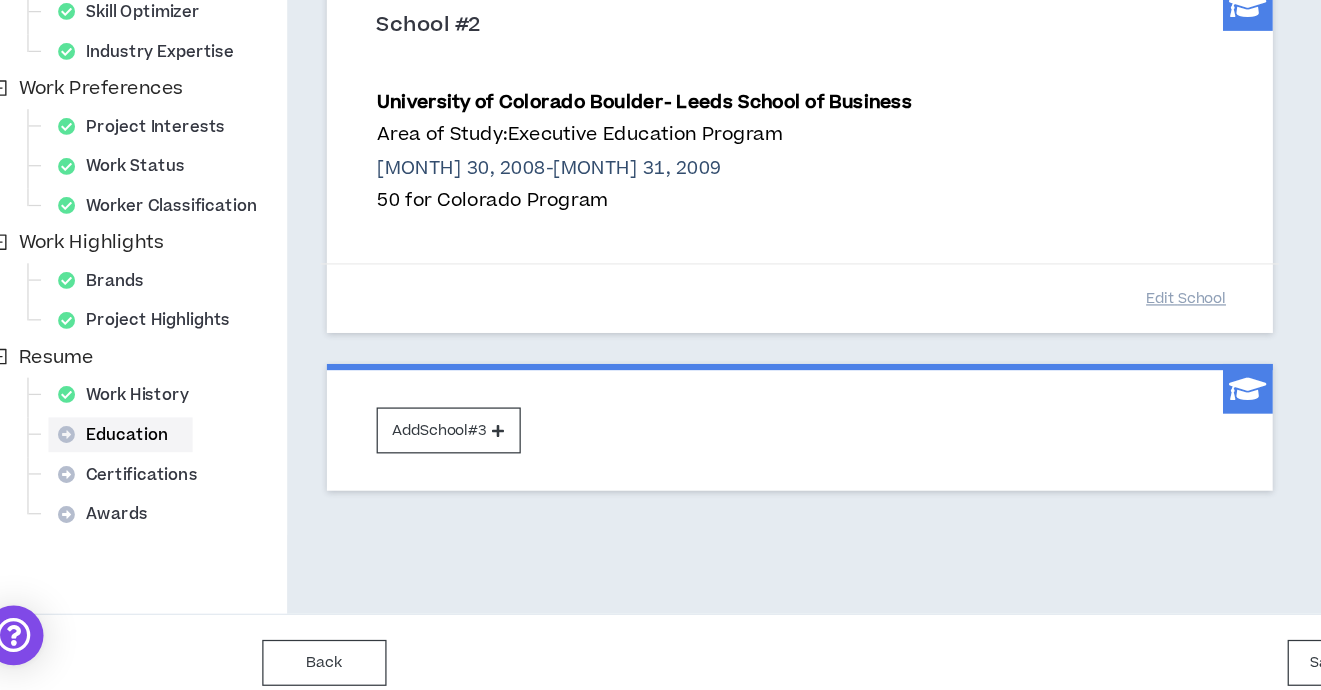 scroll, scrollTop: 477, scrollLeft: 0, axis: vertical 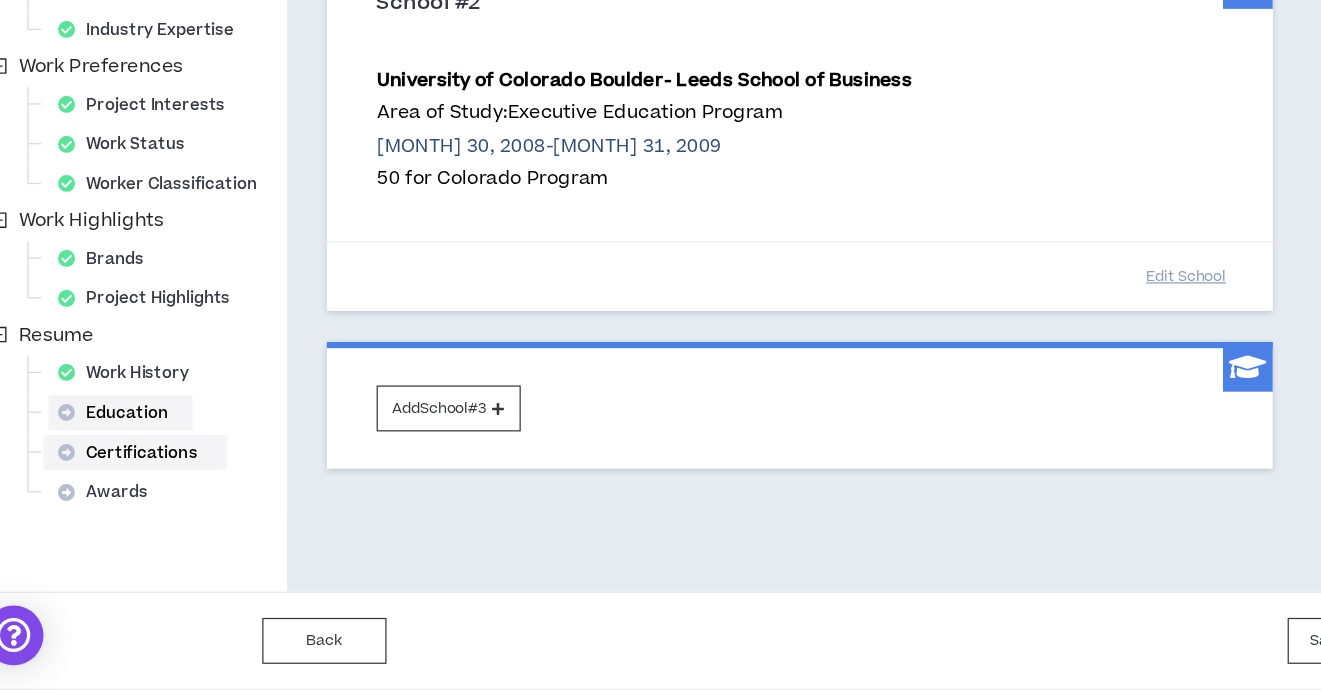click on "Certifications" at bounding box center [142, 499] 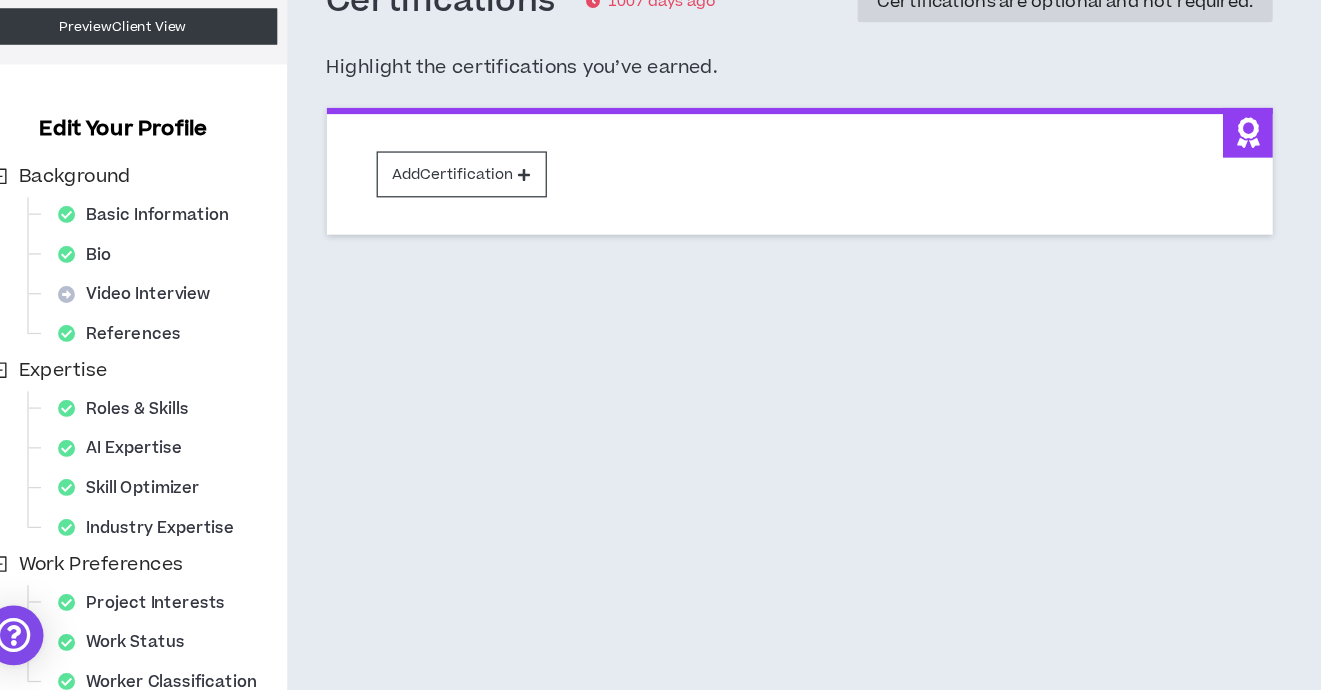 scroll, scrollTop: 0, scrollLeft: 0, axis: both 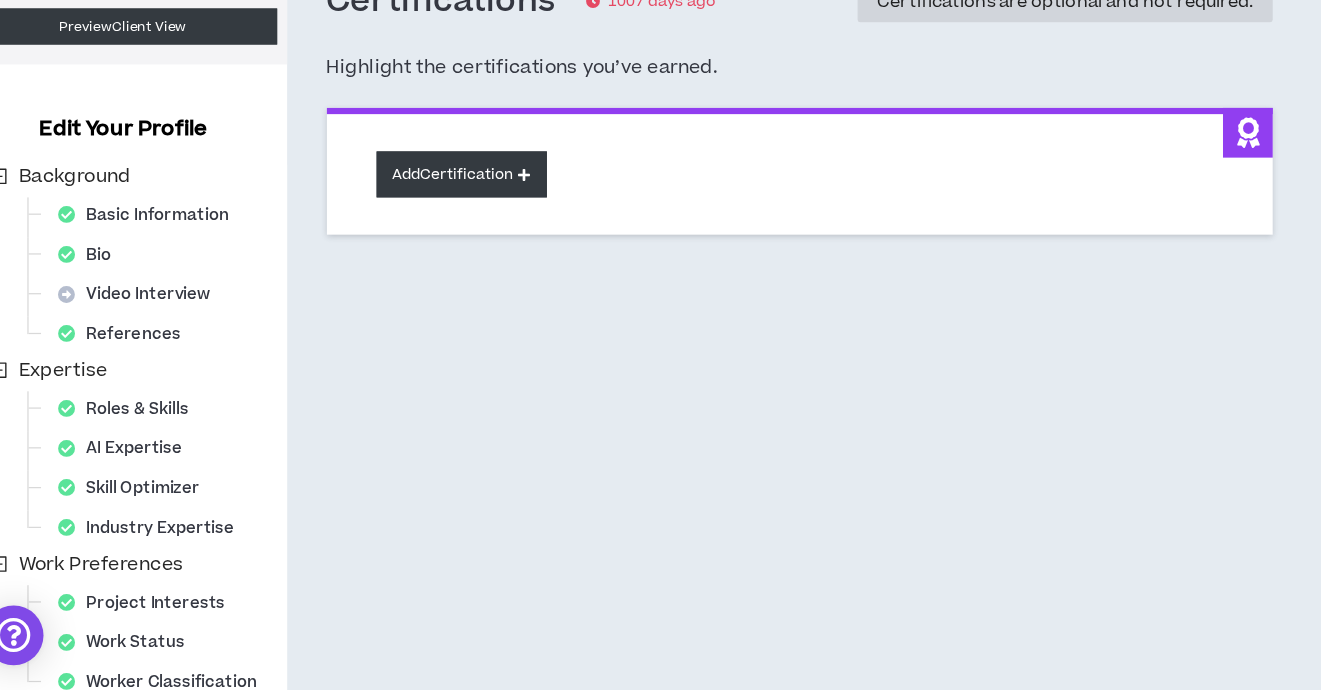 click on "Add  Certification" at bounding box center [404, 275] 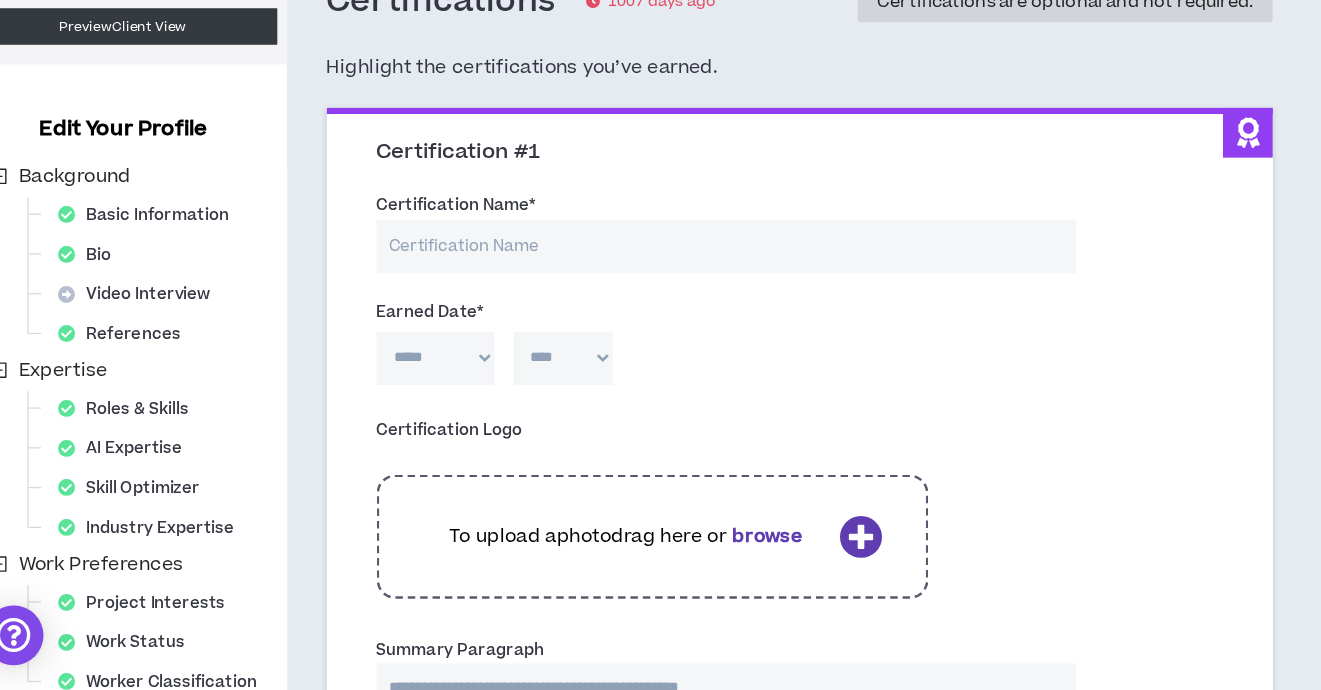 click on "Certification Name  *" at bounding box center (617, 333) 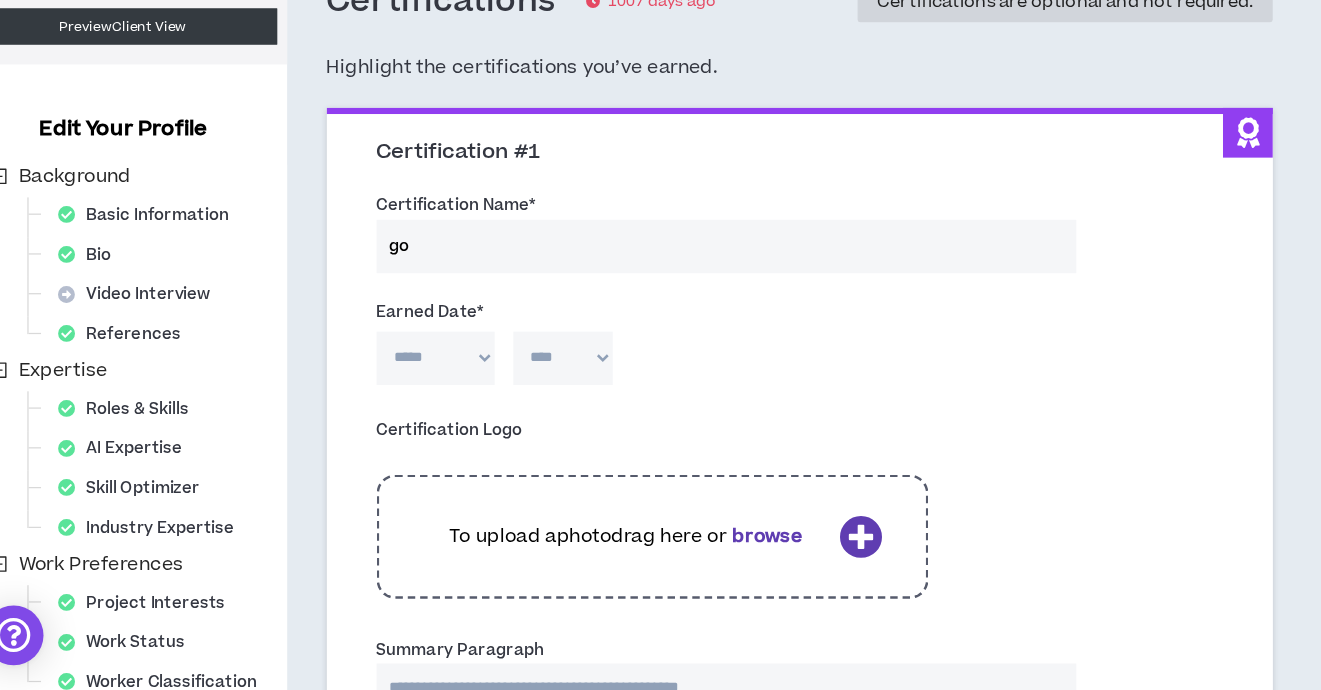 type on "g" 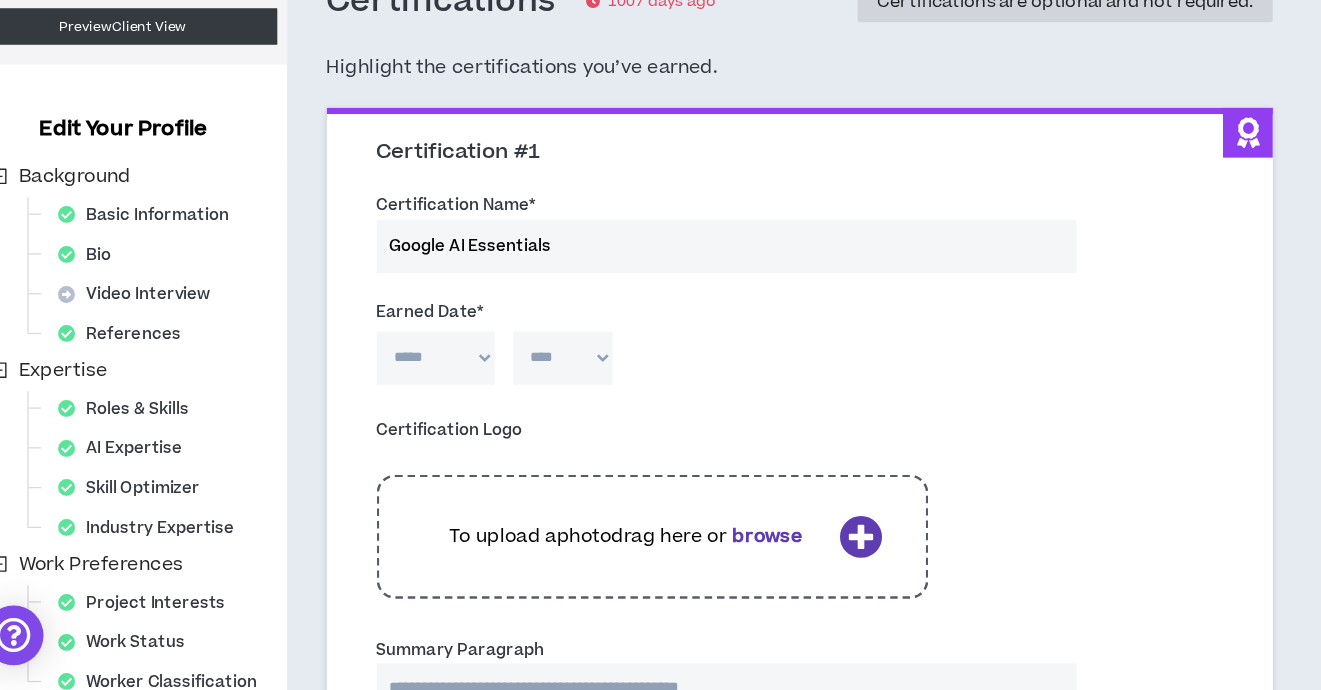 type on "Google AI Essentials" 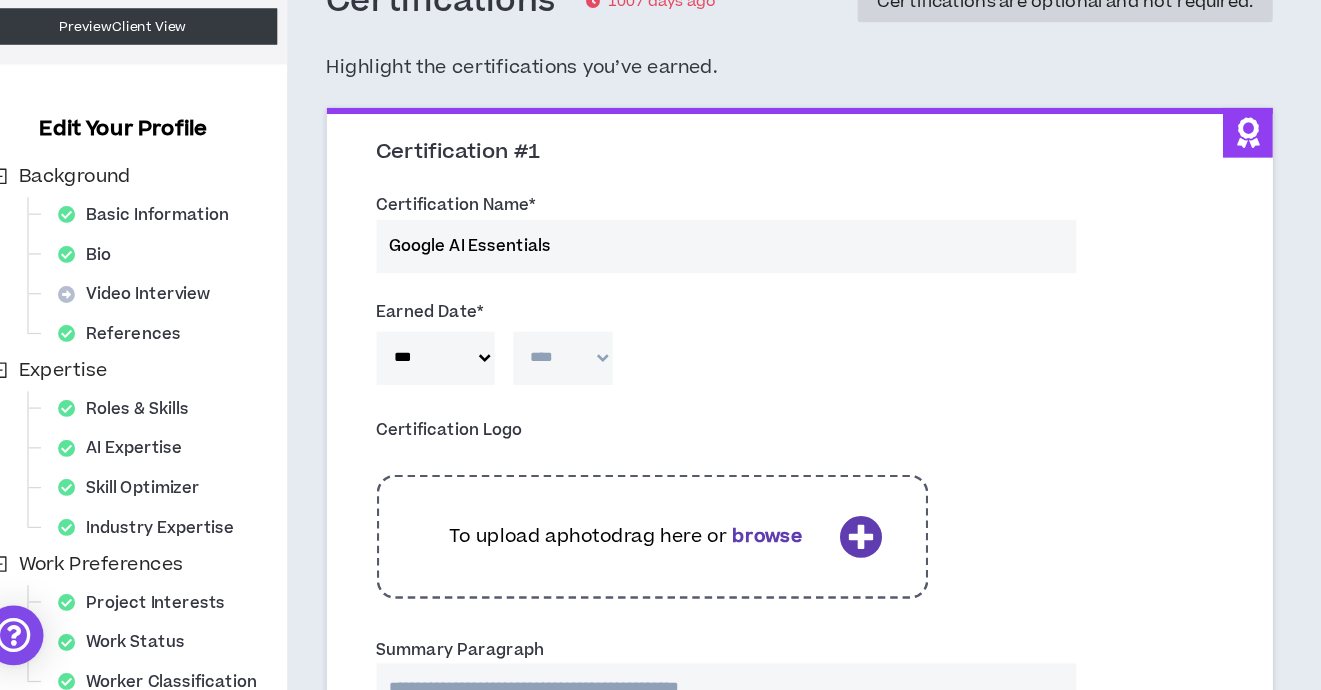 click on "**** **** **** **** **** **** **** **** **** **** **** **** **** **** **** **** **** **** **** **** **** **** **** **** **** **** **** **** **** **** **** **** **** **** **** **** **** **** **** **** **** **** **** **** **** **** **** **** **** **** **** **** **** **** **** **** **** **** **** **** **** **** **** **** **** **** **** **** **** **** **** **** **** **** **** **** **** **** **** **** **** **** **** **** **** **** **** **** **** **** **** **** **** **** **** **** **** **** **** **** **** **** **** **** **** **** **** **** **** **** **** **** **** **** **** **** **** **** **** **** **** **** **** **** **** **** ****" at bounding box center (486, 423) 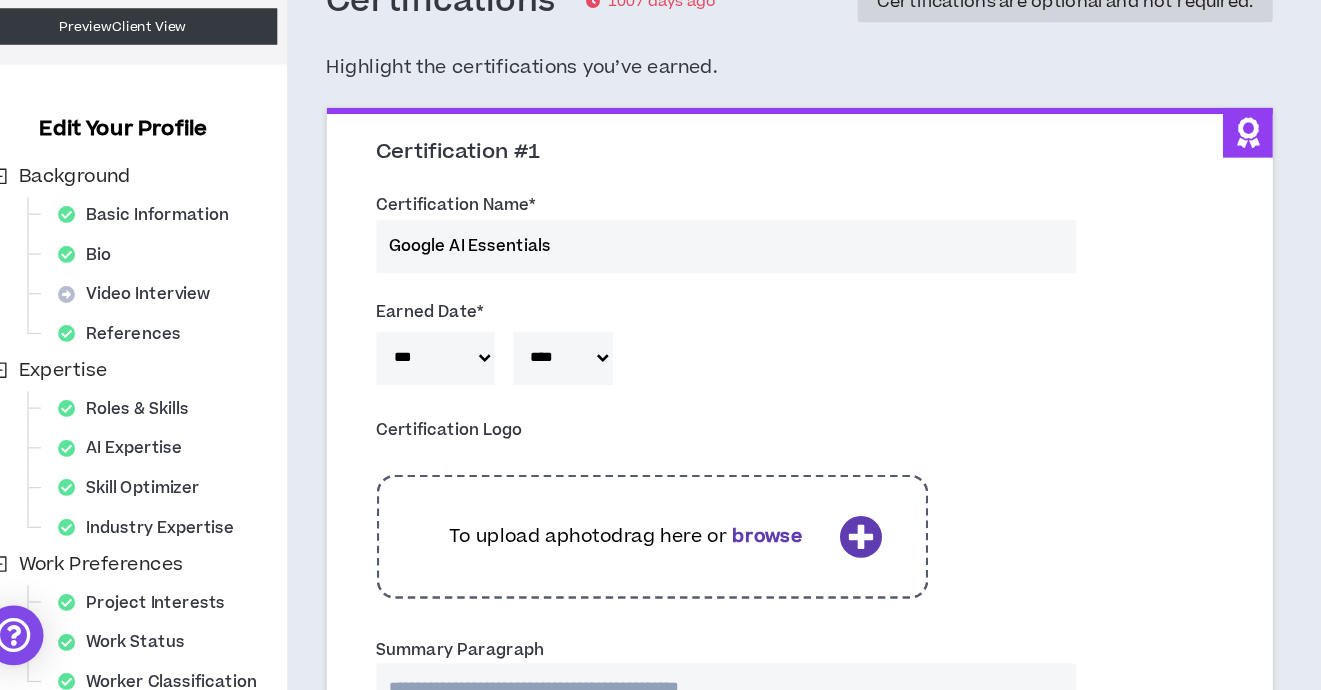 click on "Certification Logo" at bounding box center [394, 481] 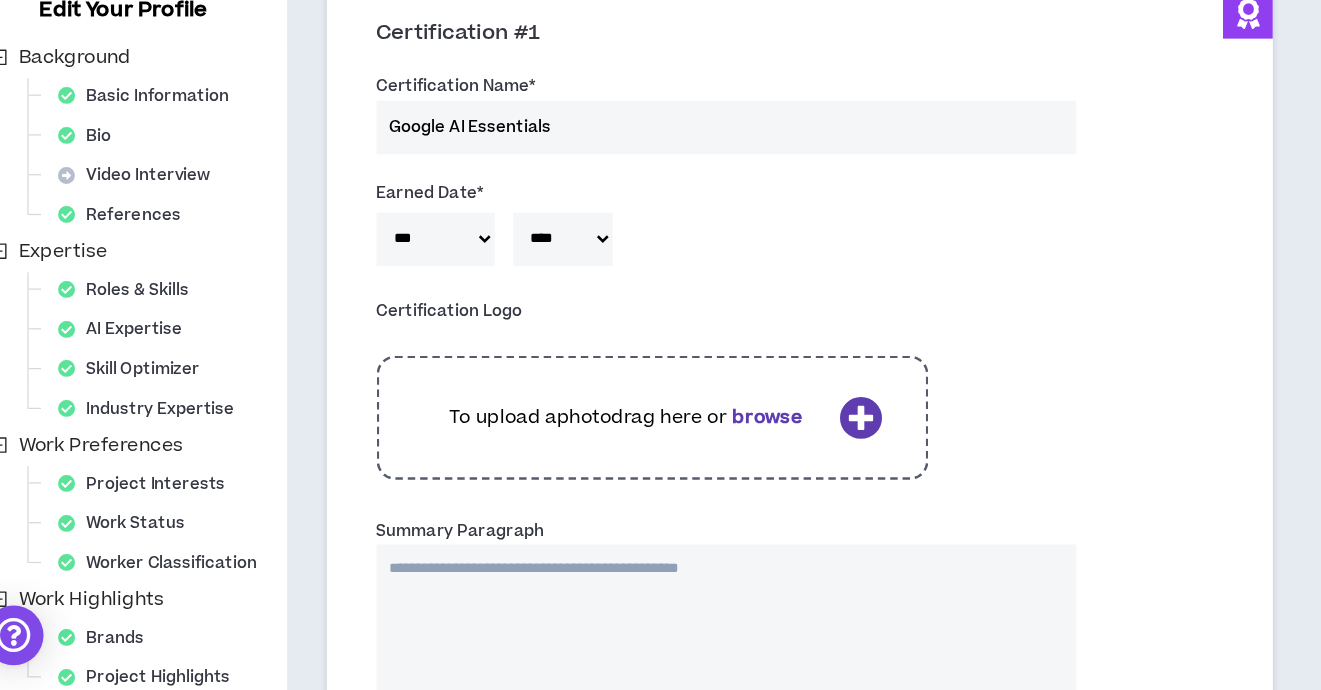 scroll, scrollTop: 161, scrollLeft: 0, axis: vertical 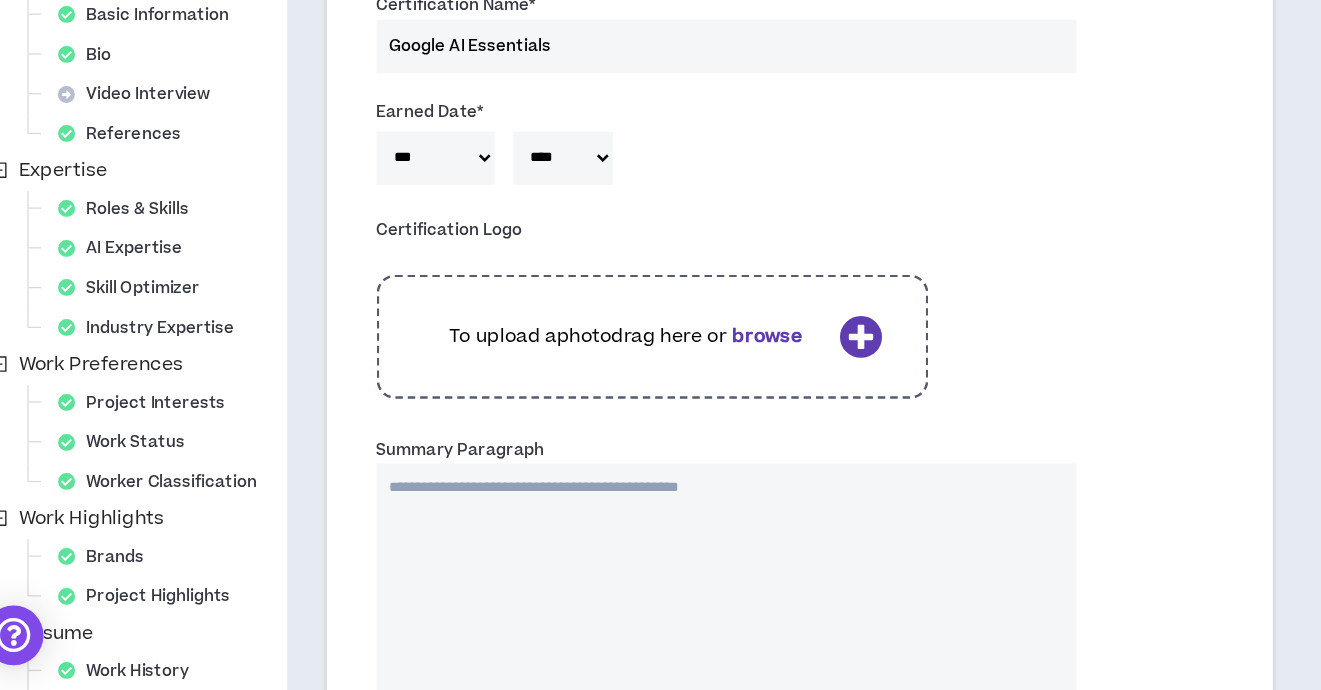 click at bounding box center (725, 405) 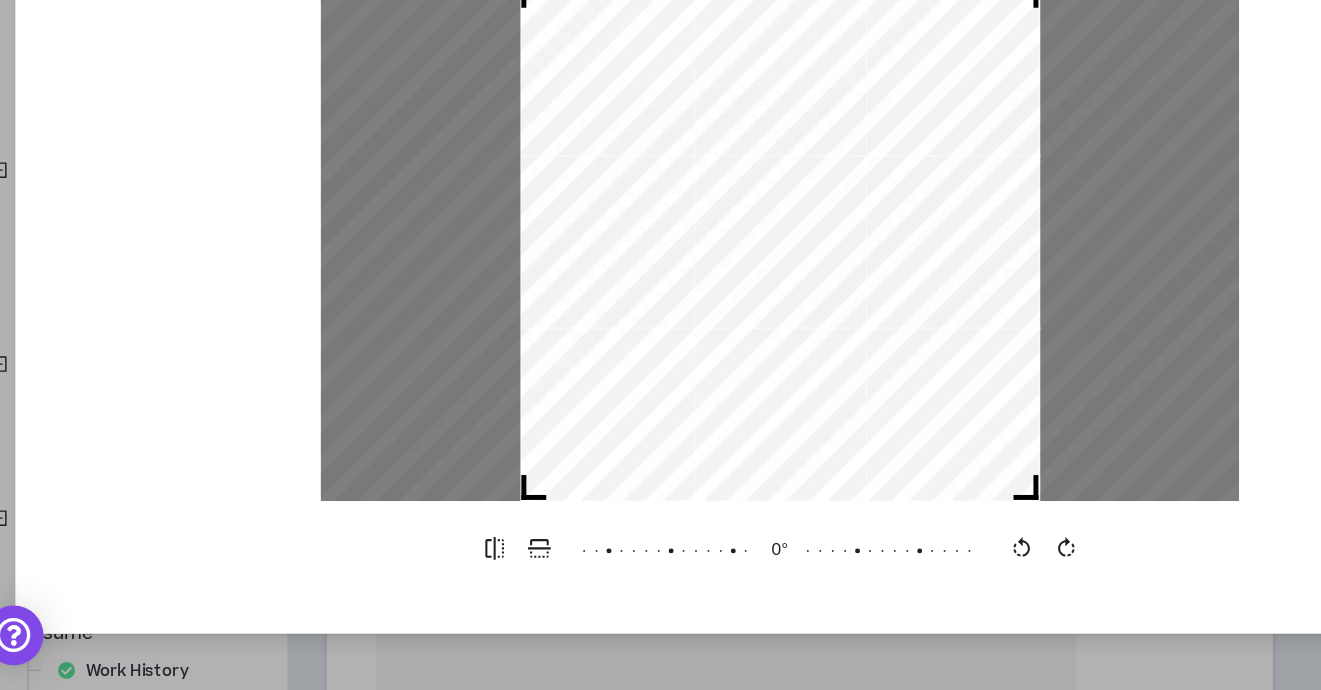 scroll, scrollTop: 0, scrollLeft: 0, axis: both 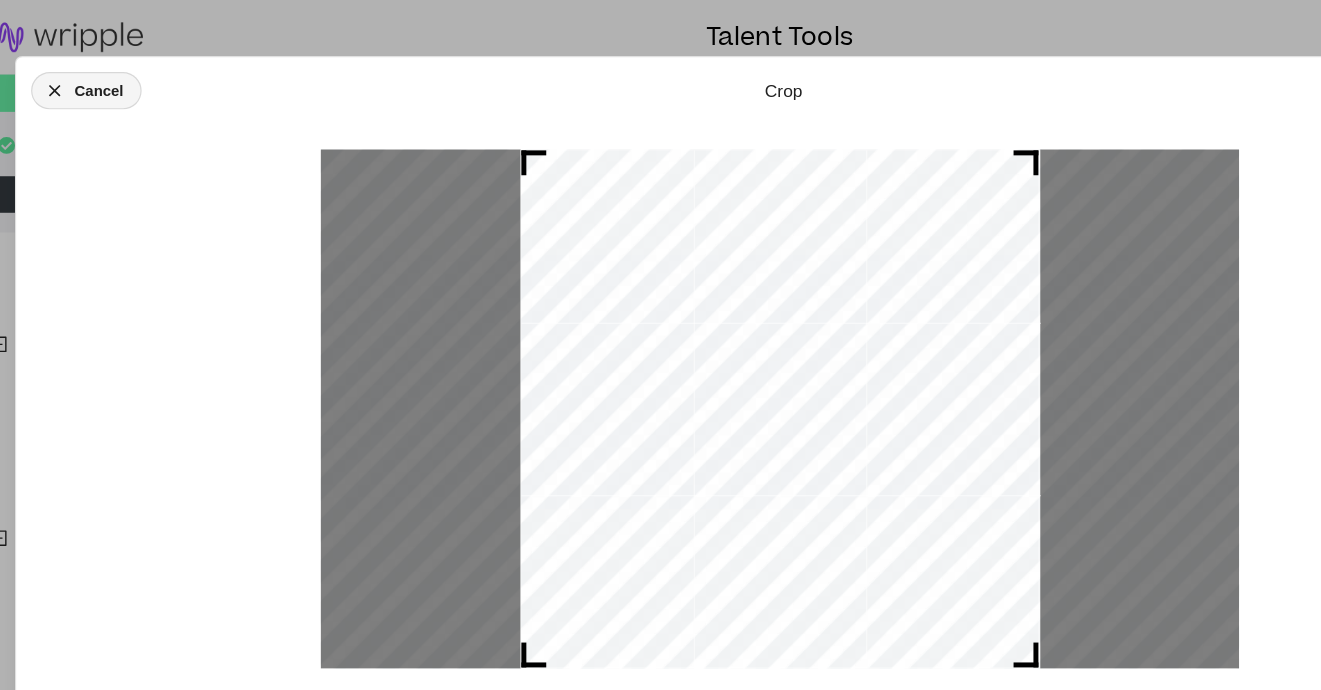click on "Cancel" at bounding box center (61, 73) 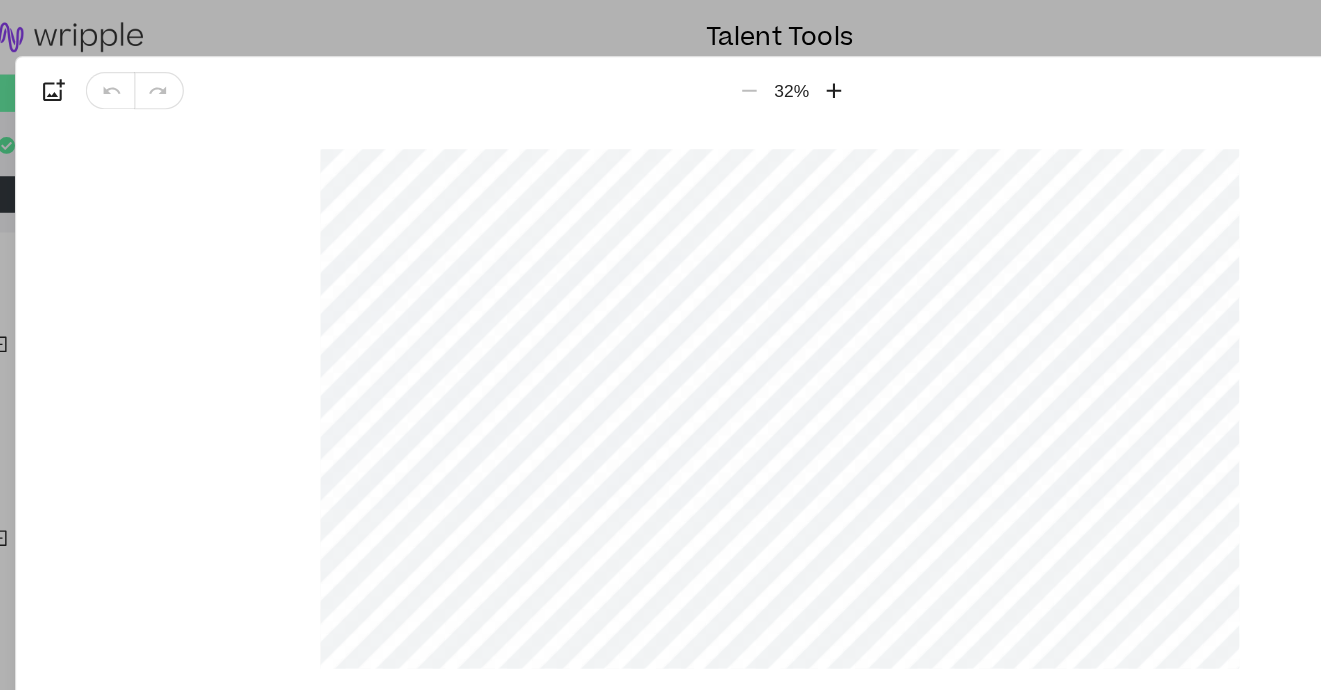 click at bounding box center [100, 73] 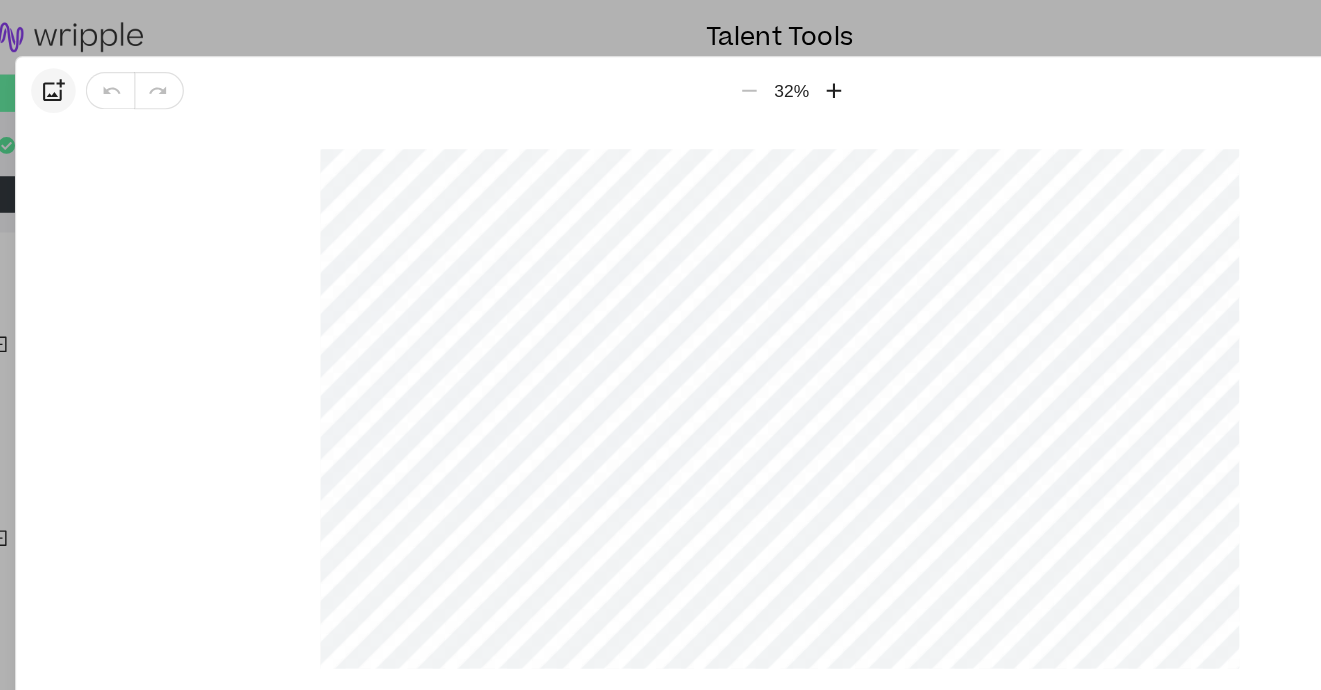 click 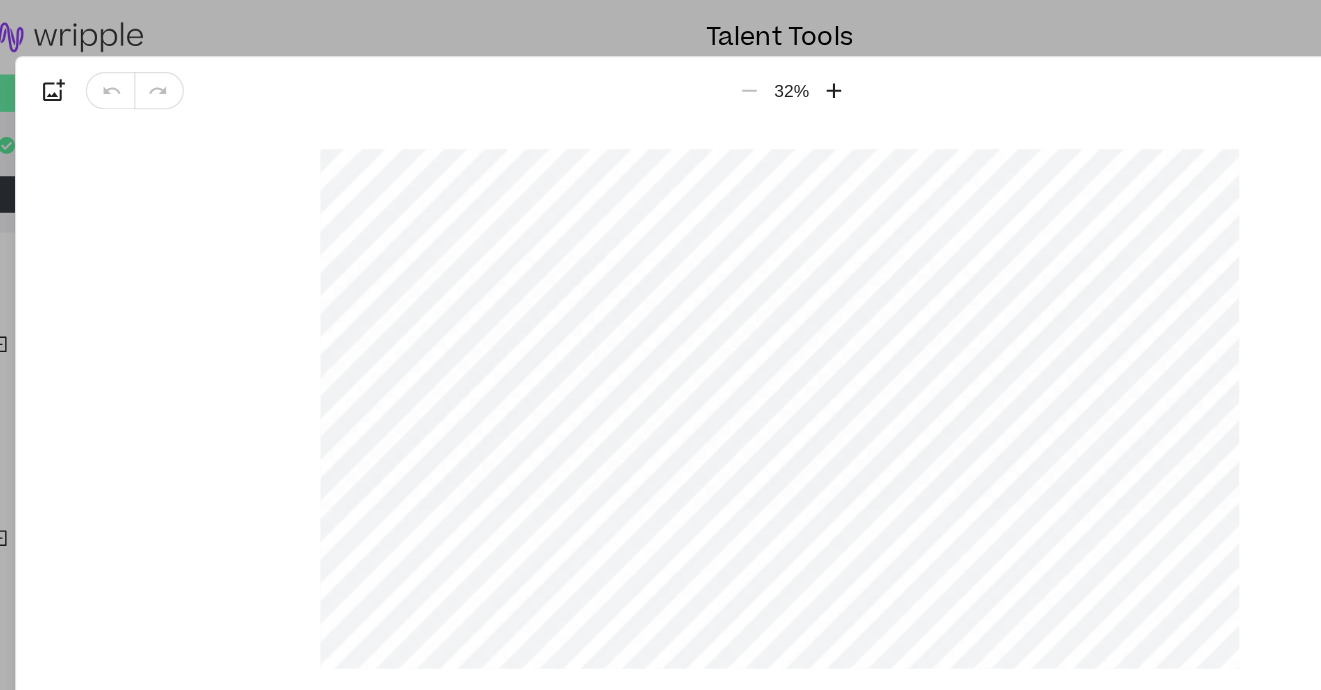 click on "32 %" at bounding box center [628, 73] 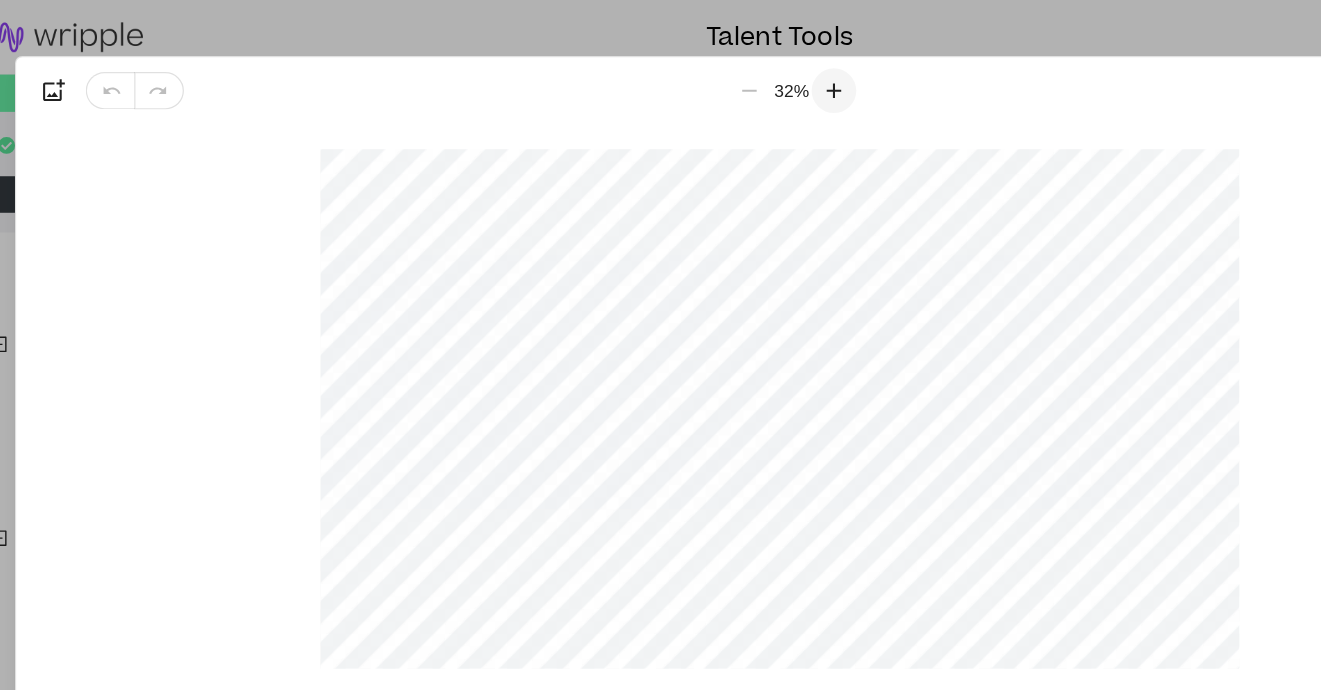 click 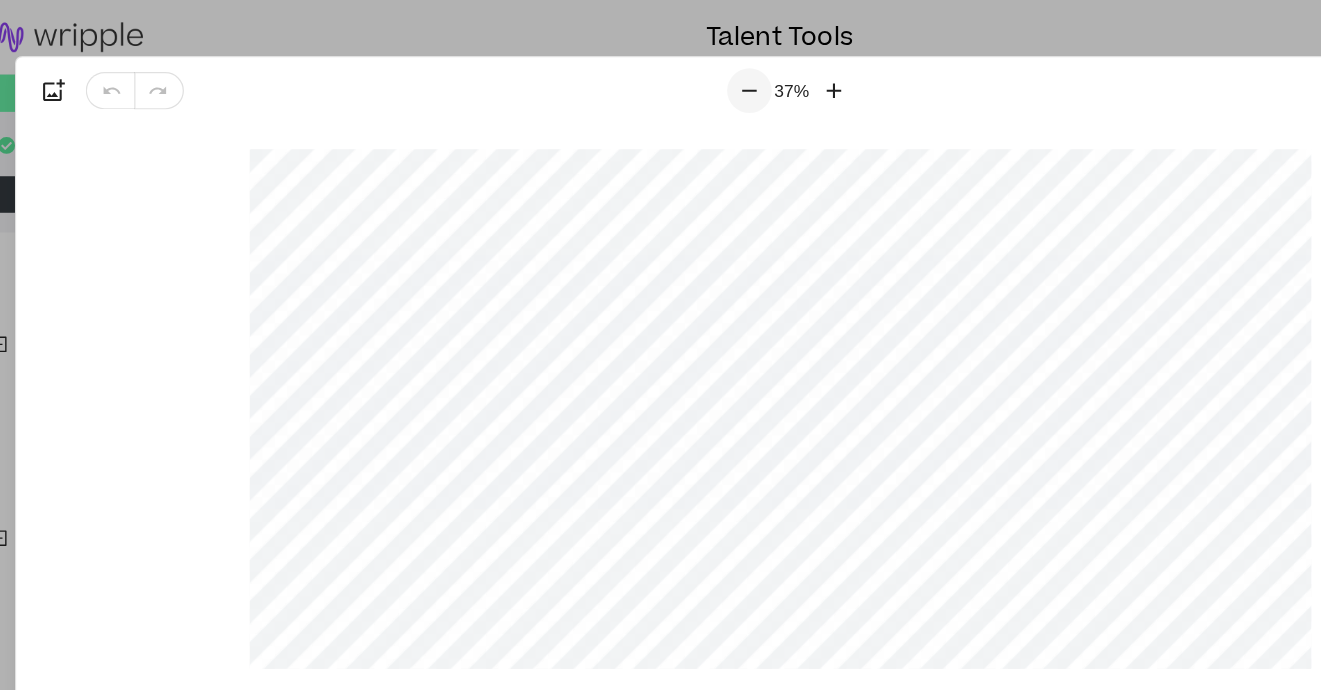 click 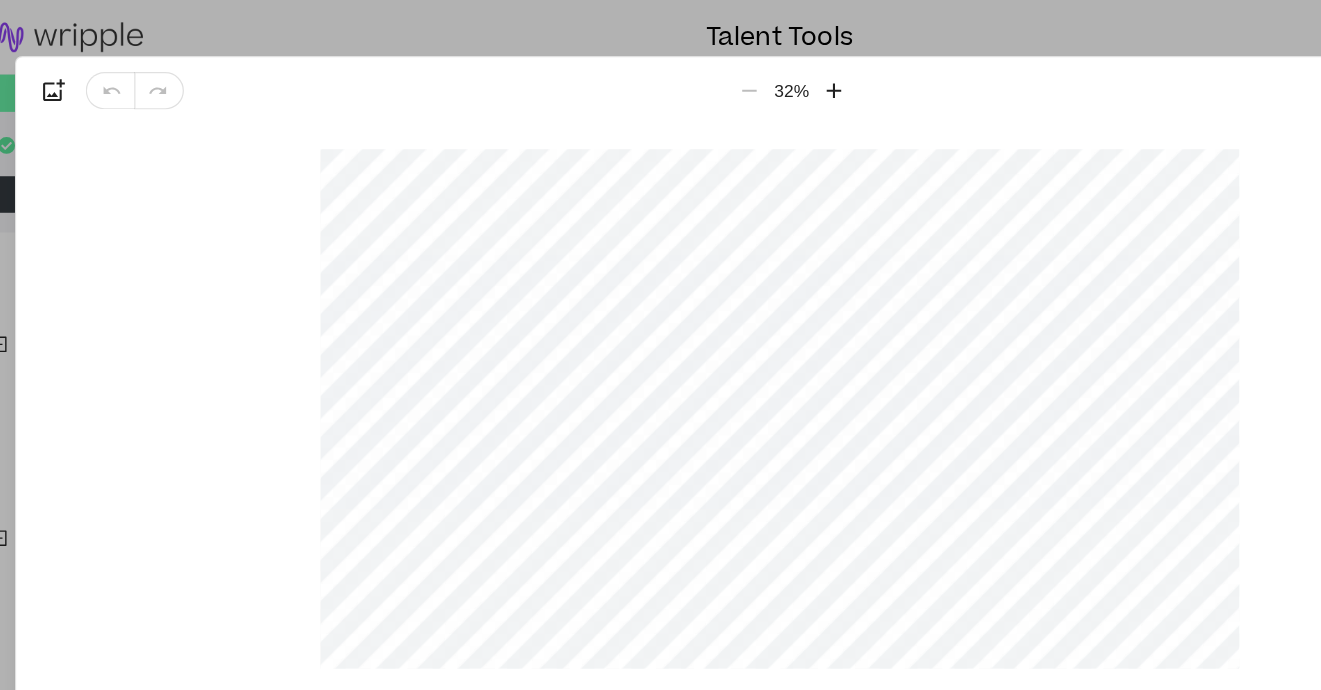 click on "32 %" at bounding box center (628, 73) 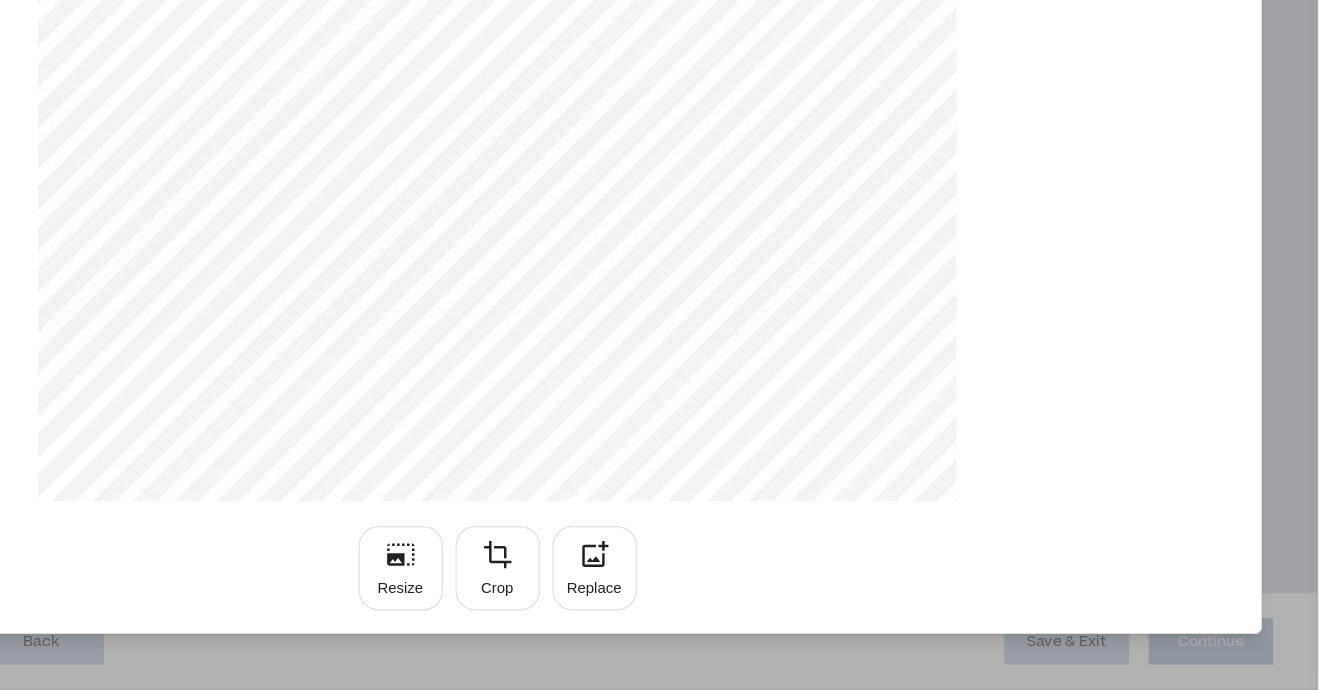scroll, scrollTop: 589, scrollLeft: 0, axis: vertical 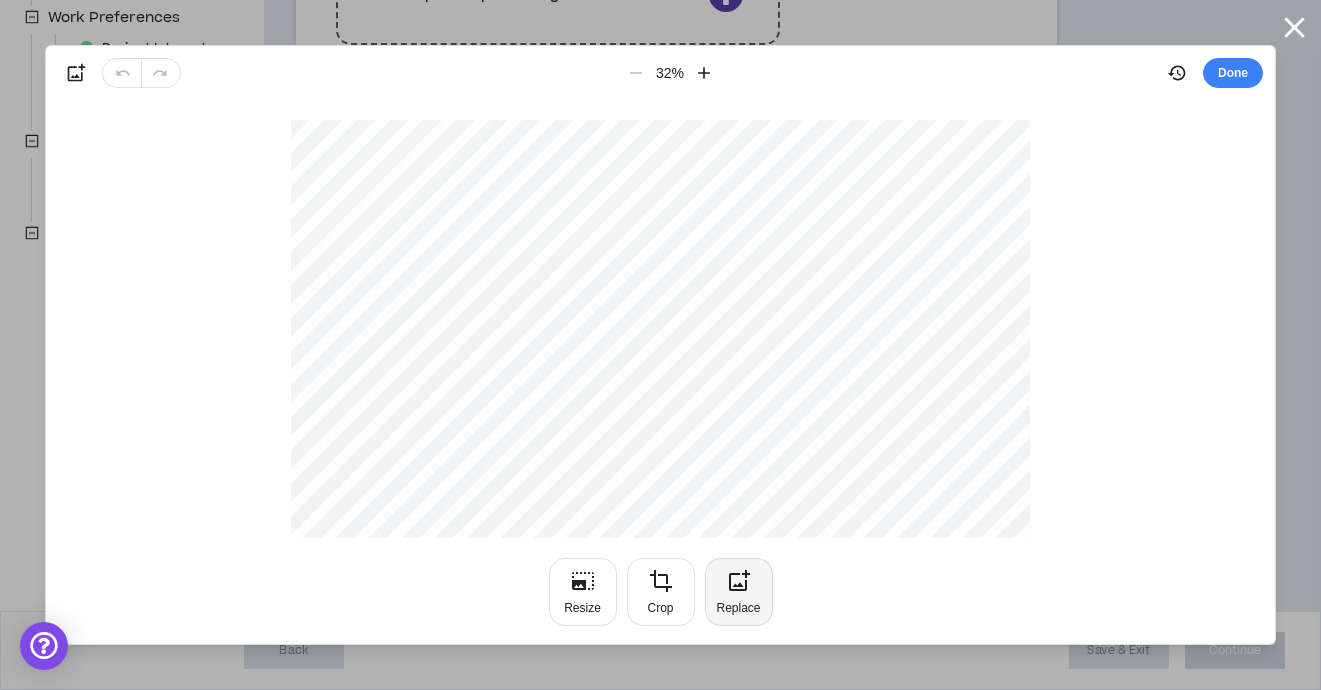 click 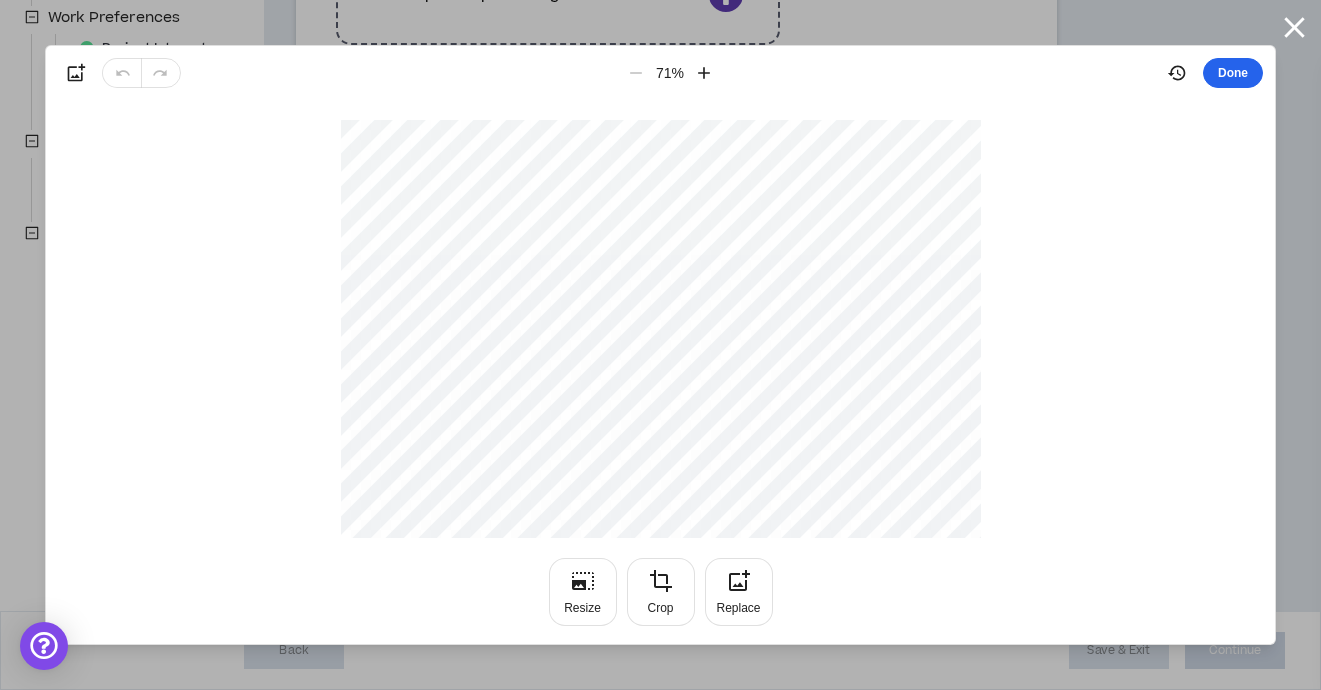 click on "Done" at bounding box center (1233, 73) 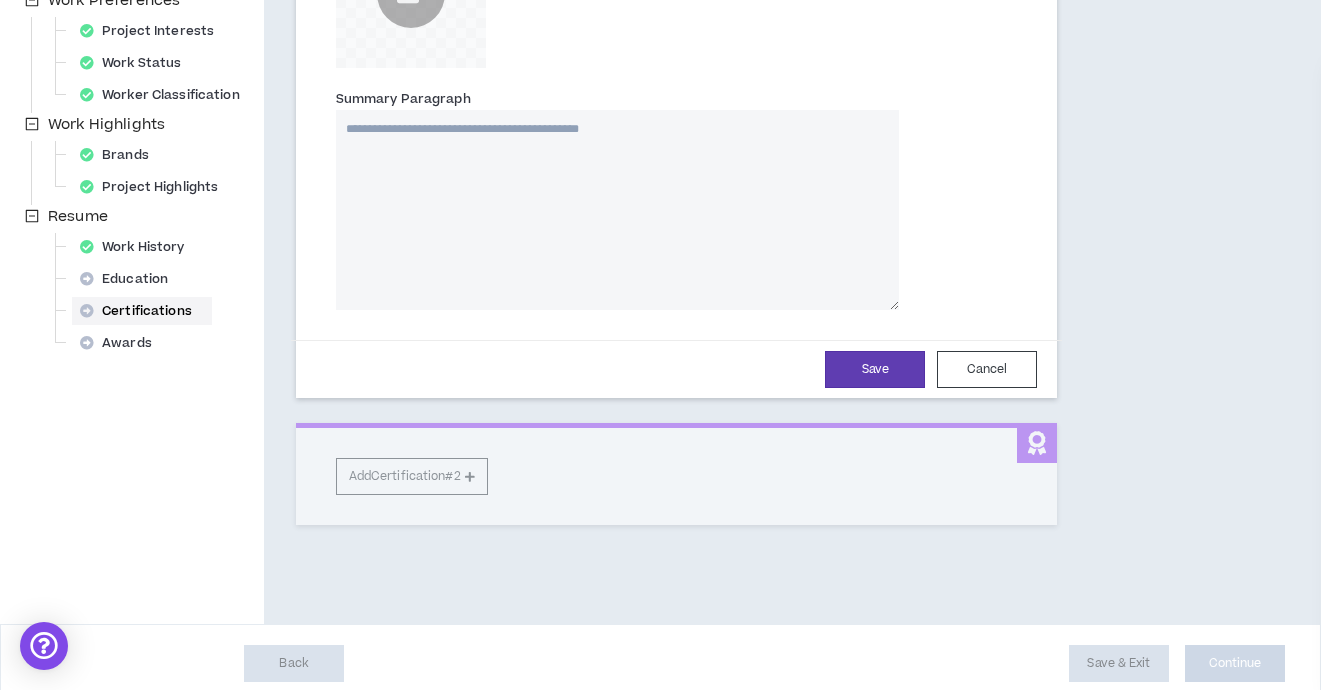 scroll, scrollTop: 433, scrollLeft: 0, axis: vertical 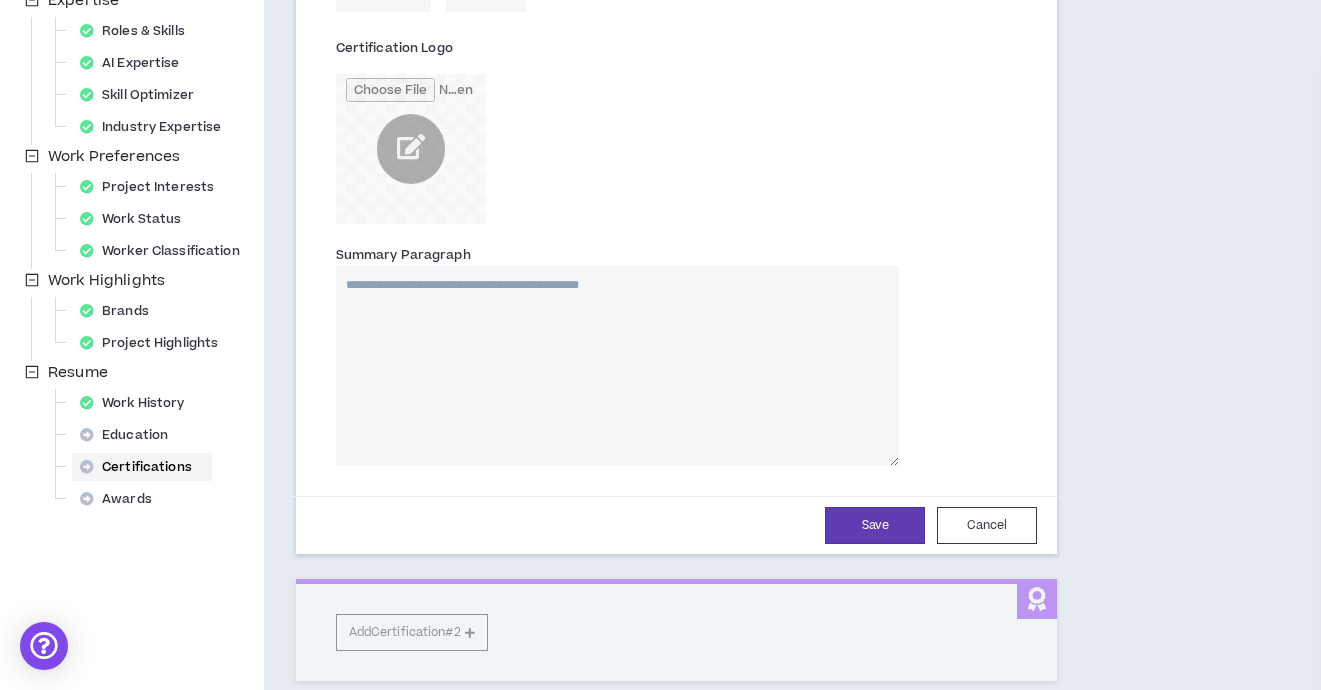 click on "Summary Paragraph" at bounding box center (617, 366) 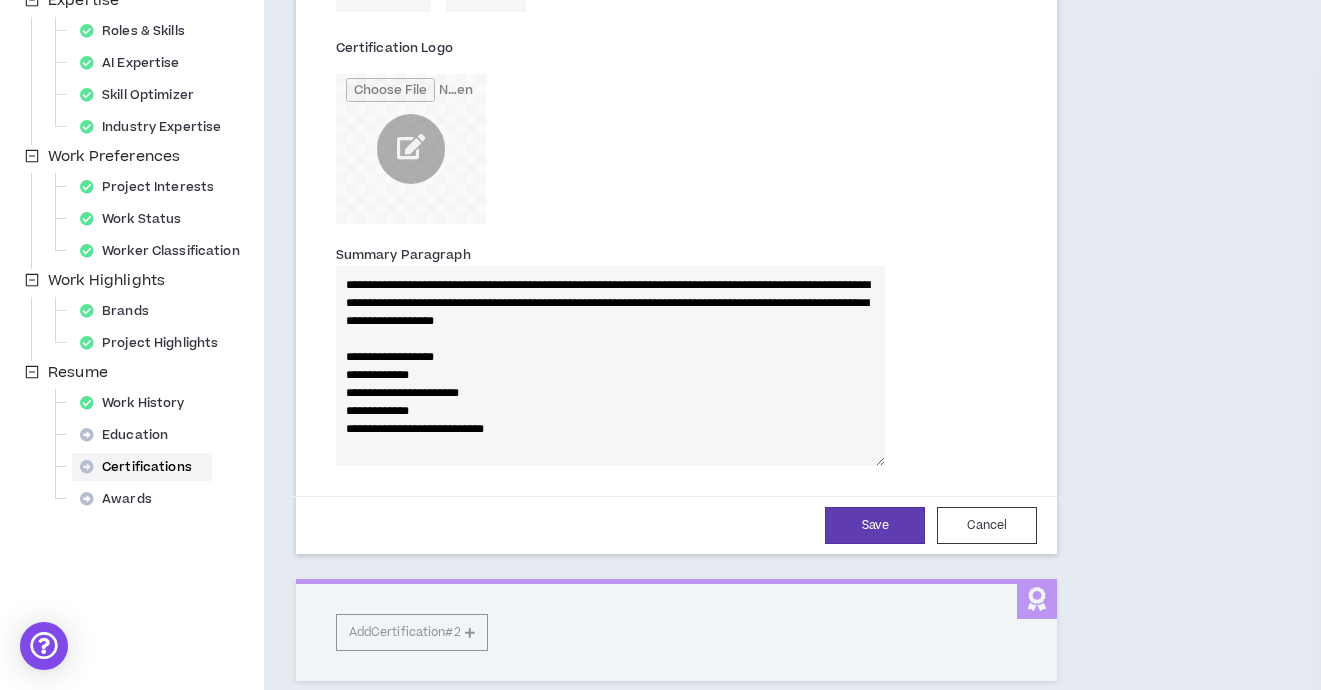 type 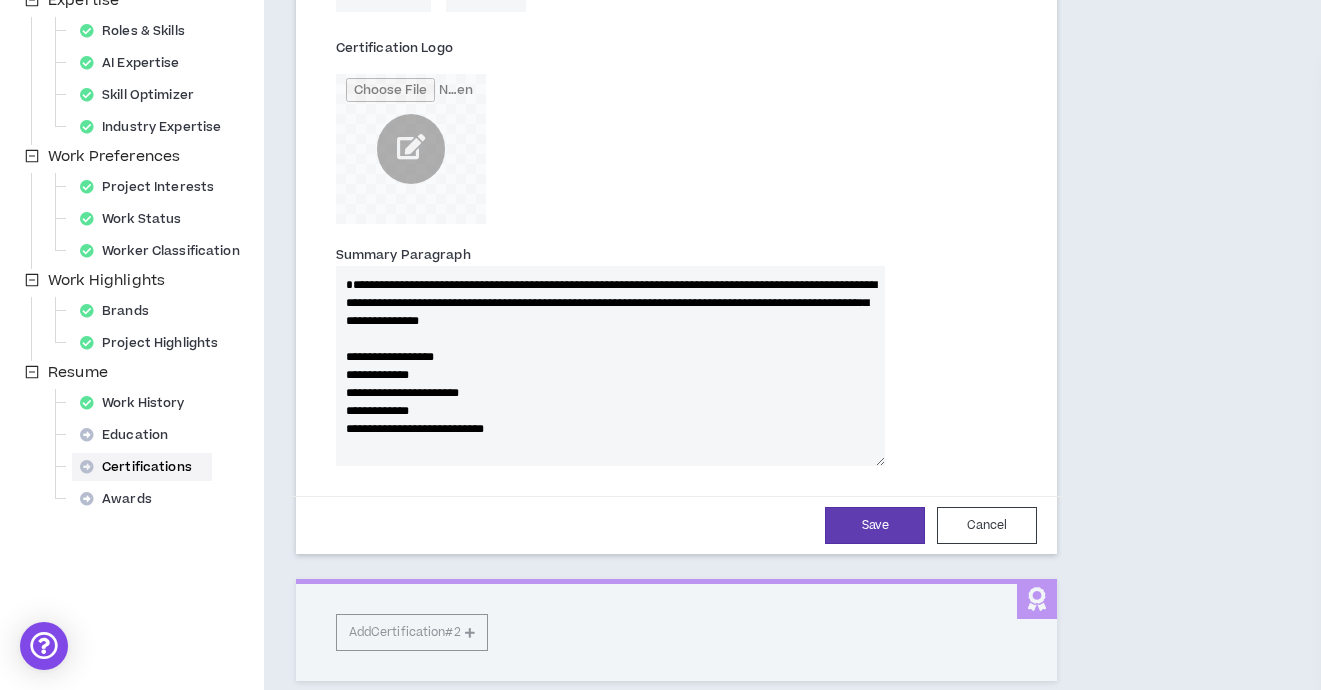 type 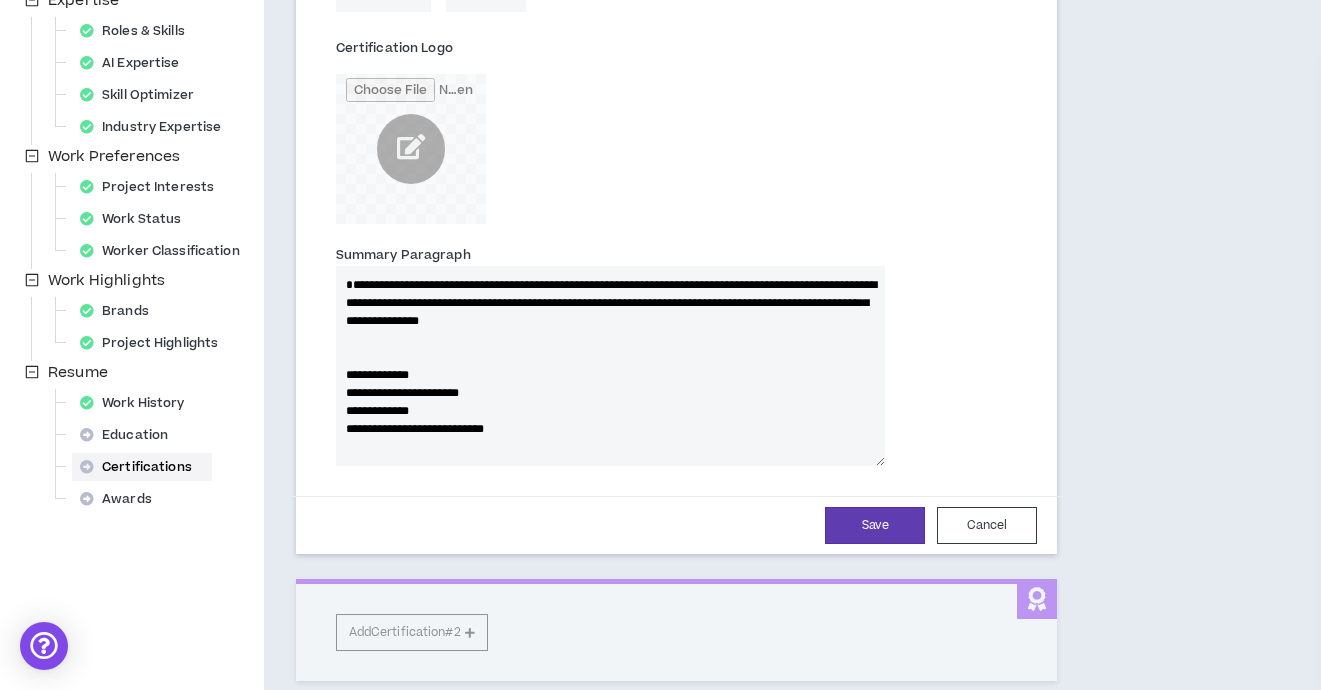 type 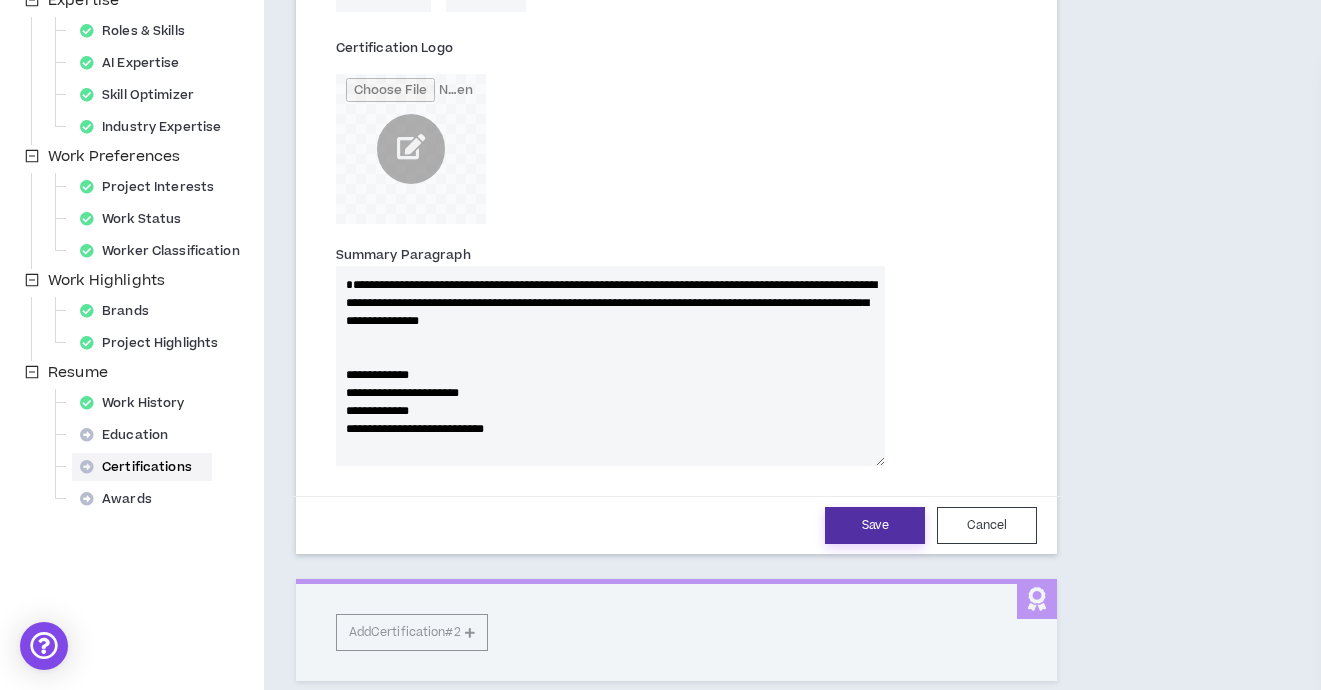 type on "**********" 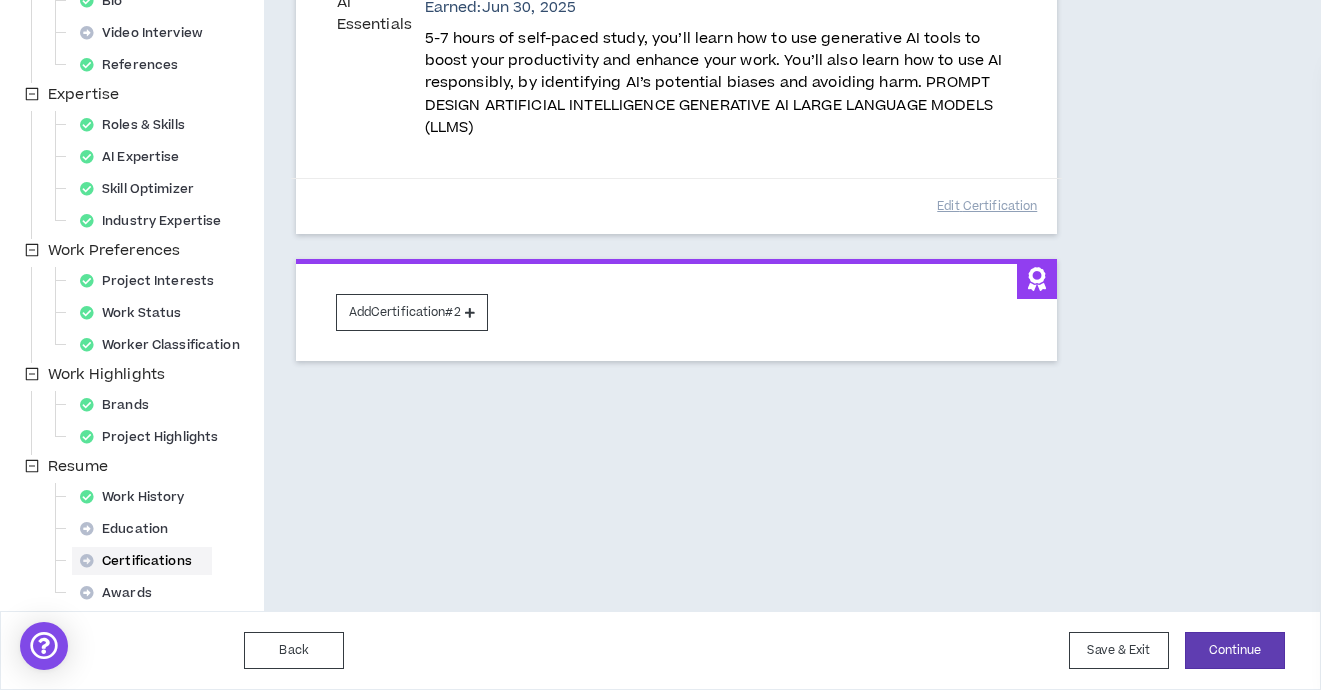 scroll, scrollTop: 477, scrollLeft: 0, axis: vertical 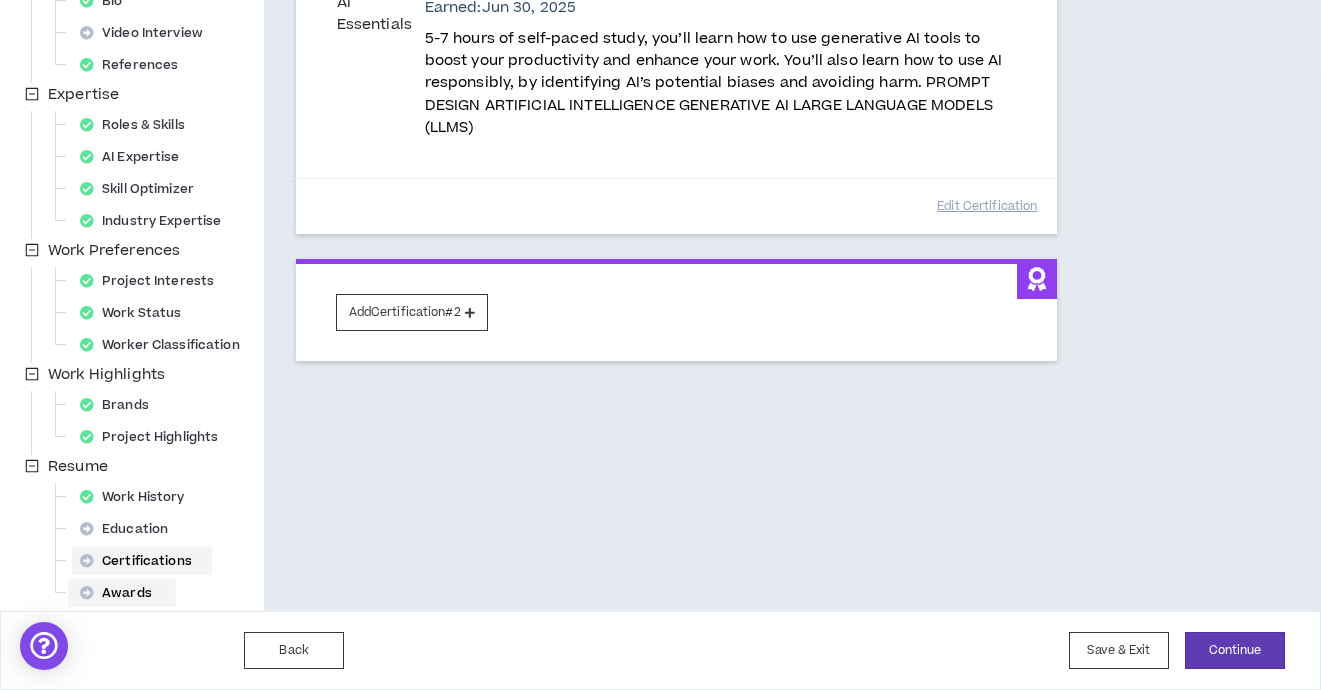 click on "Awards" at bounding box center (122, 593) 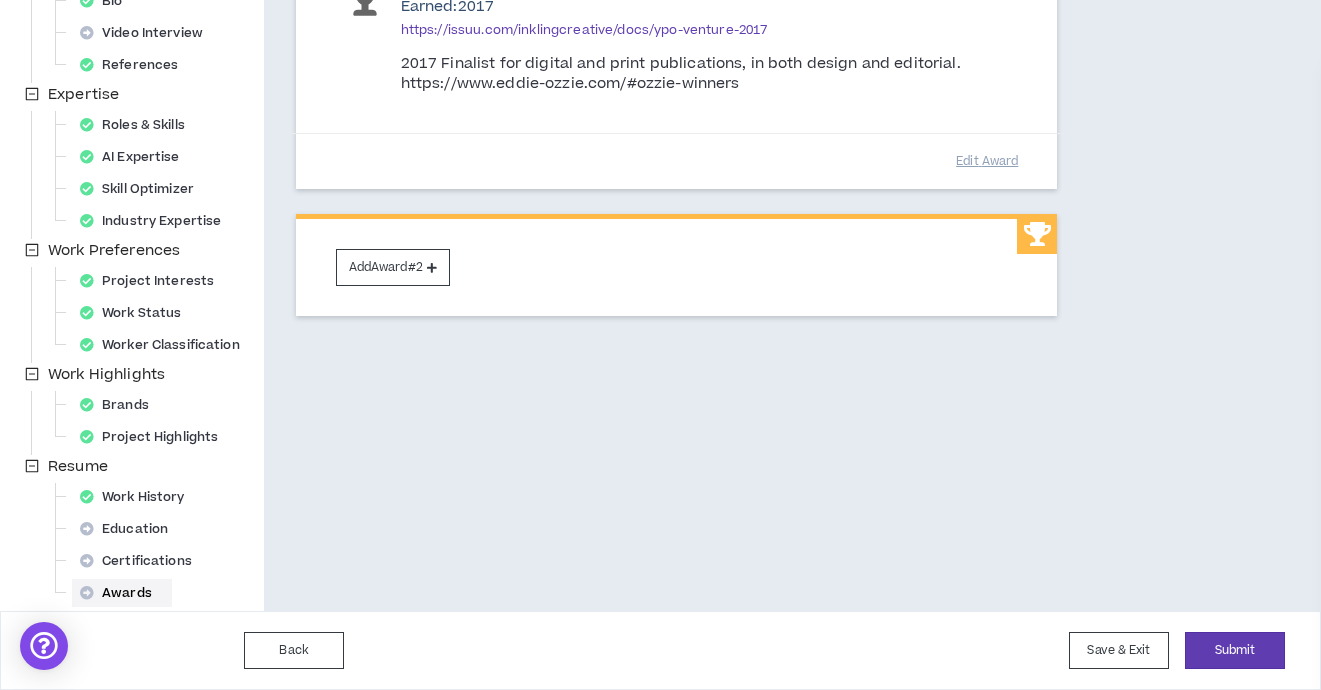scroll, scrollTop: 477, scrollLeft: 0, axis: vertical 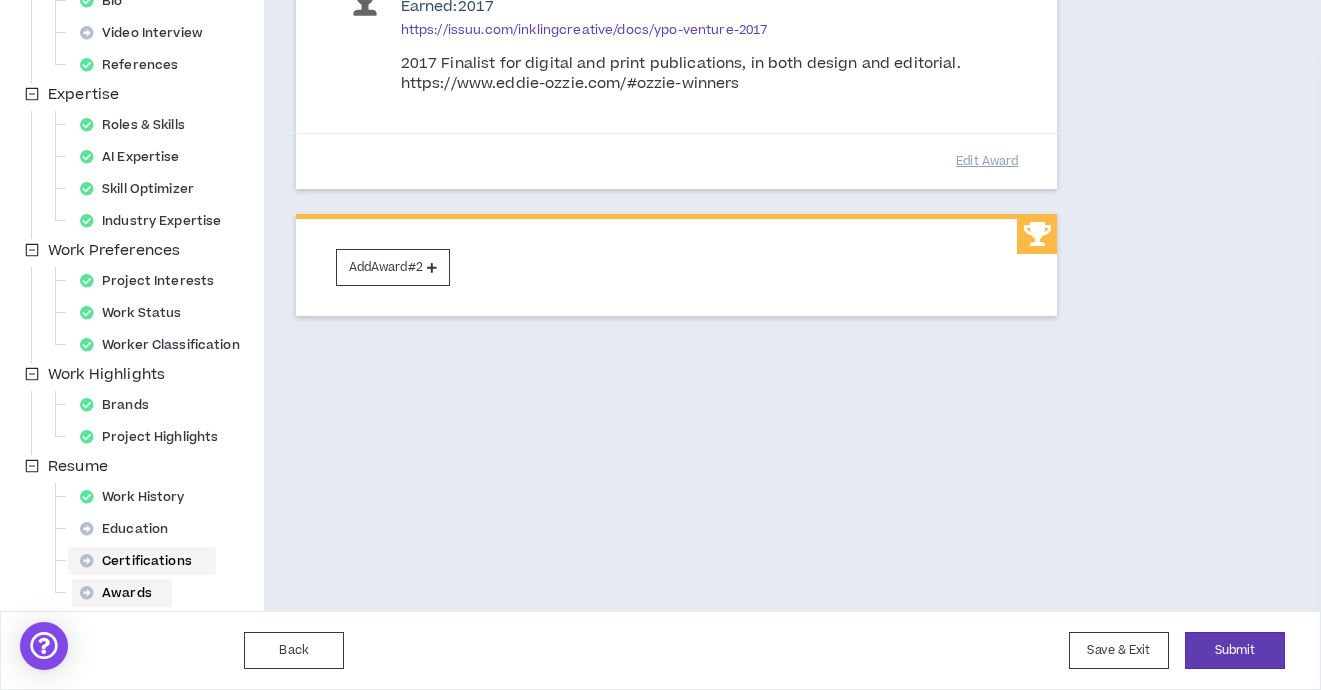 click on "Certifications" at bounding box center (142, 561) 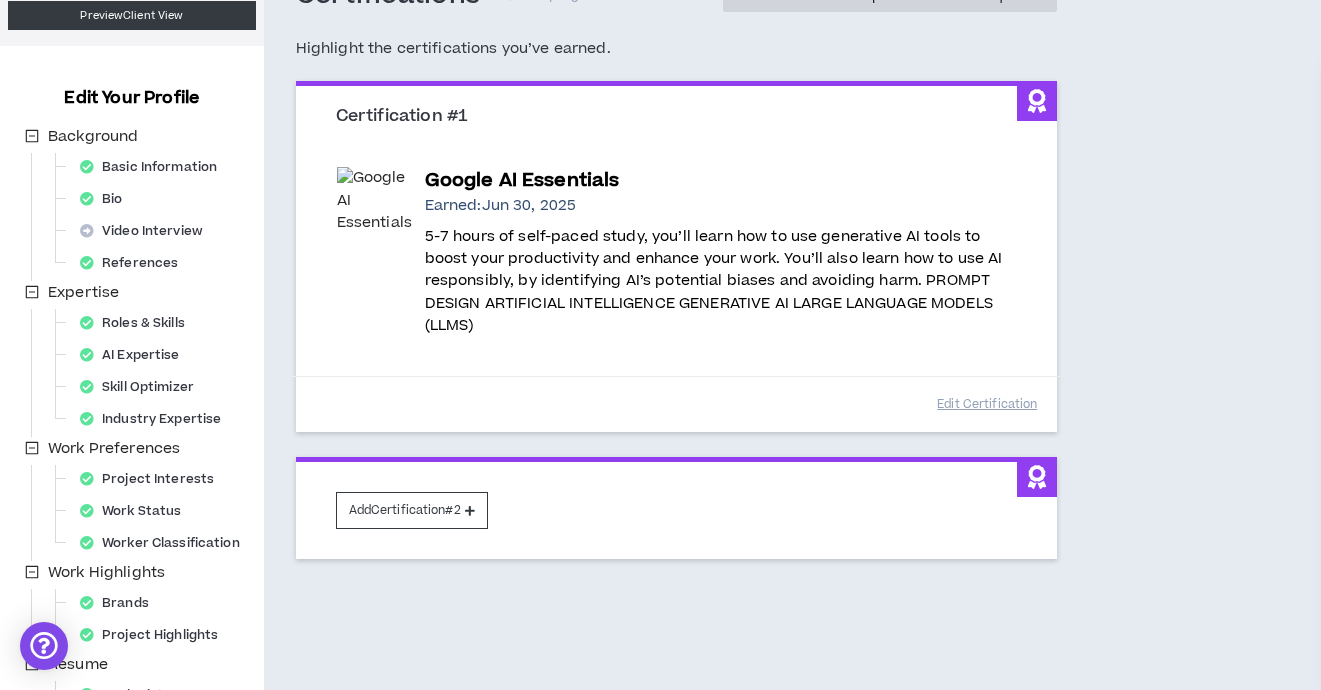 scroll, scrollTop: 144, scrollLeft: 0, axis: vertical 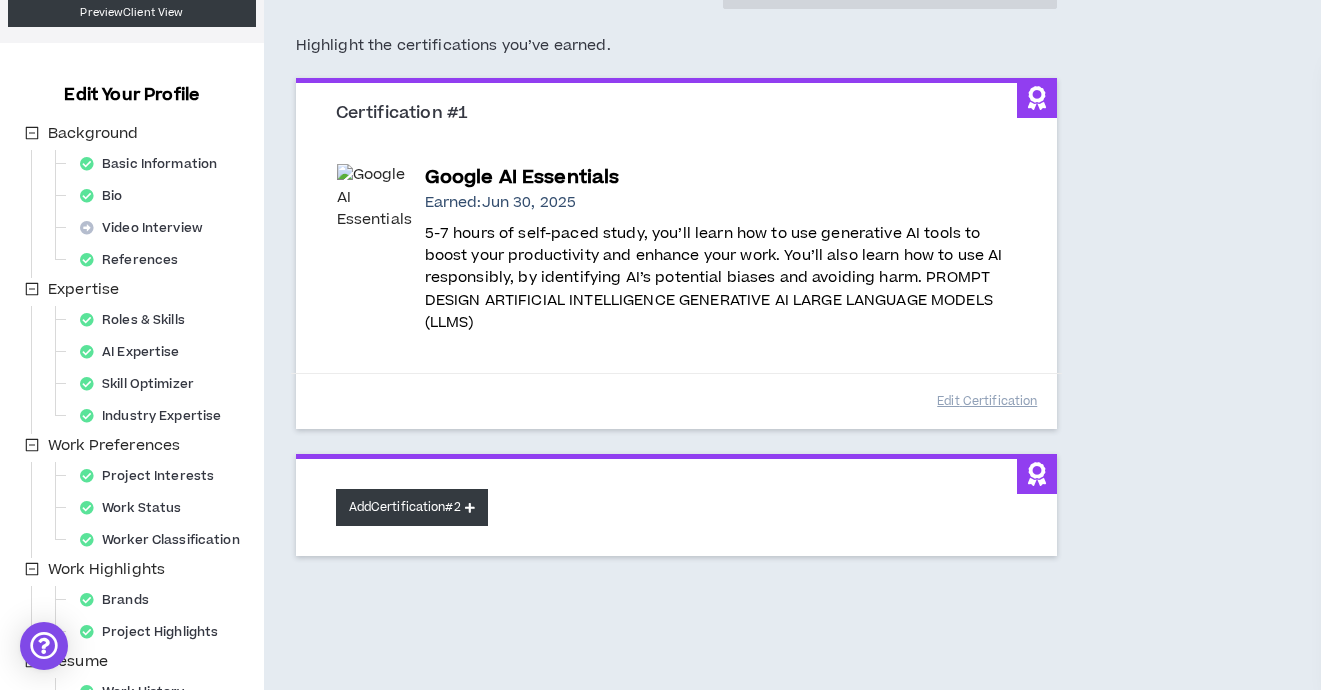 click on "Add  Certification  #2" at bounding box center [412, 507] 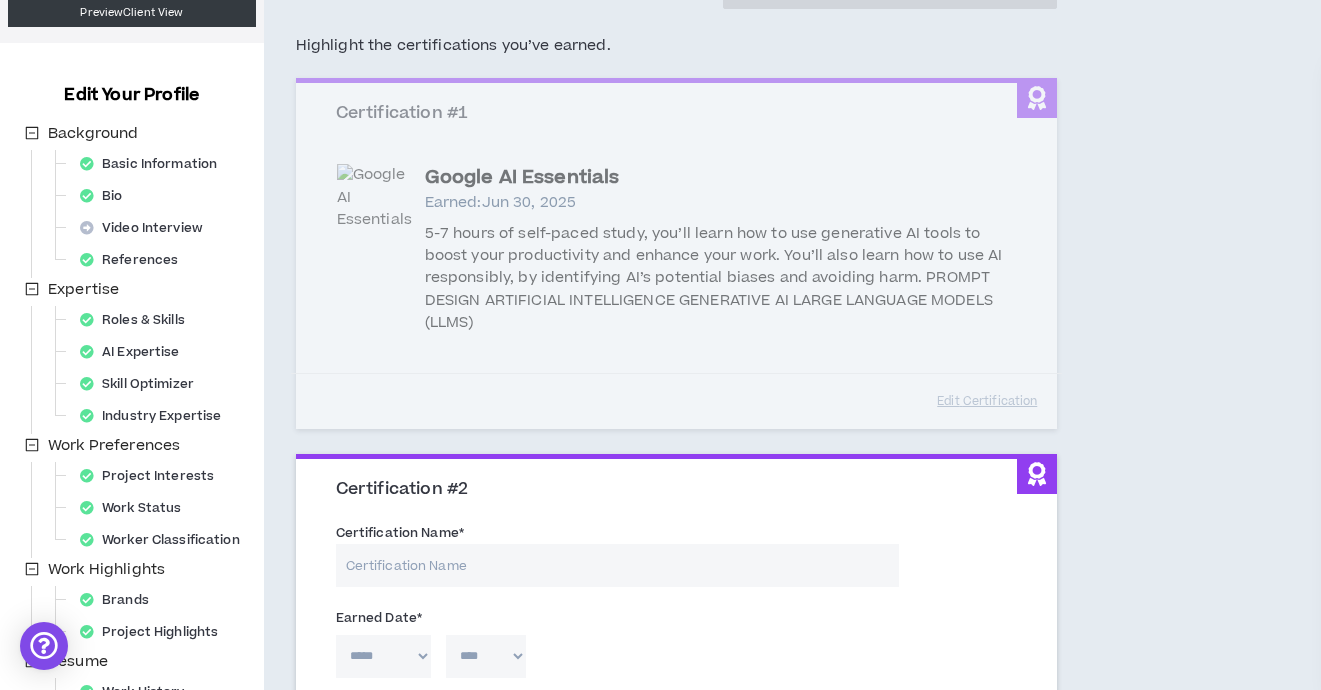 click on "Certification Name  *" at bounding box center (617, 565) 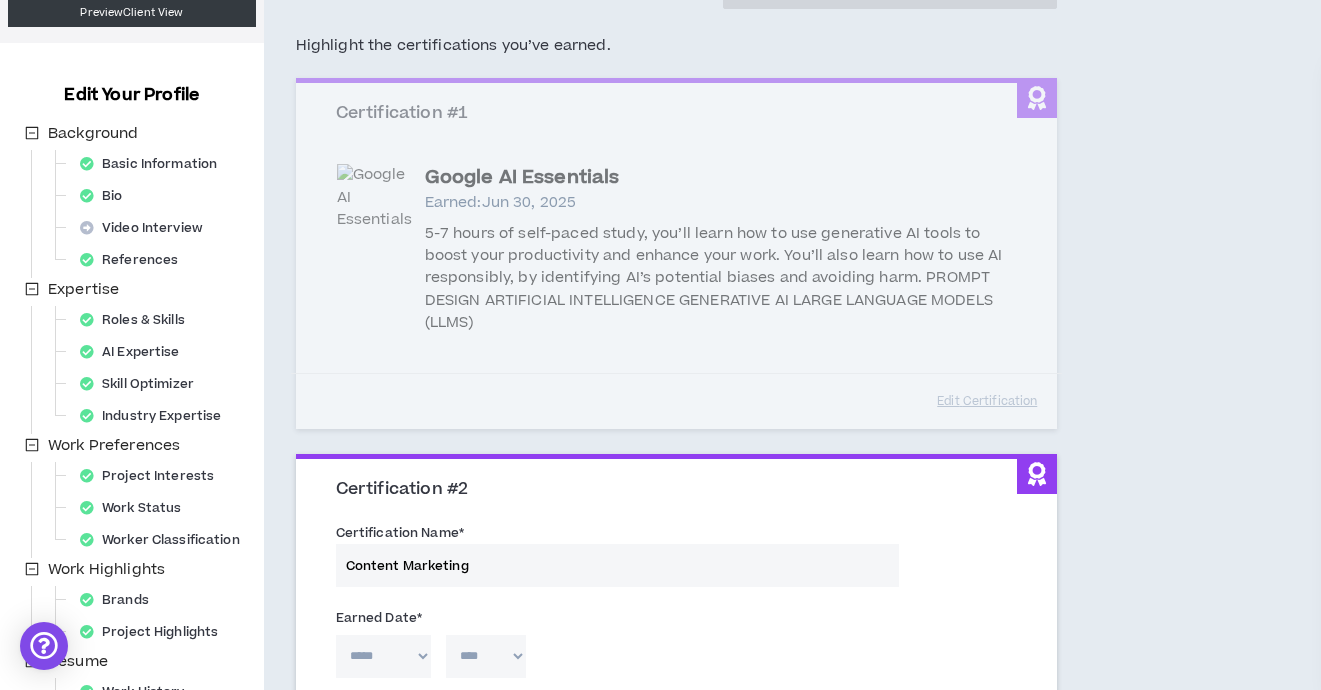 scroll, scrollTop: 165, scrollLeft: 0, axis: vertical 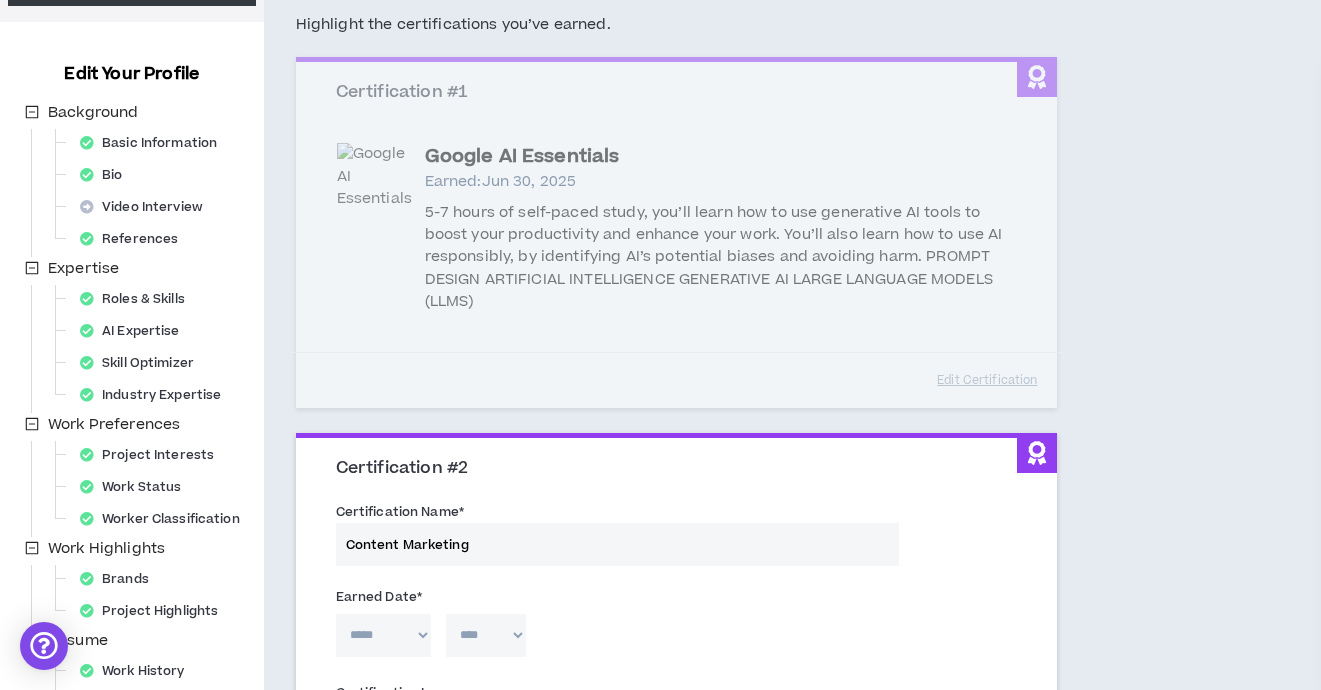 type on "Content Marketing" 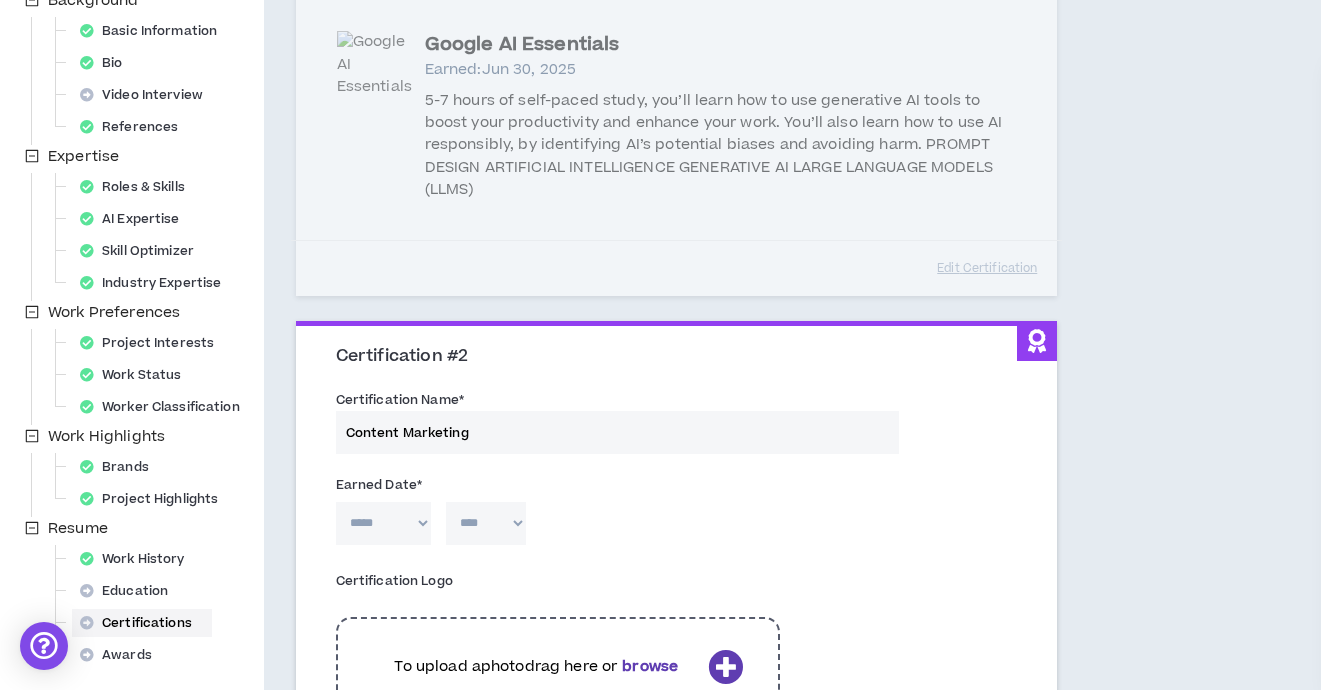 scroll, scrollTop: 388, scrollLeft: 0, axis: vertical 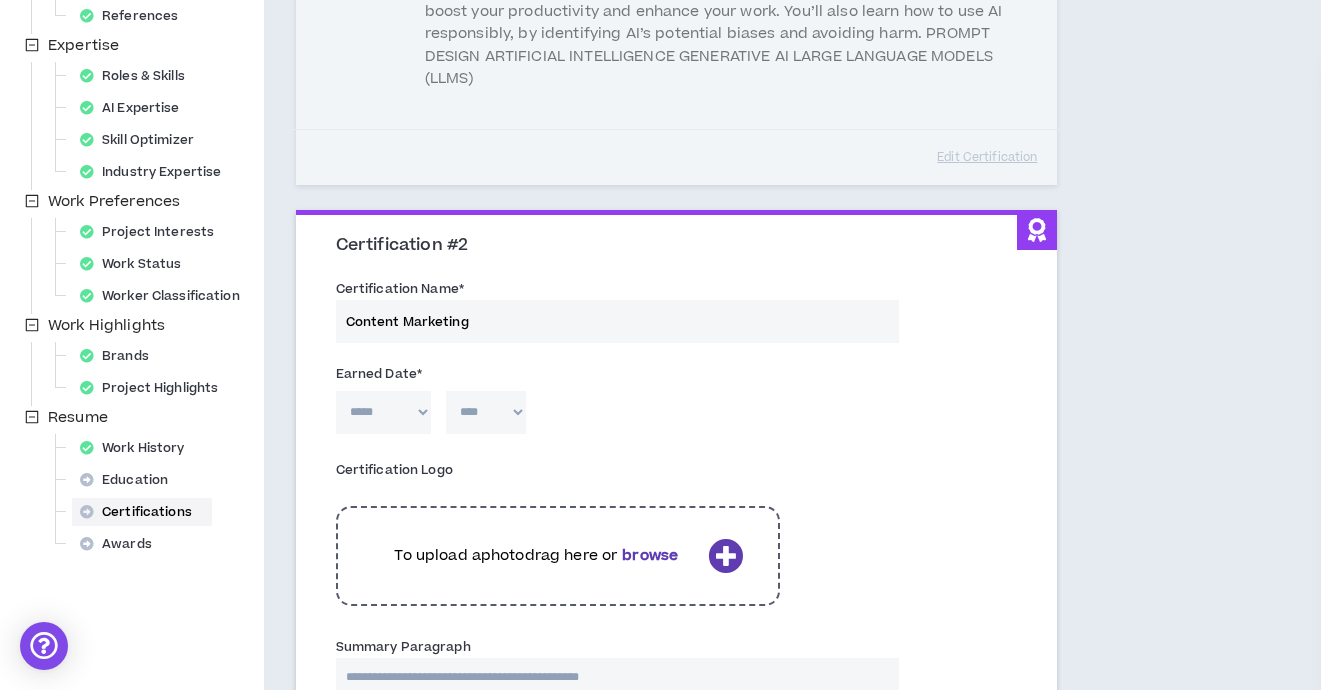 click on "***** *** *** *** *** *** **** *** *** **** *** *** ***" at bounding box center [383, 412] 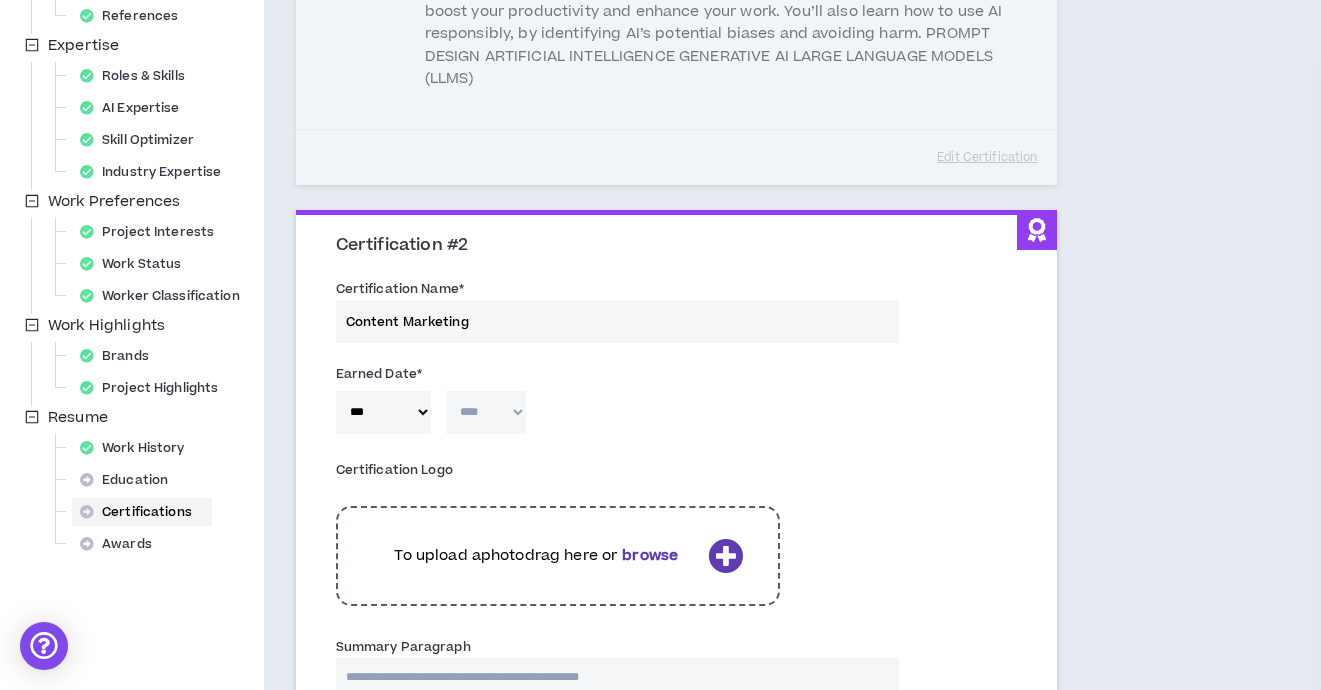 click on "**** **** **** **** **** **** **** **** **** **** **** **** **** **** **** **** **** **** **** **** **** **** **** **** **** **** **** **** **** **** **** **** **** **** **** **** **** **** **** **** **** **** **** **** **** **** **** **** **** **** **** **** **** **** **** **** **** **** **** **** **** **** **** **** **** **** **** **** **** **** **** **** **** **** **** **** **** **** **** **** **** **** **** **** **** **** **** **** **** **** **** **** **** **** **** **** **** **** **** **** **** **** **** **** **** **** **** **** **** **** **** **** **** **** **** **** **** **** **** **** **** **** **** **** **** **** ****" at bounding box center [486, 412] 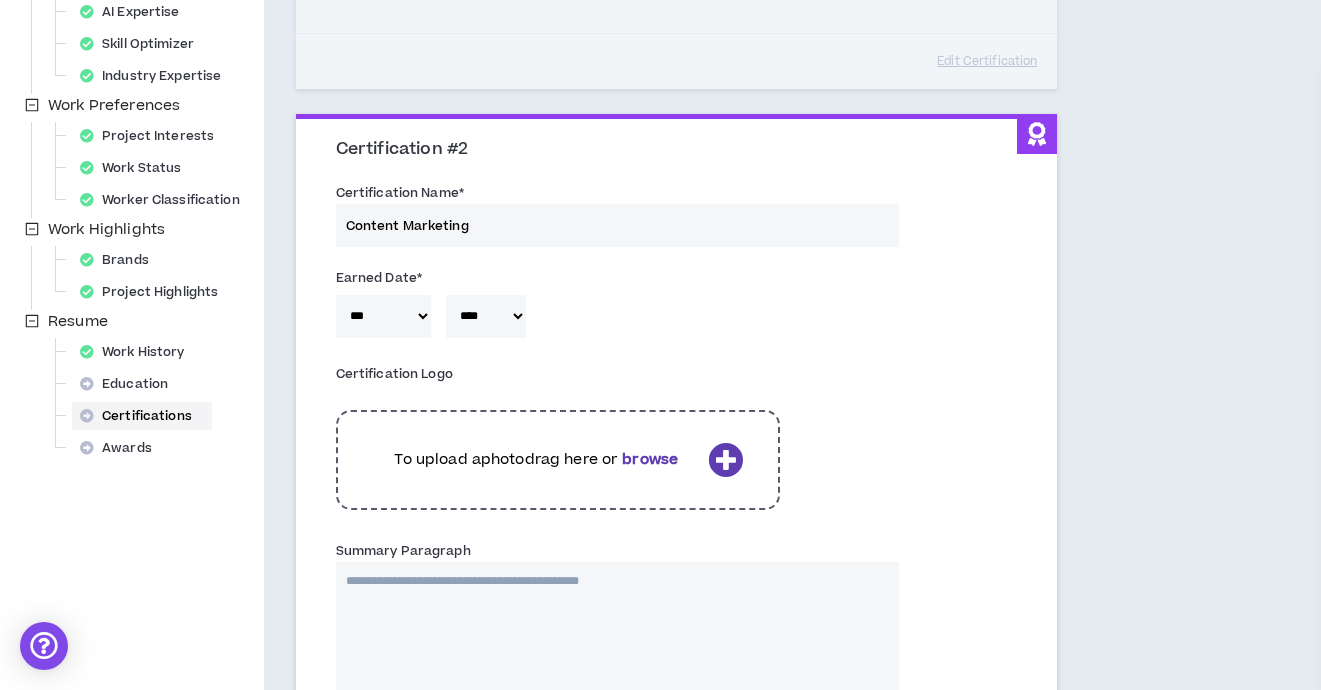 scroll, scrollTop: 487, scrollLeft: 0, axis: vertical 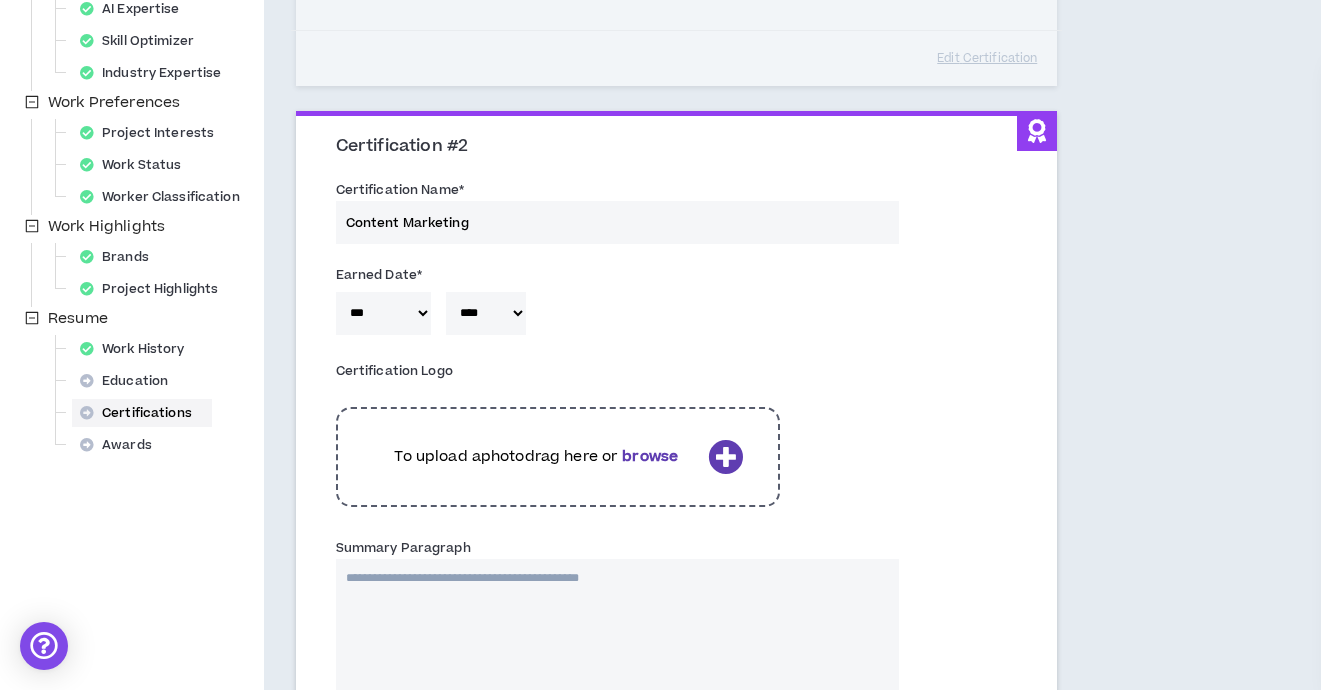click at bounding box center [725, 456] 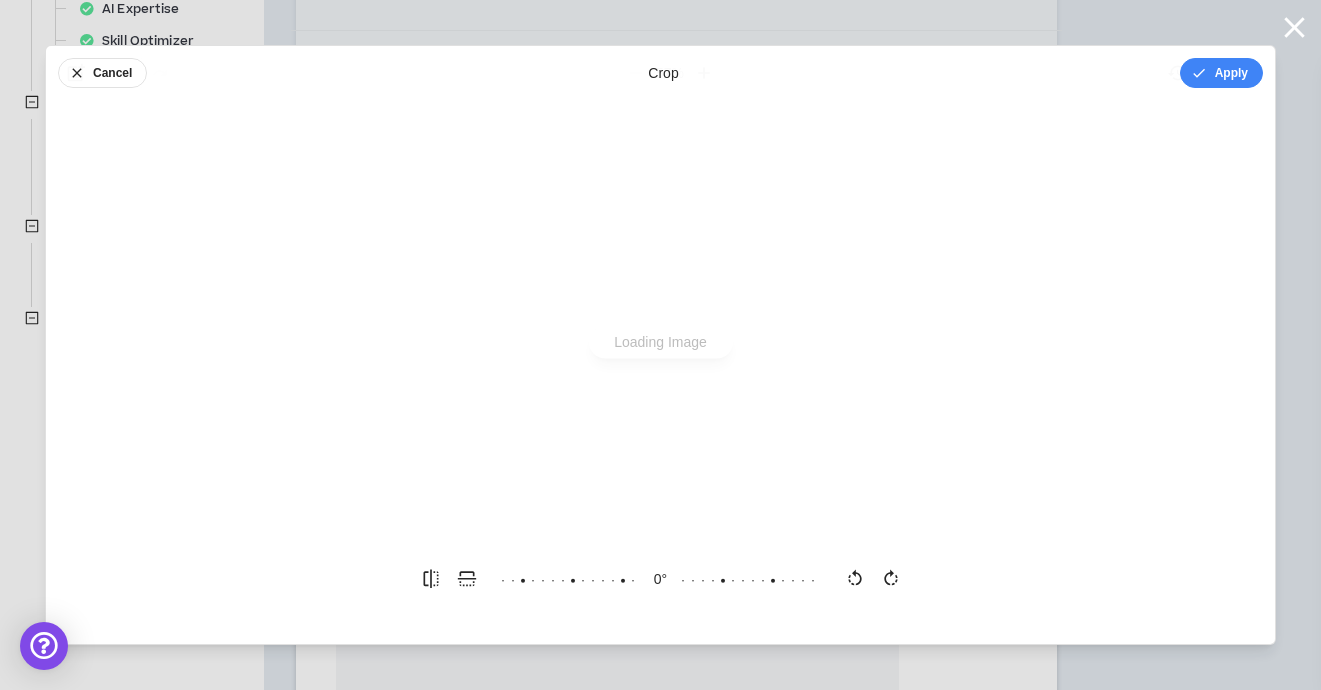 scroll, scrollTop: 0, scrollLeft: 0, axis: both 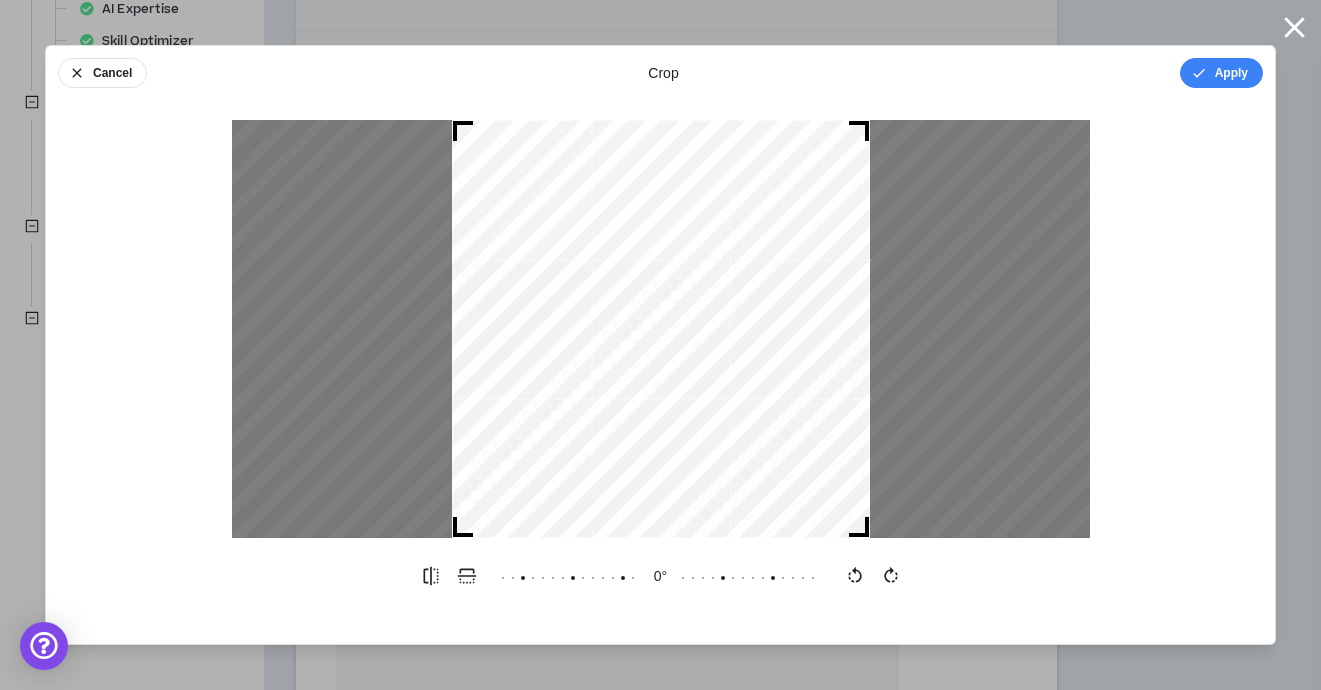 drag, startPoint x: 456, startPoint y: 128, endPoint x: 251, endPoint y: 125, distance: 205.02196 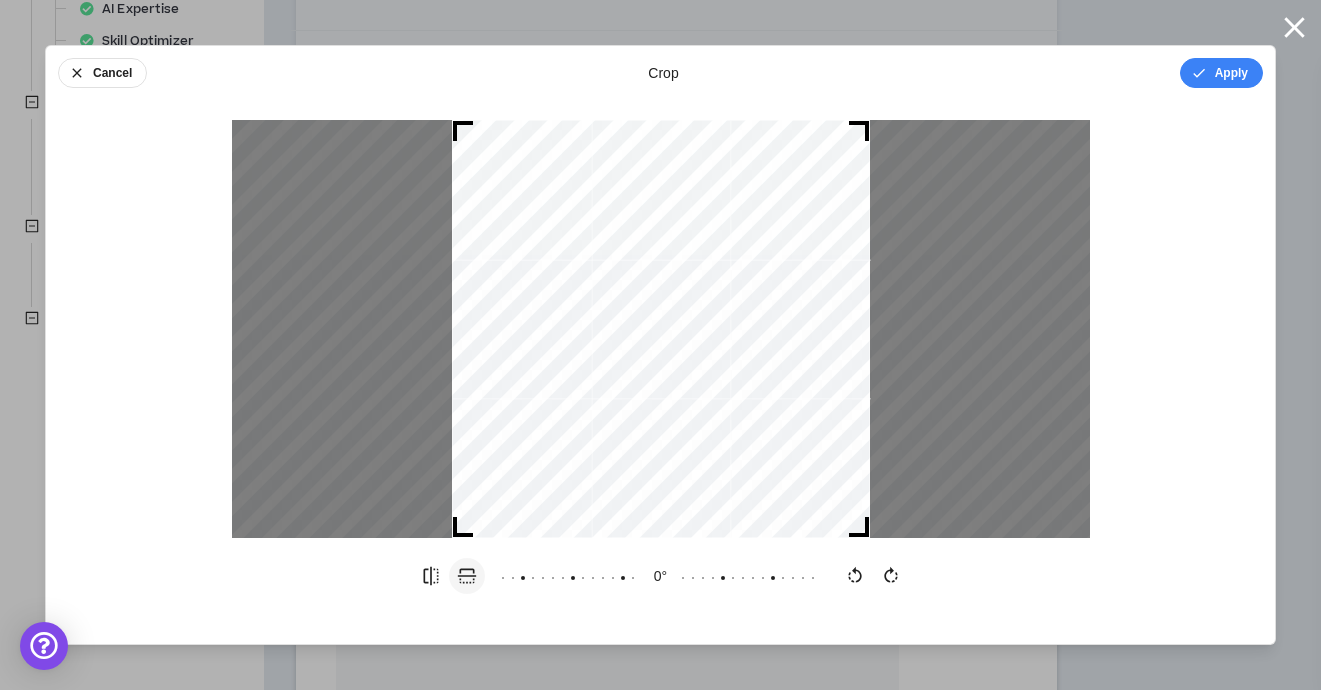 click 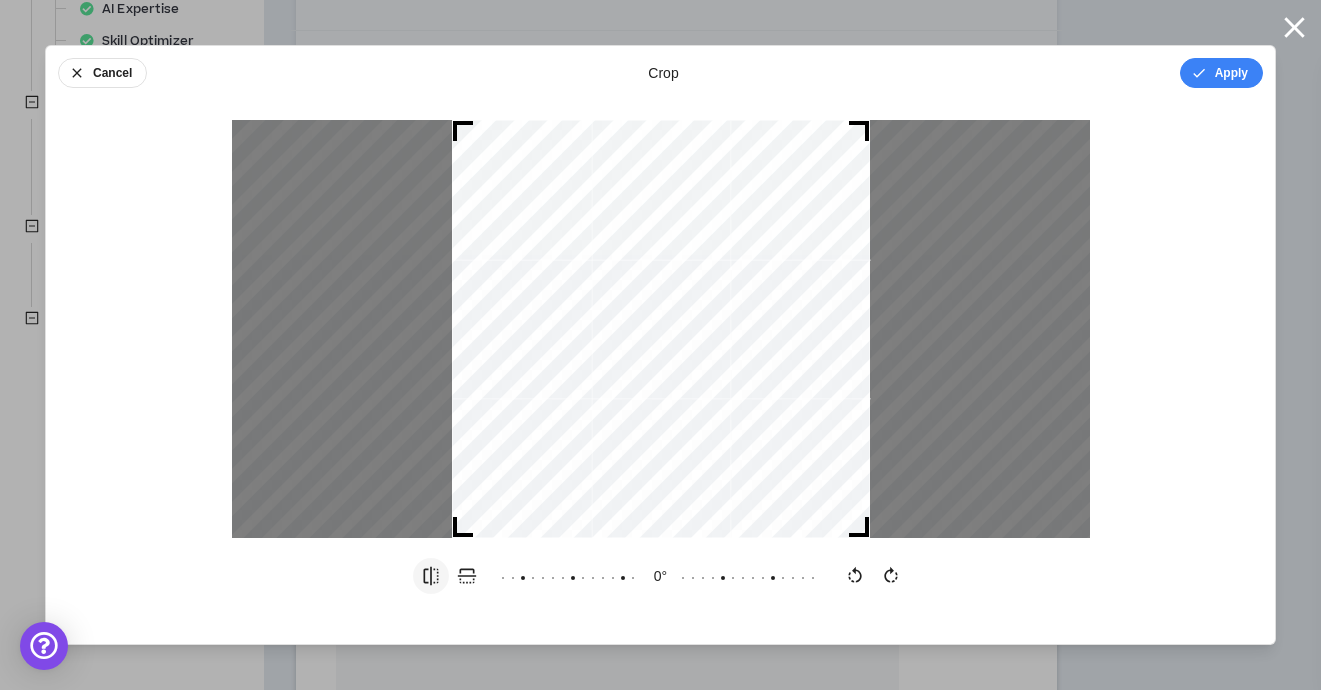 click 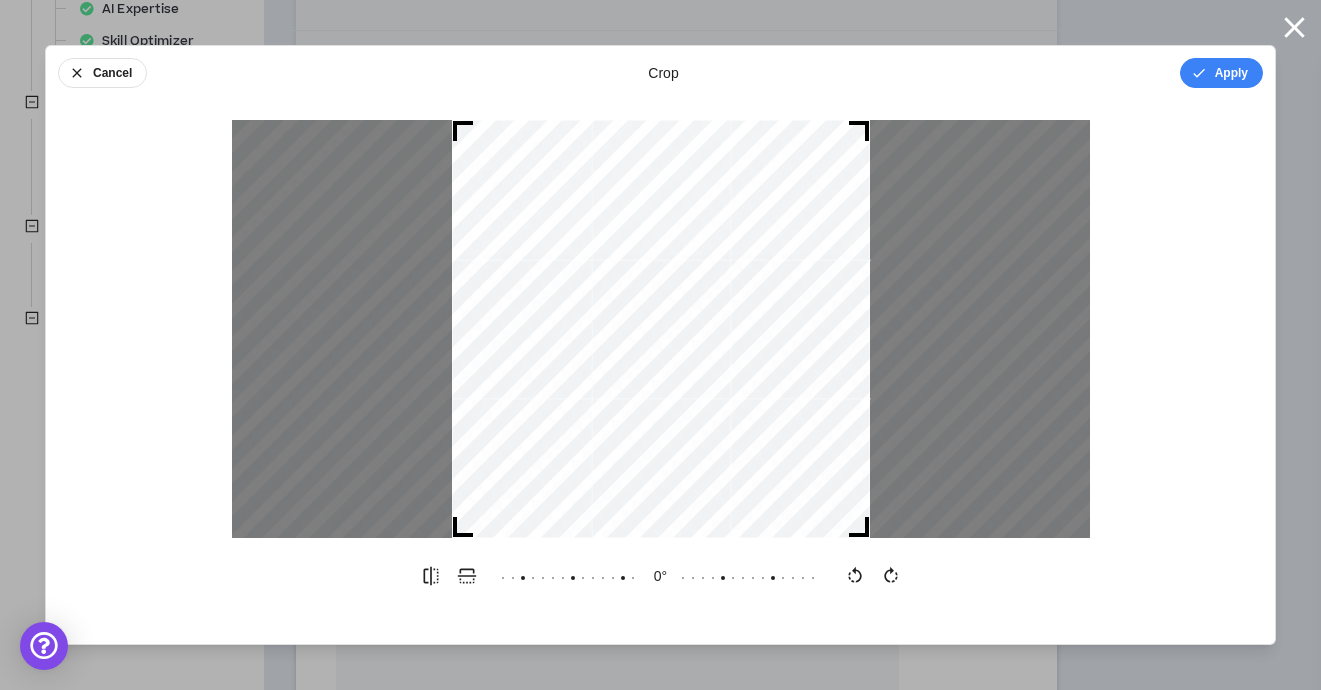 click at bounding box center [661, 329] 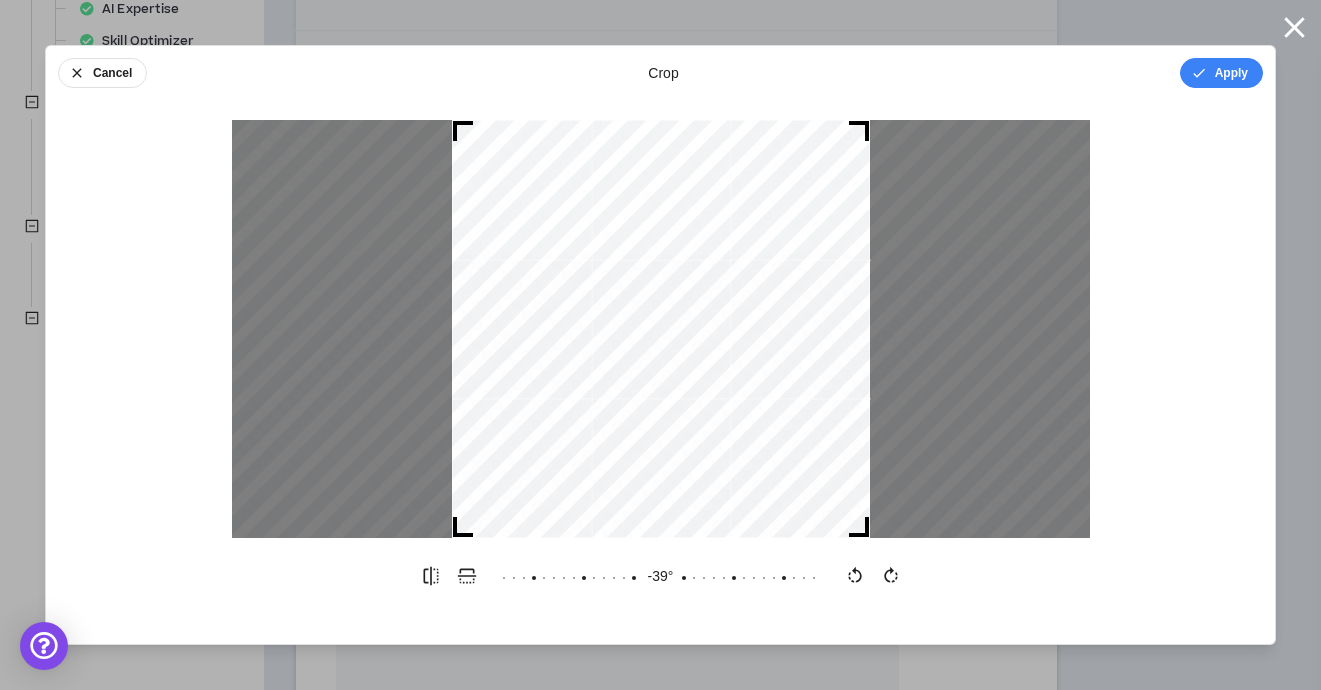 click 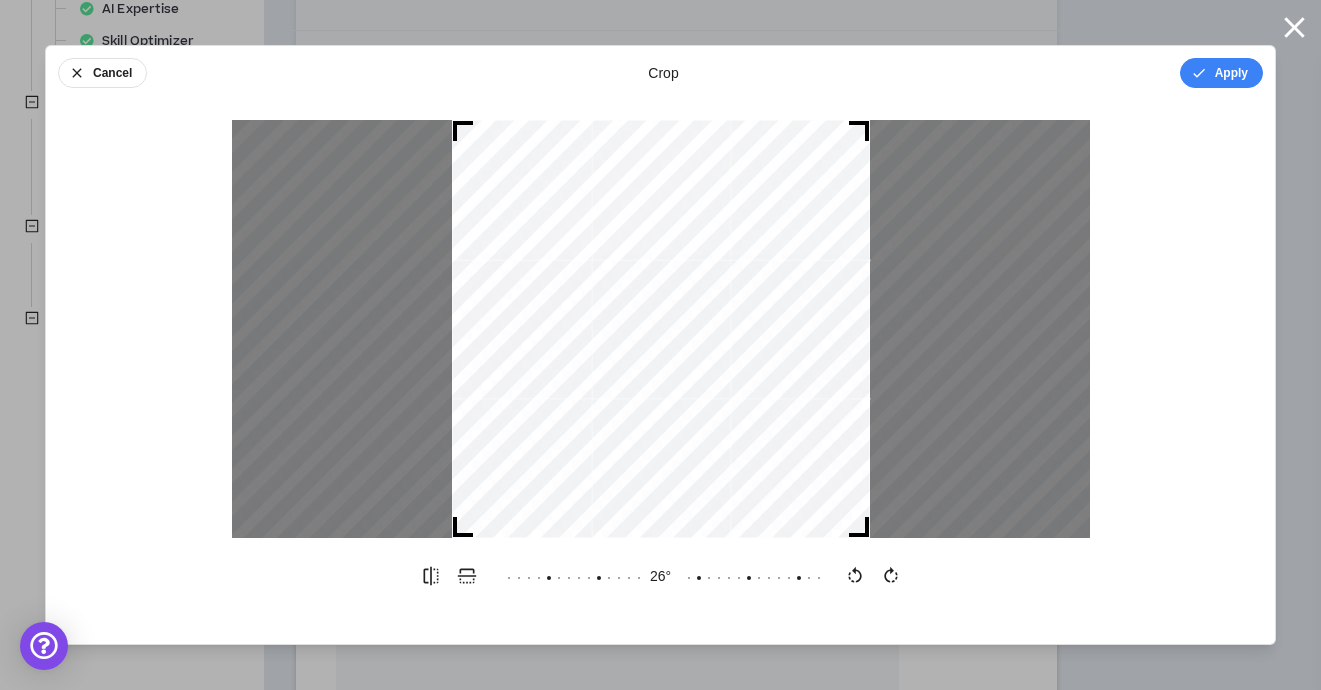 click 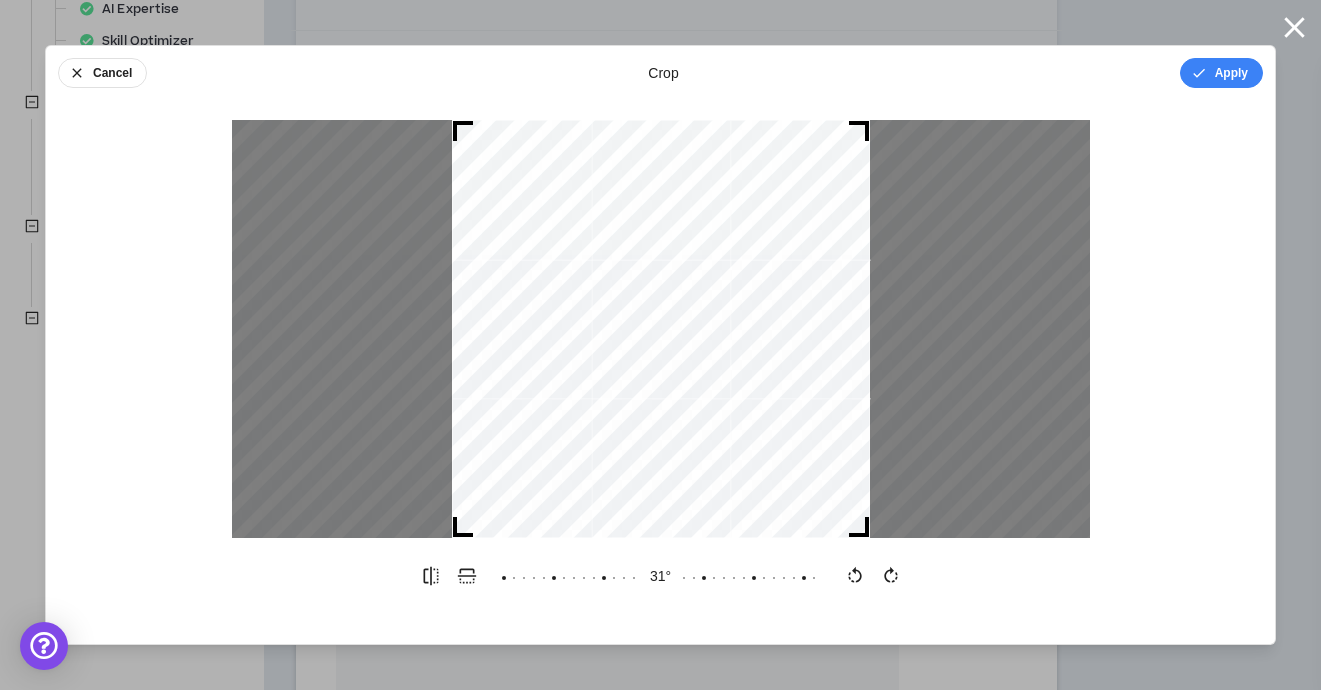 click 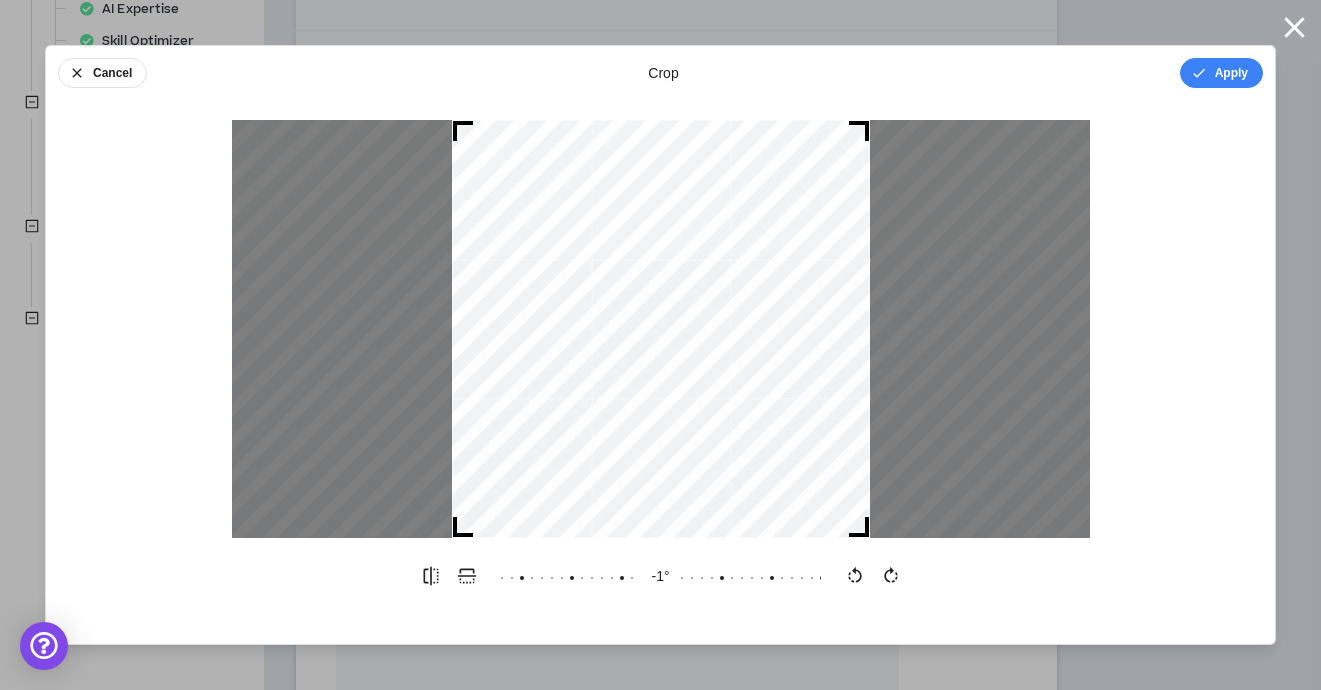 click on "-1 °" at bounding box center (661, 576) 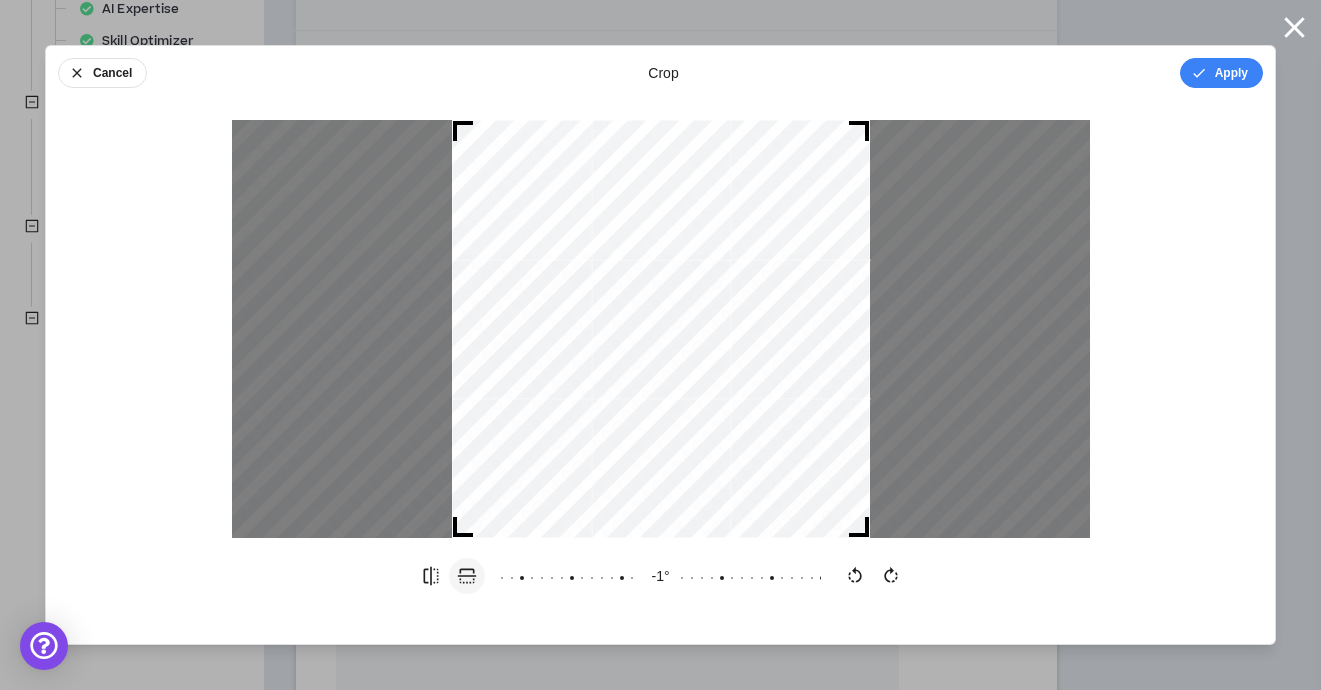 click 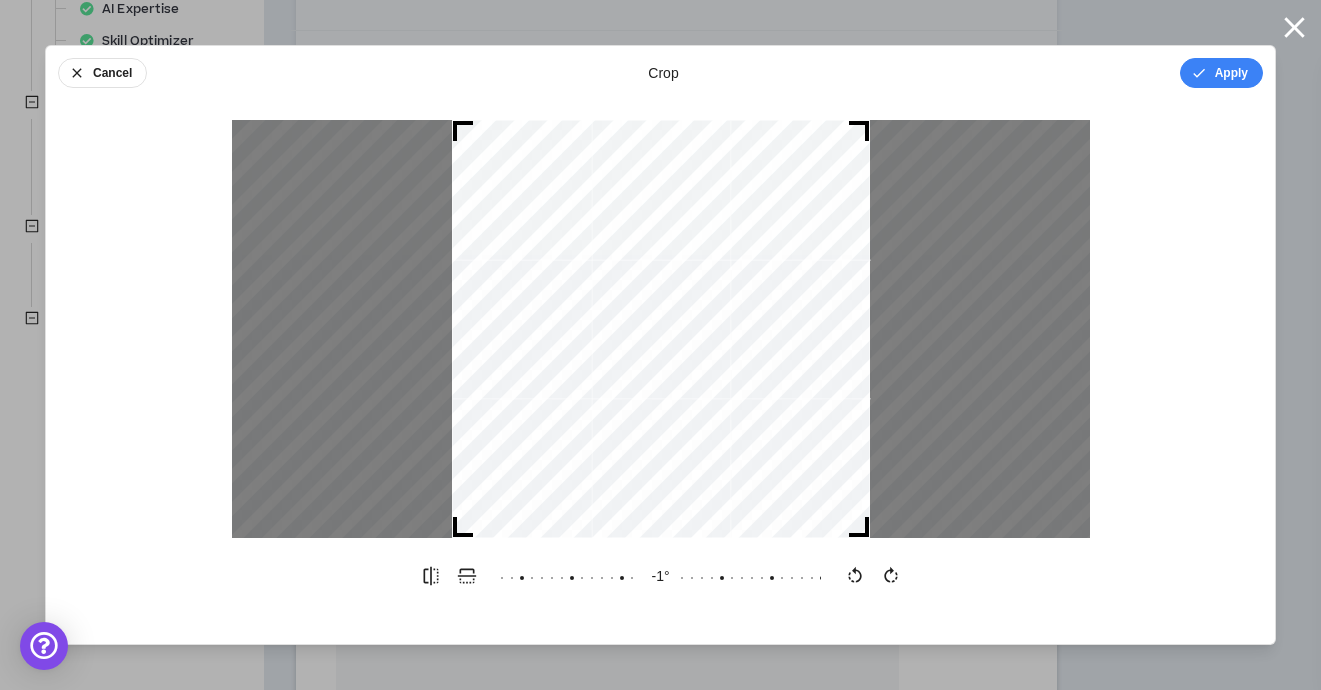 click on "-1 °" at bounding box center [660, 576] 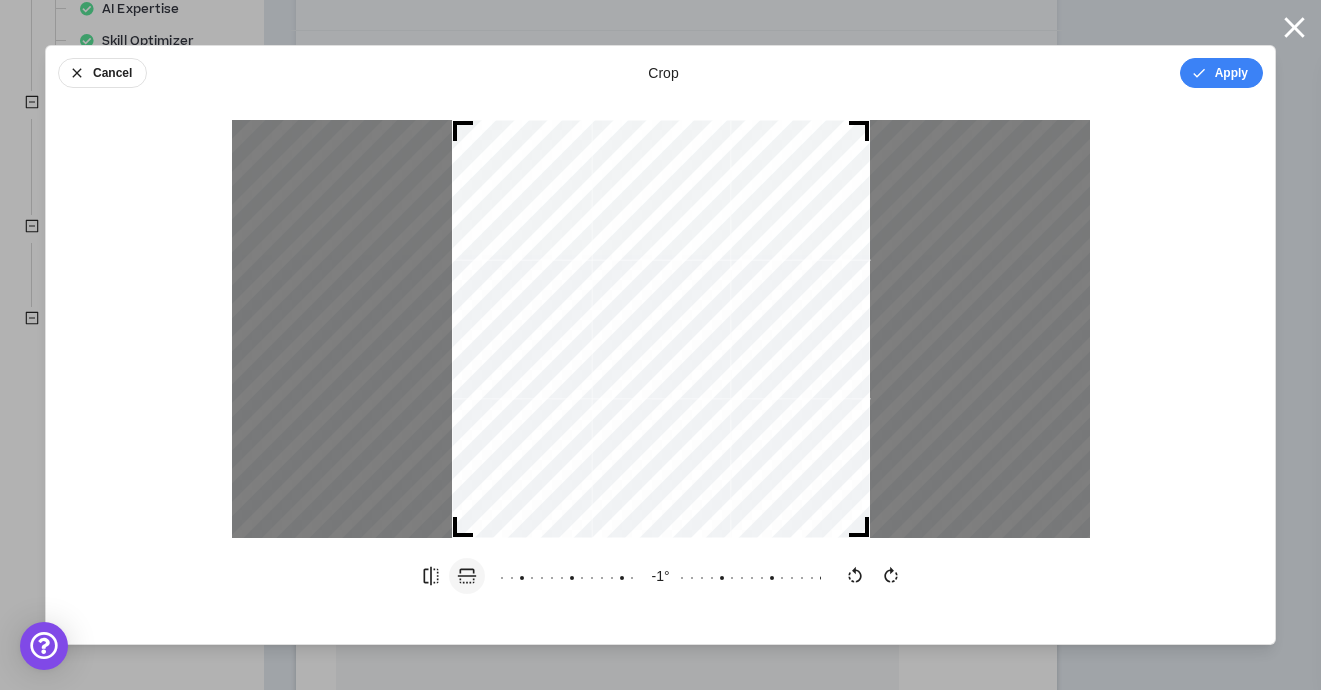 click 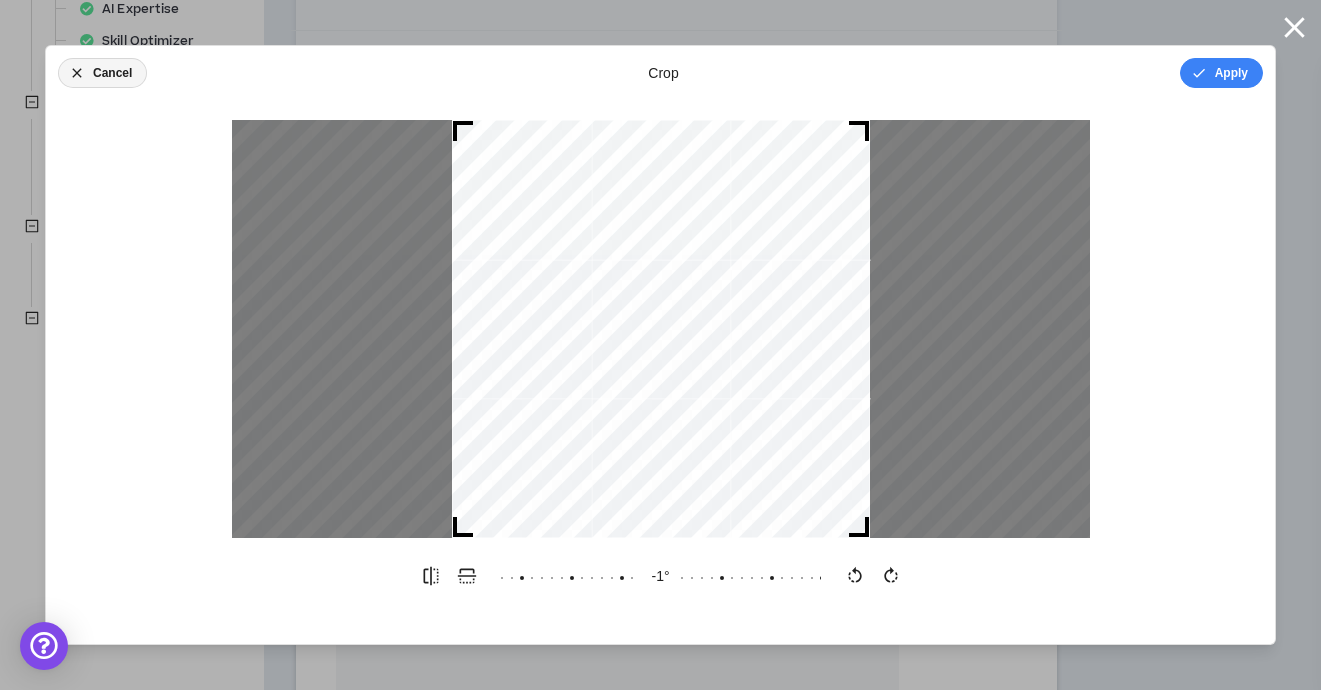 click 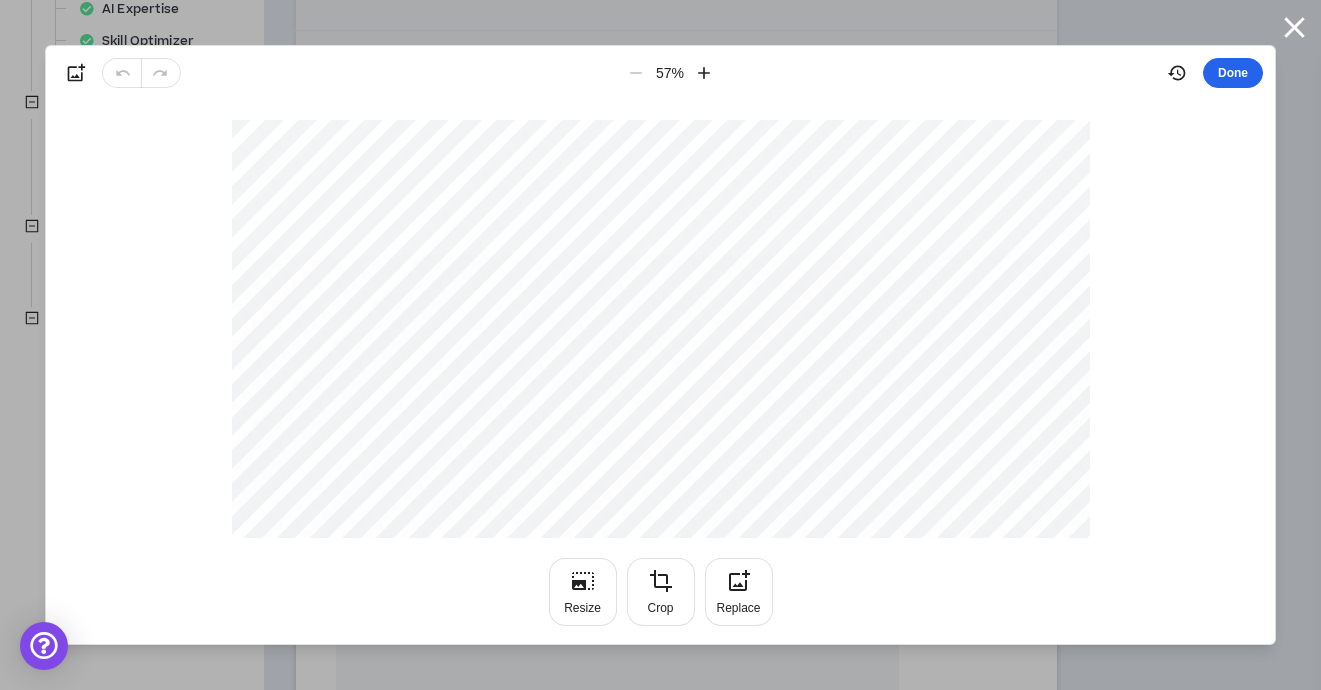 click on "Done" at bounding box center (1233, 73) 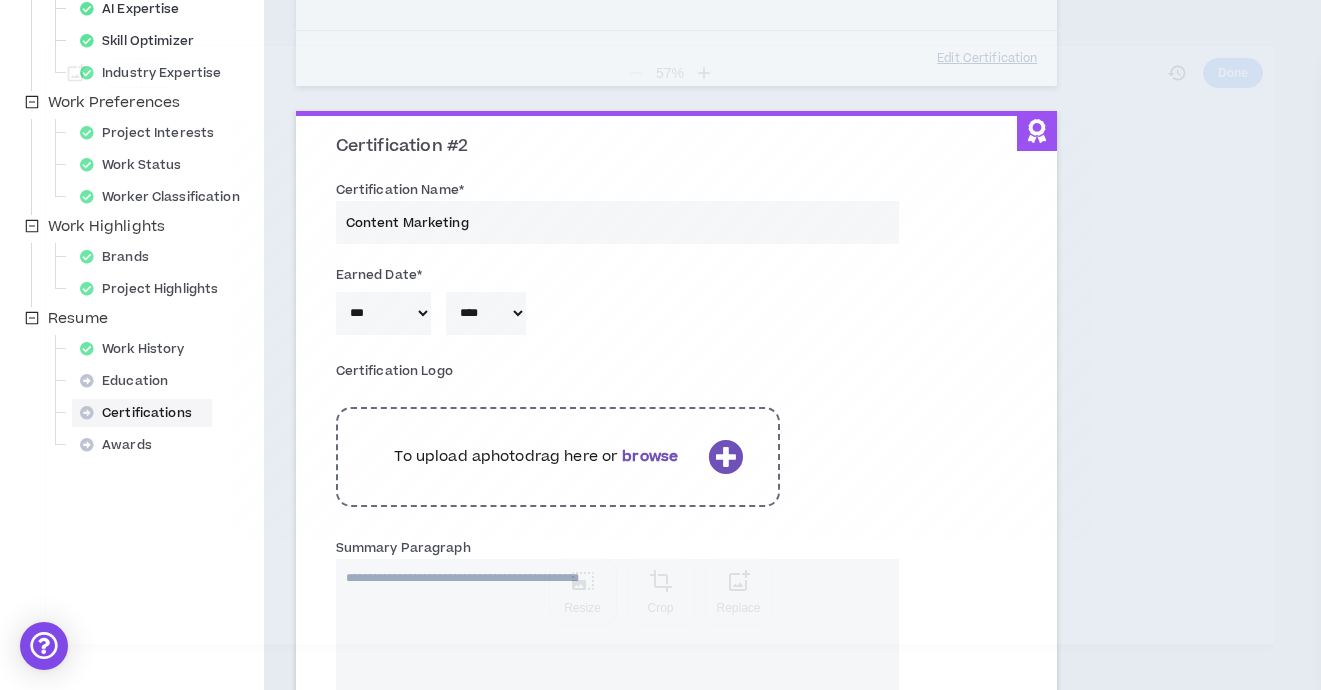type 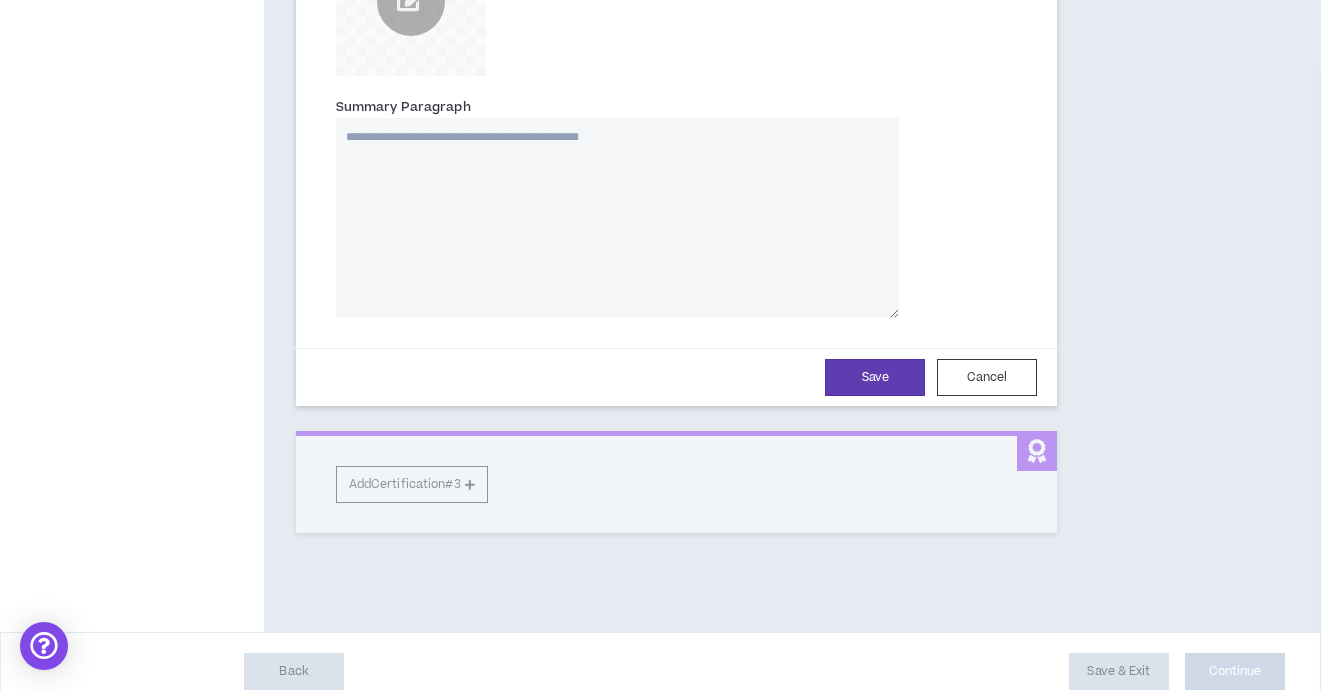 scroll, scrollTop: 963, scrollLeft: 0, axis: vertical 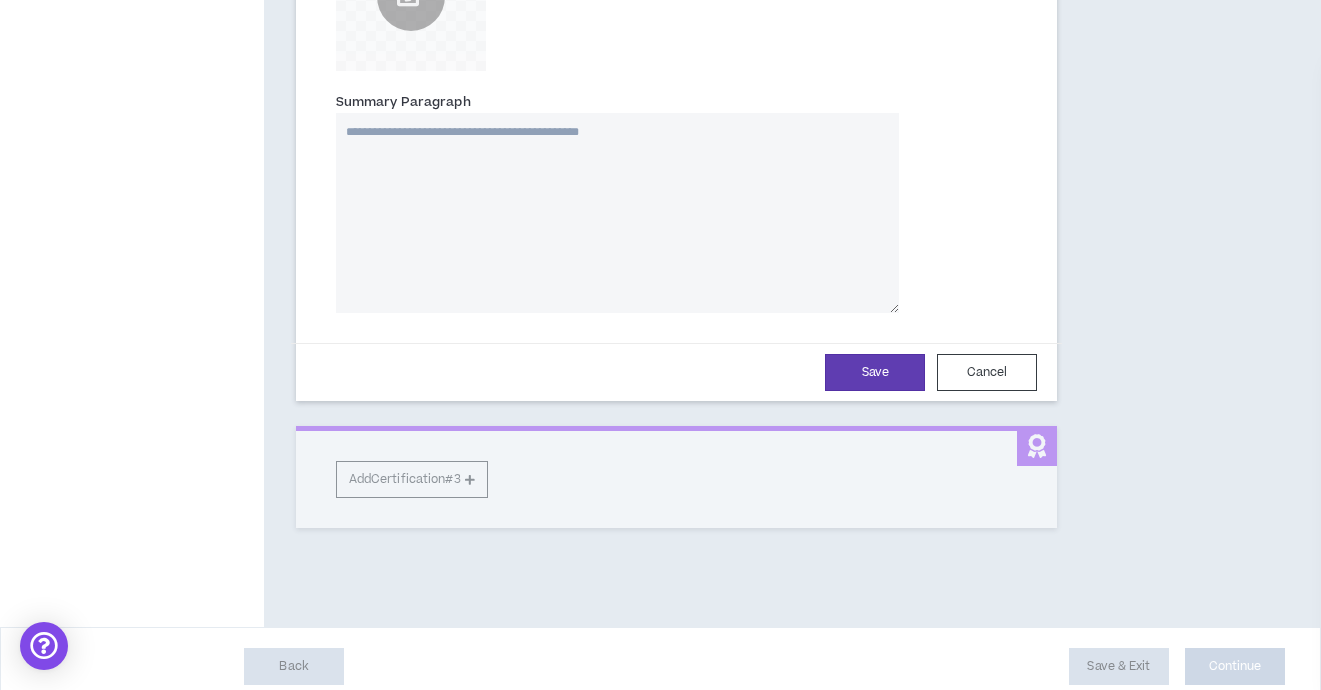 click on "Summary Paragraph" at bounding box center [617, 213] 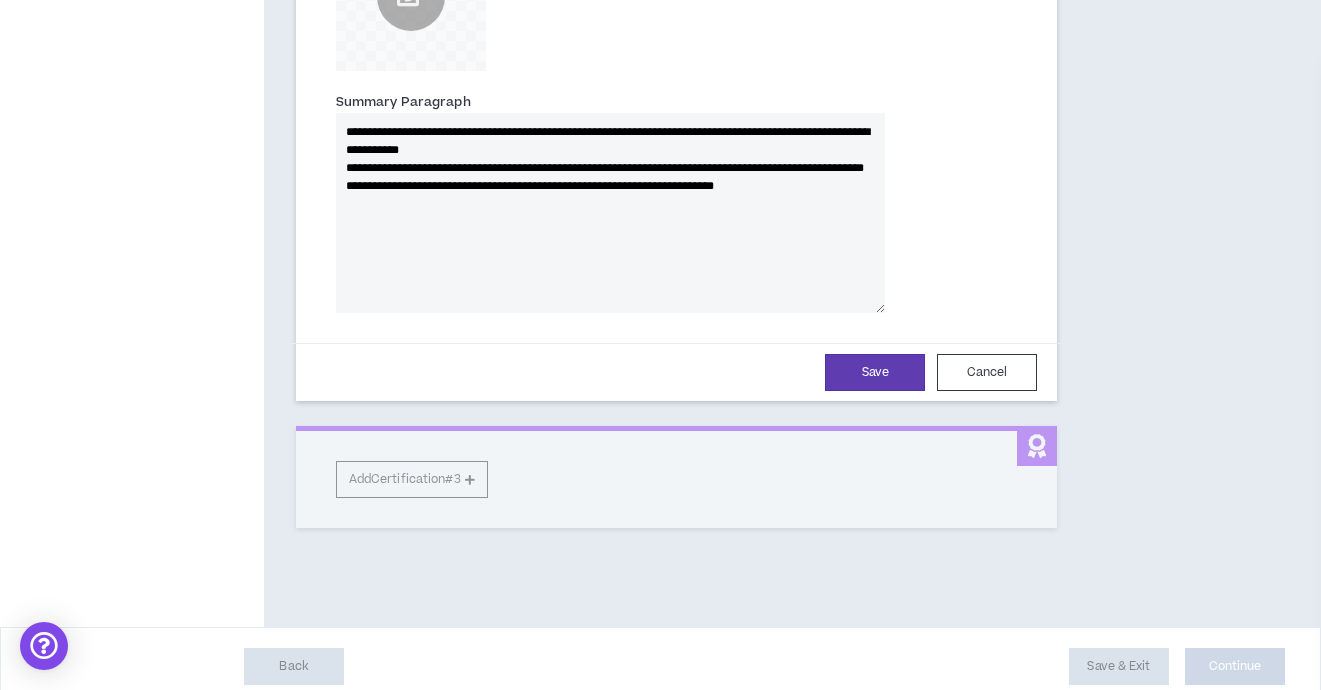 type 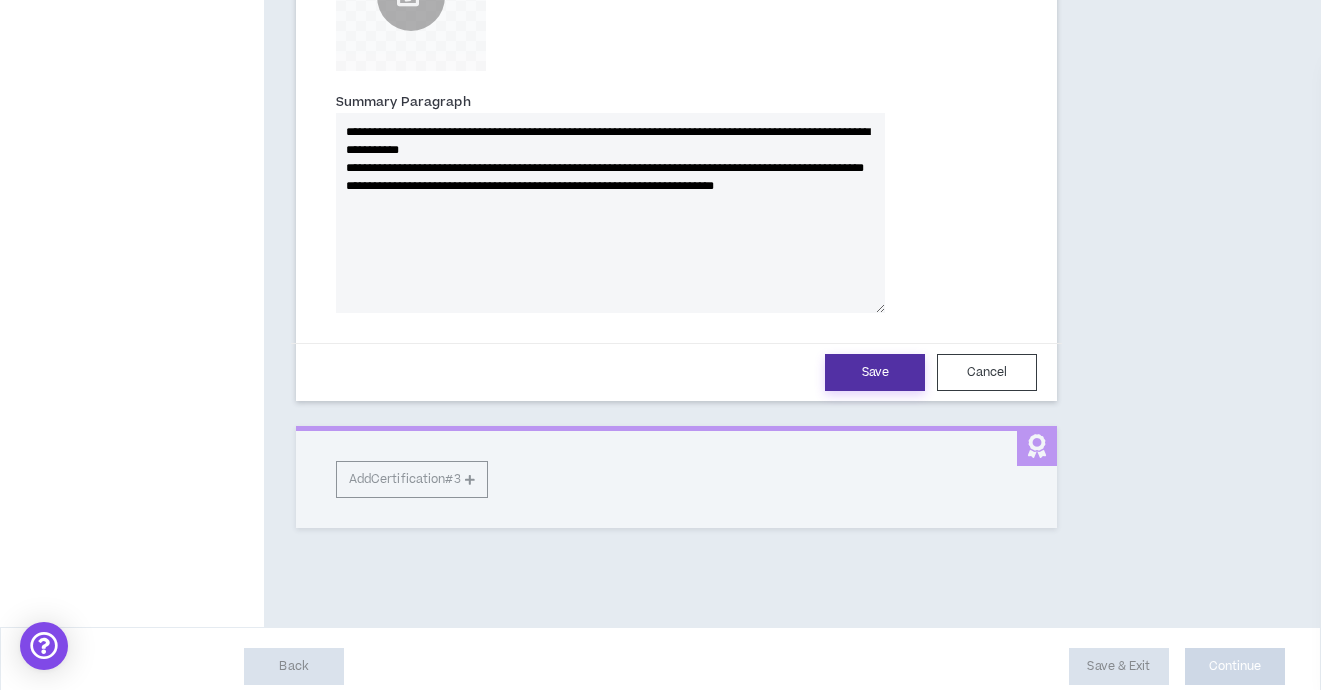 type on "**********" 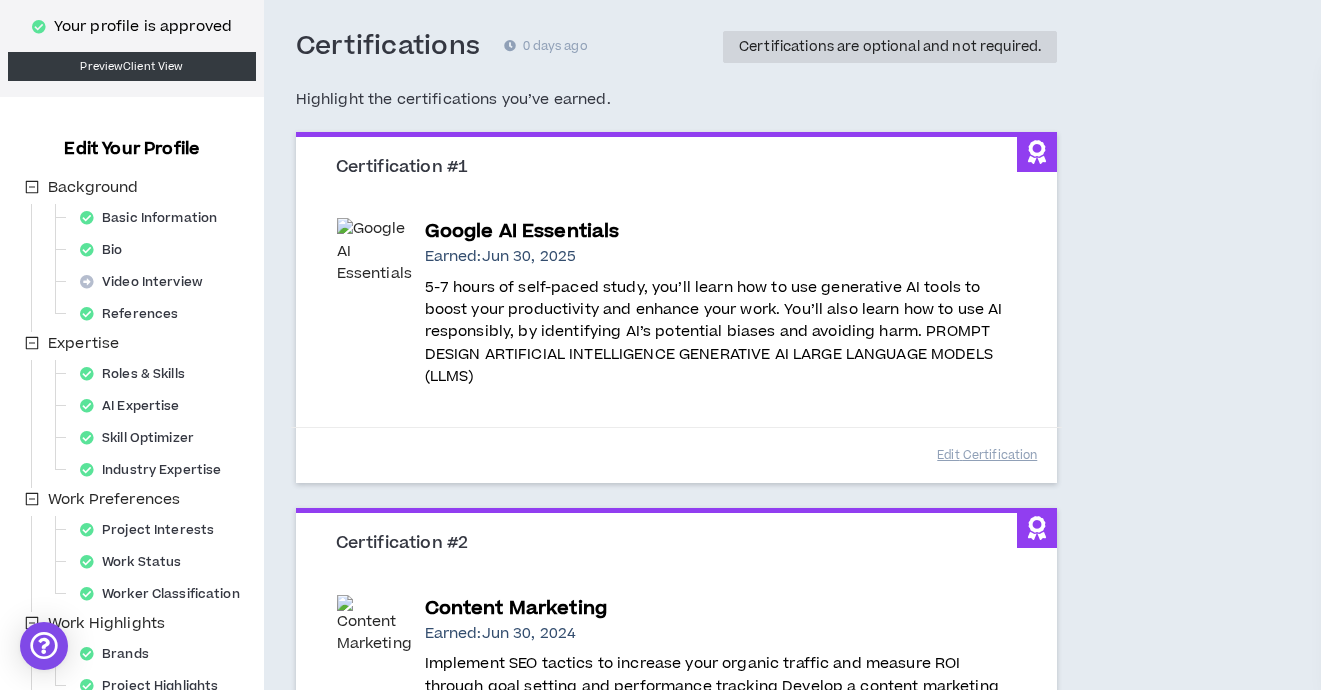 scroll, scrollTop: 147, scrollLeft: 0, axis: vertical 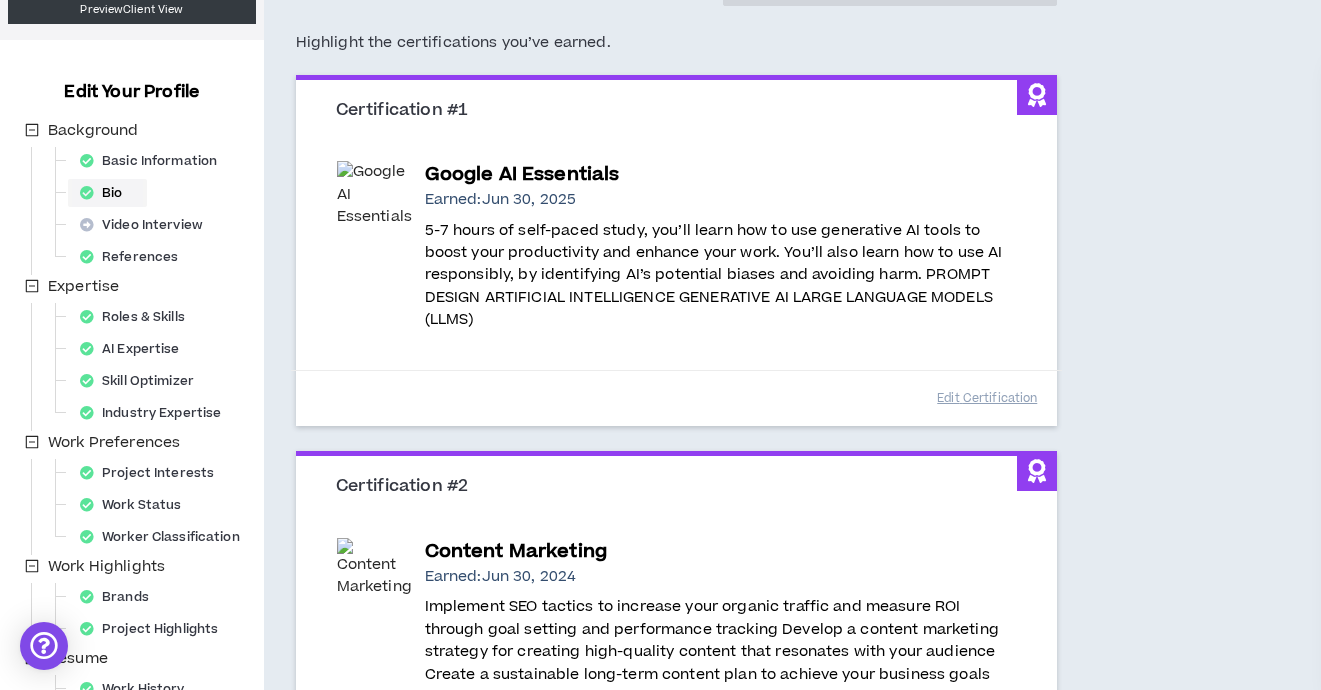 click on "Bio" at bounding box center [107, 193] 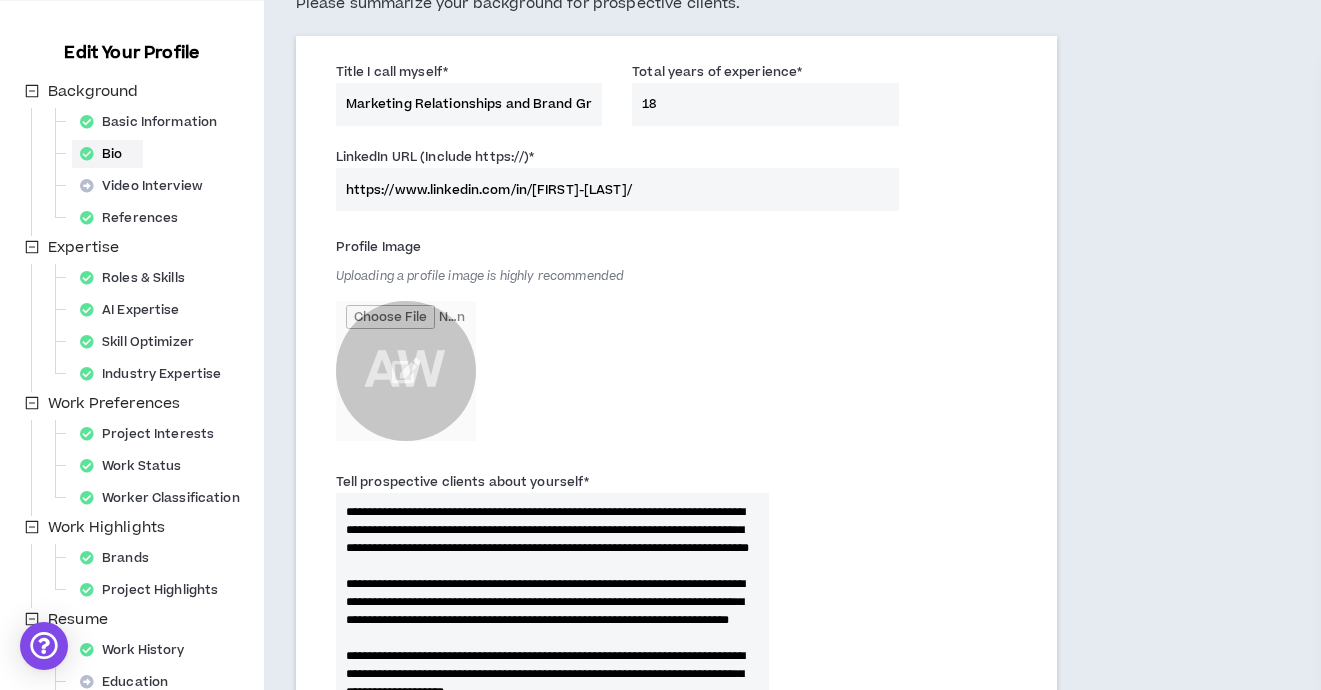 scroll, scrollTop: 264, scrollLeft: 0, axis: vertical 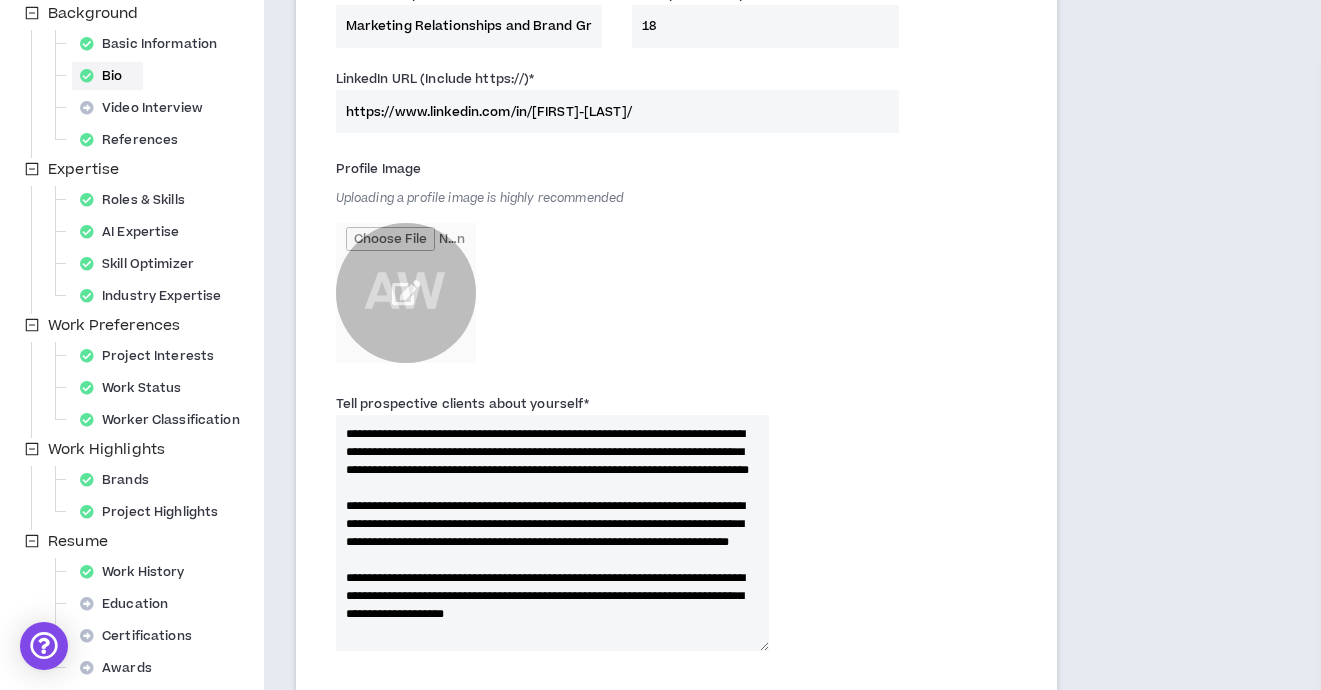 click at bounding box center [406, 293] 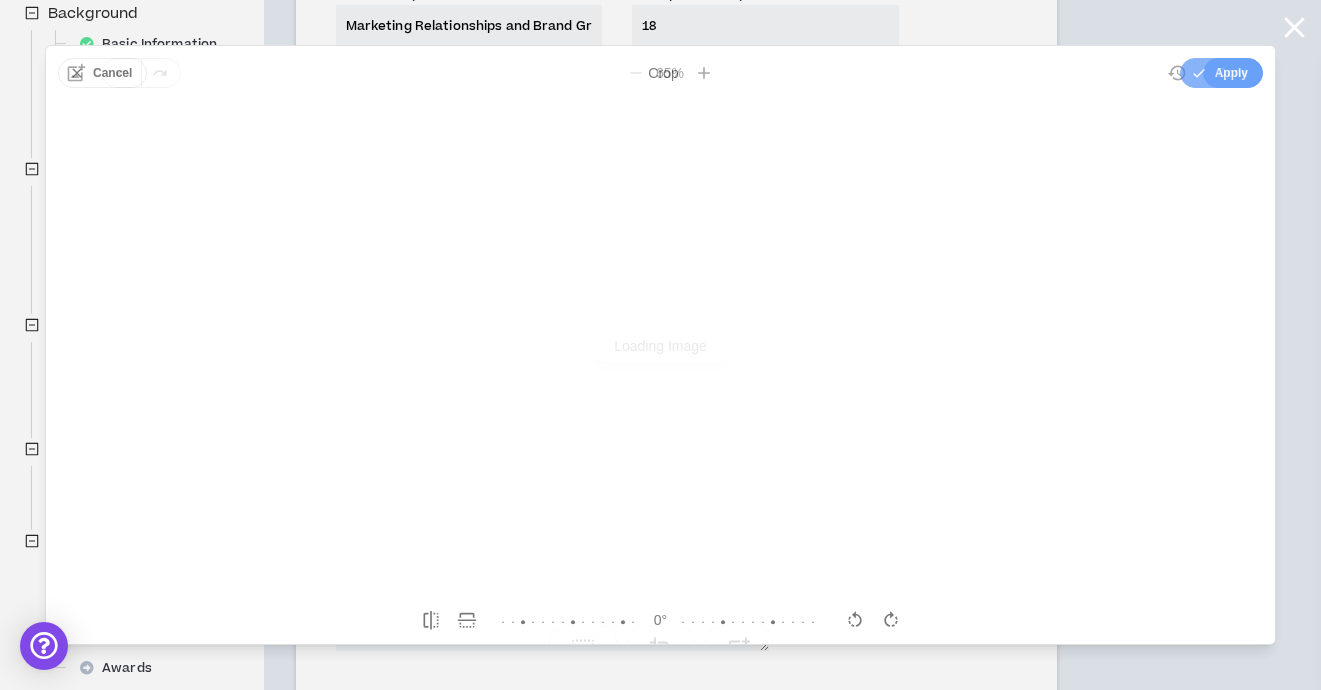 scroll, scrollTop: 0, scrollLeft: 0, axis: both 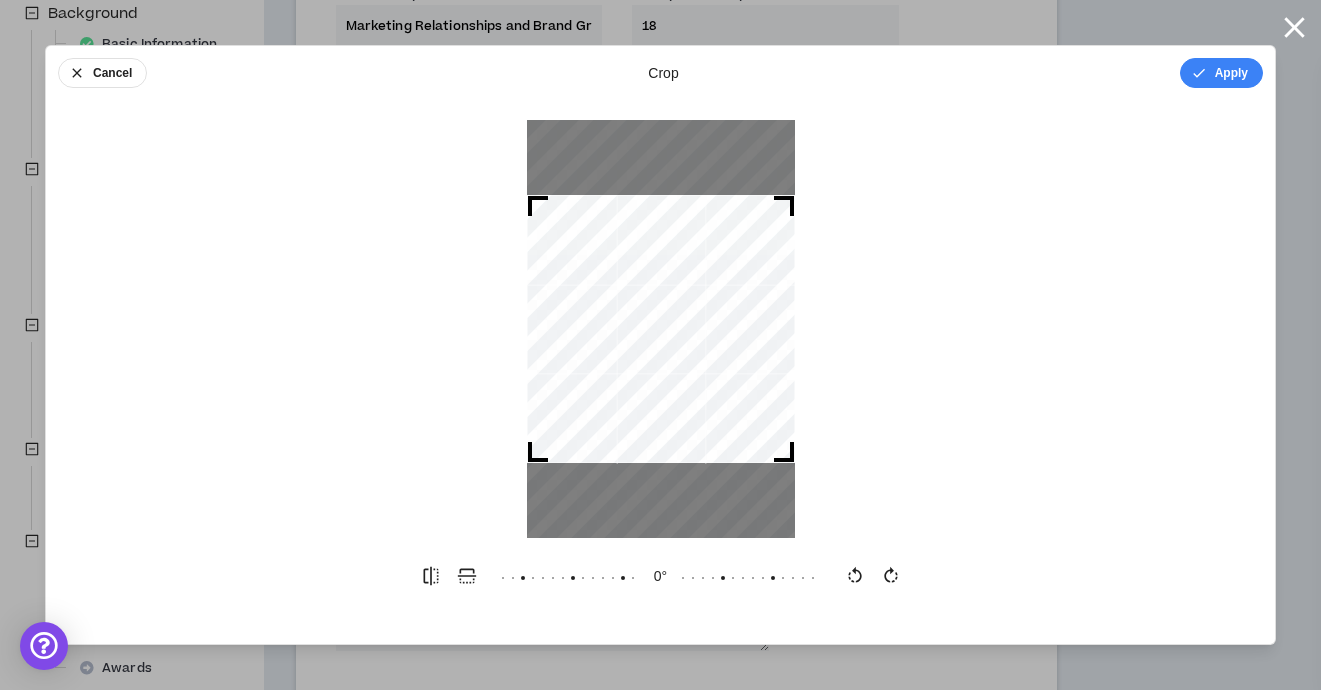 click on "Cancel crop Apply" at bounding box center [660, 73] 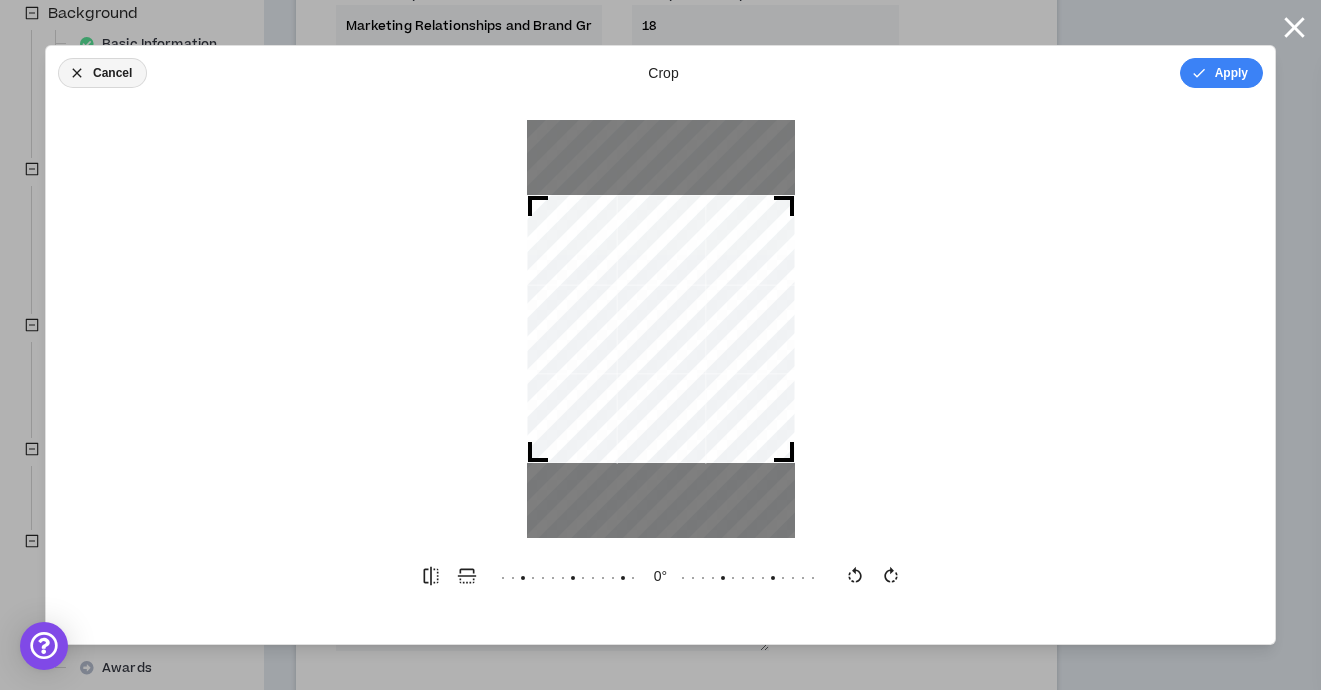 click on "Cancel" at bounding box center (102, 73) 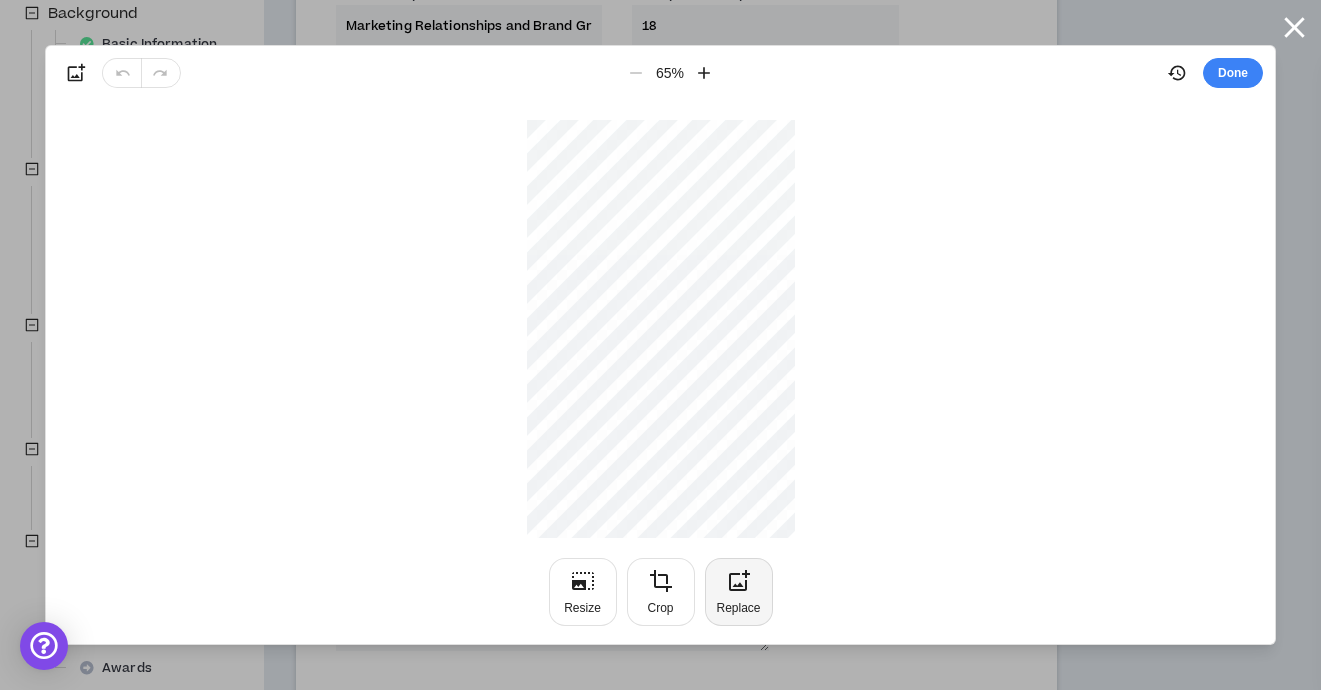 click 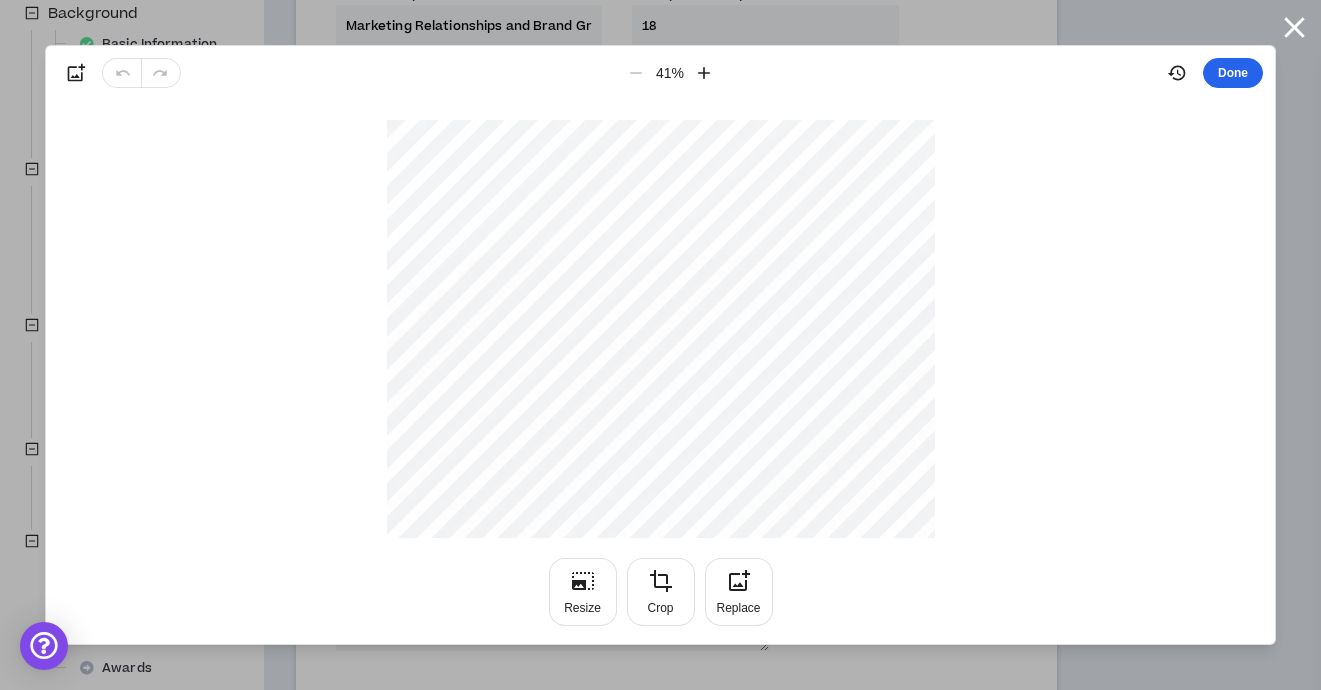 click on "Done" at bounding box center [1233, 73] 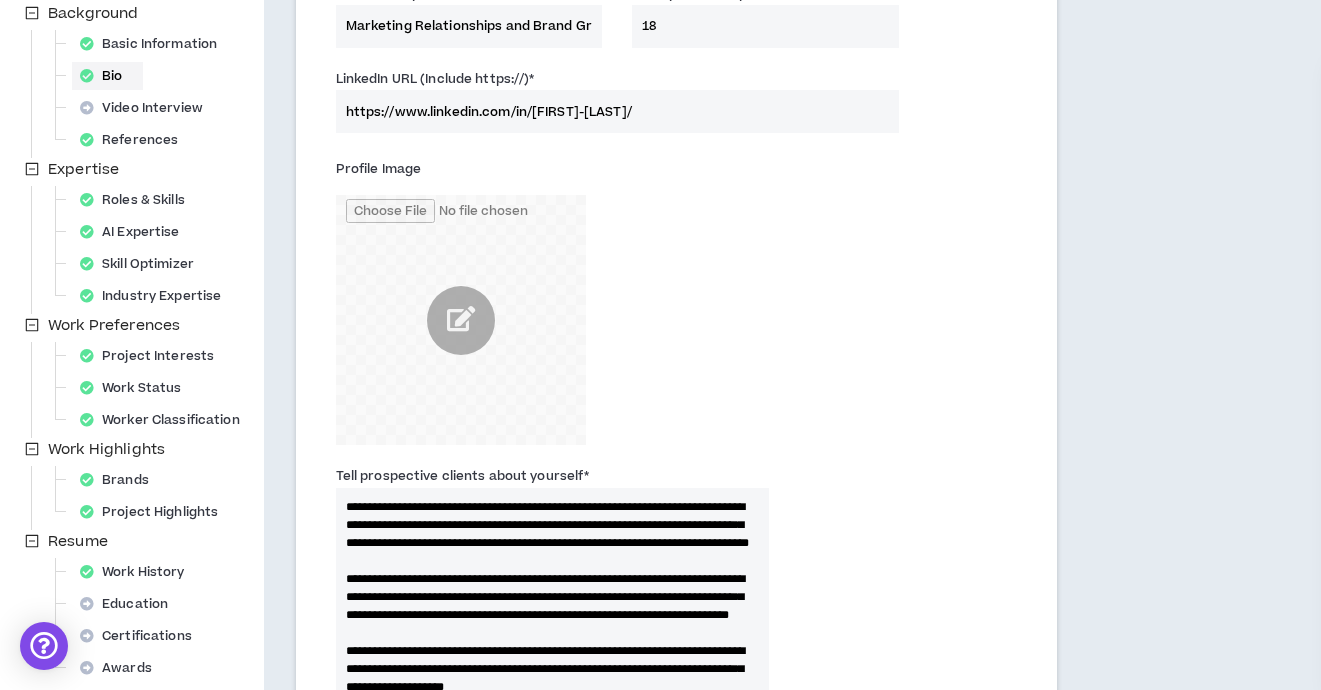 click on "Profile Image" at bounding box center [677, 304] 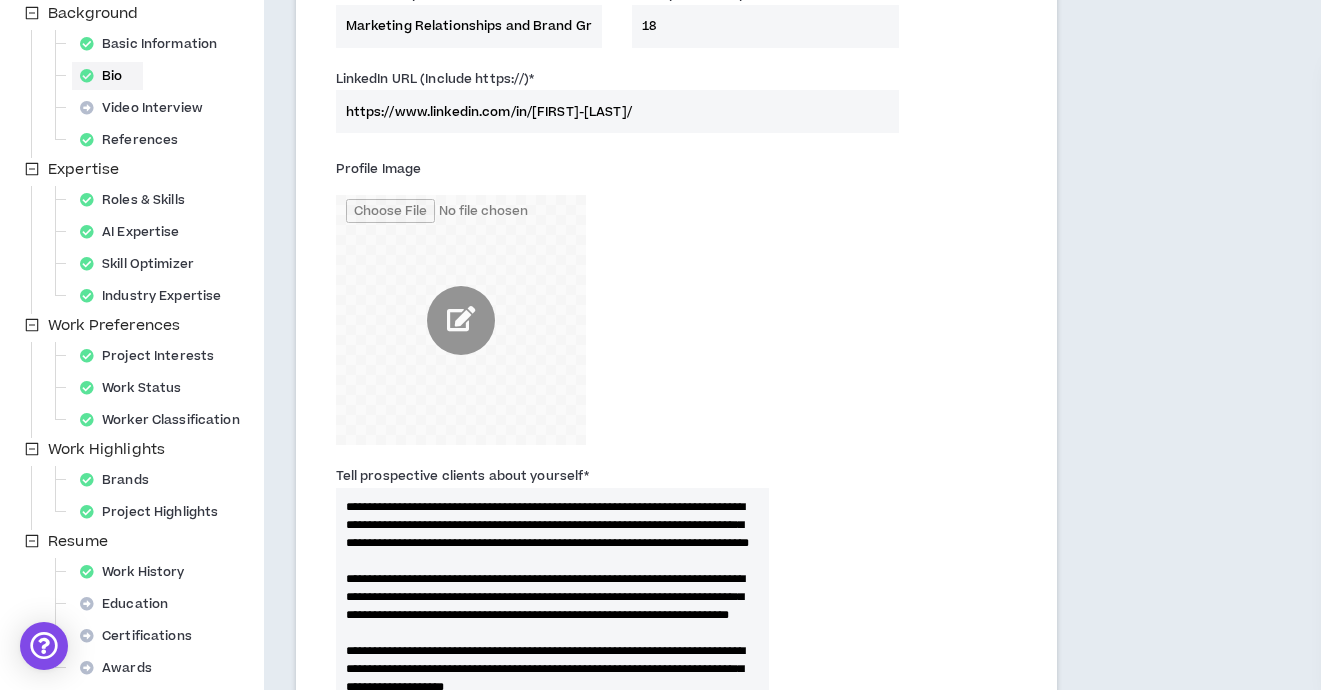 click at bounding box center [461, 320] 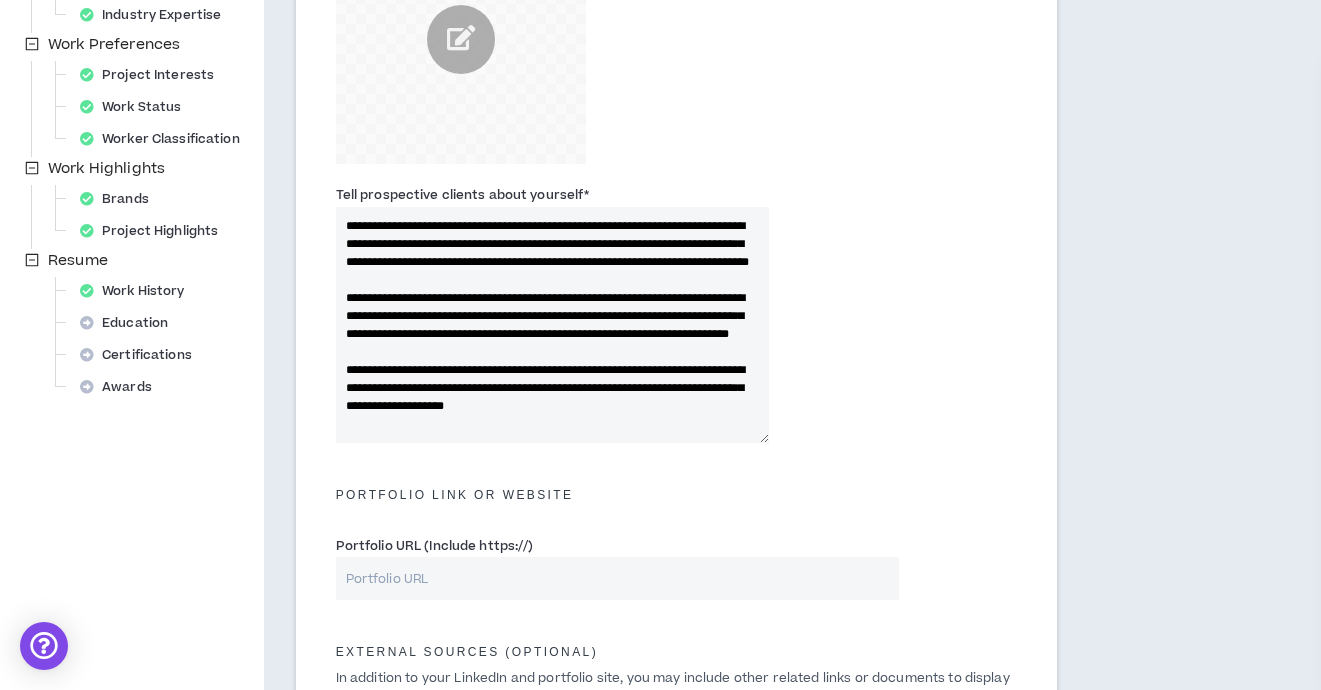 click on "Portfolio Link or Website" at bounding box center (677, 485) 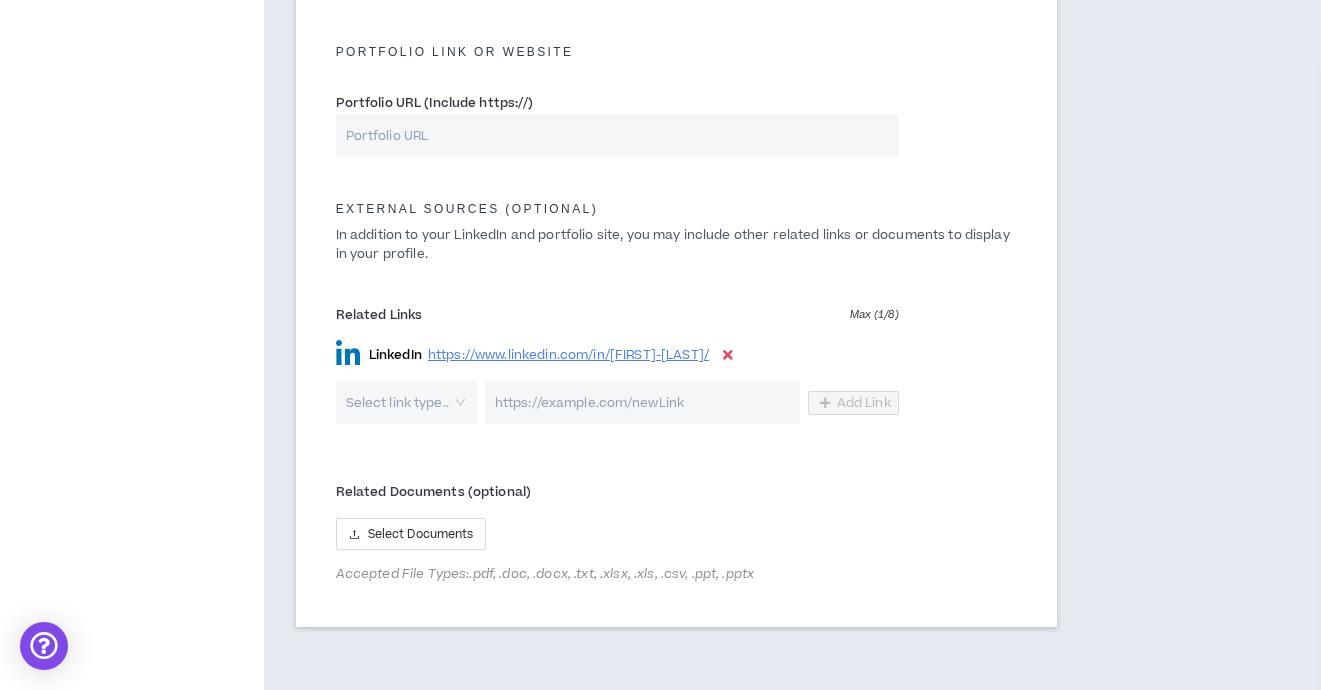 scroll, scrollTop: 1118, scrollLeft: 0, axis: vertical 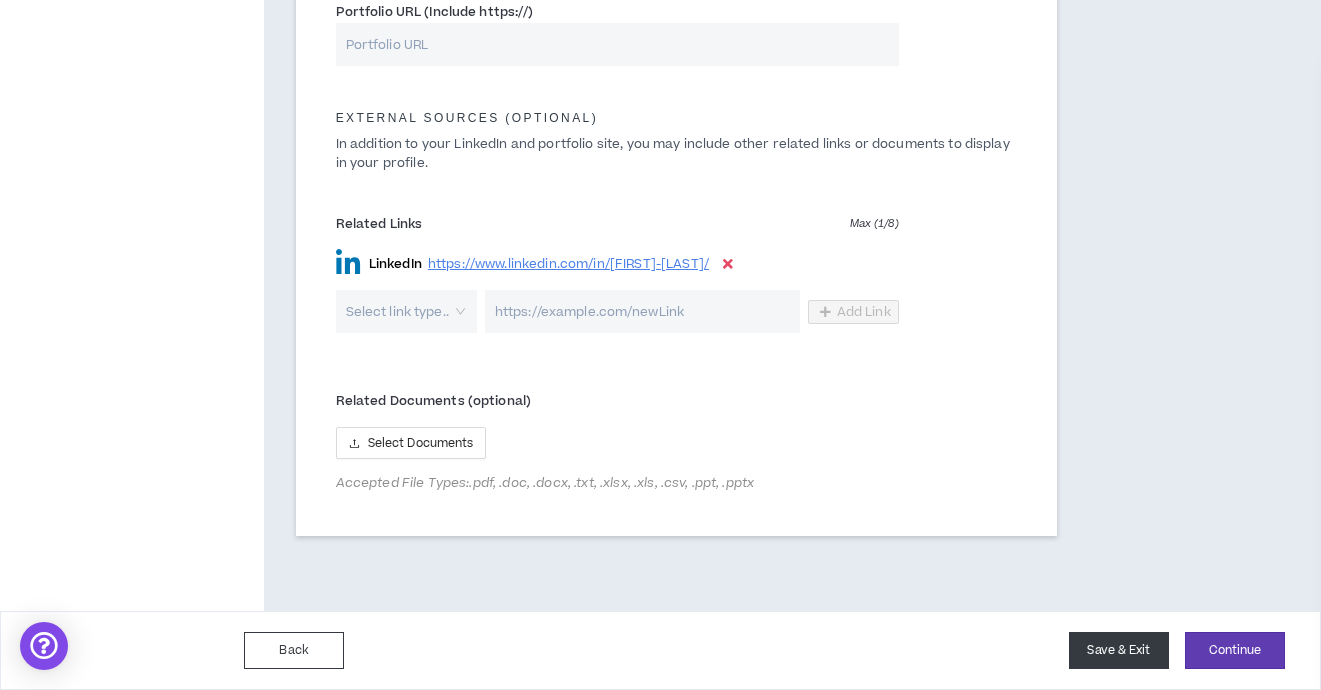 click on "Save & Exit" at bounding box center [1119, 650] 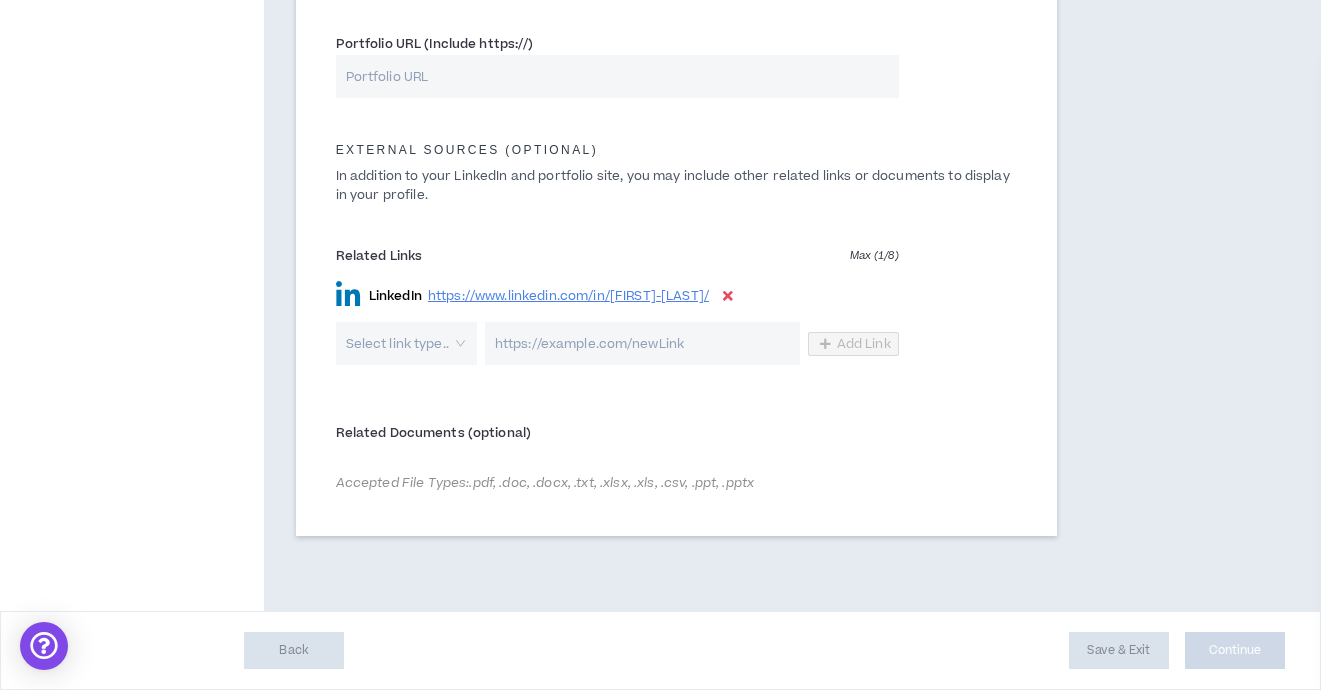 scroll, scrollTop: 1086, scrollLeft: 0, axis: vertical 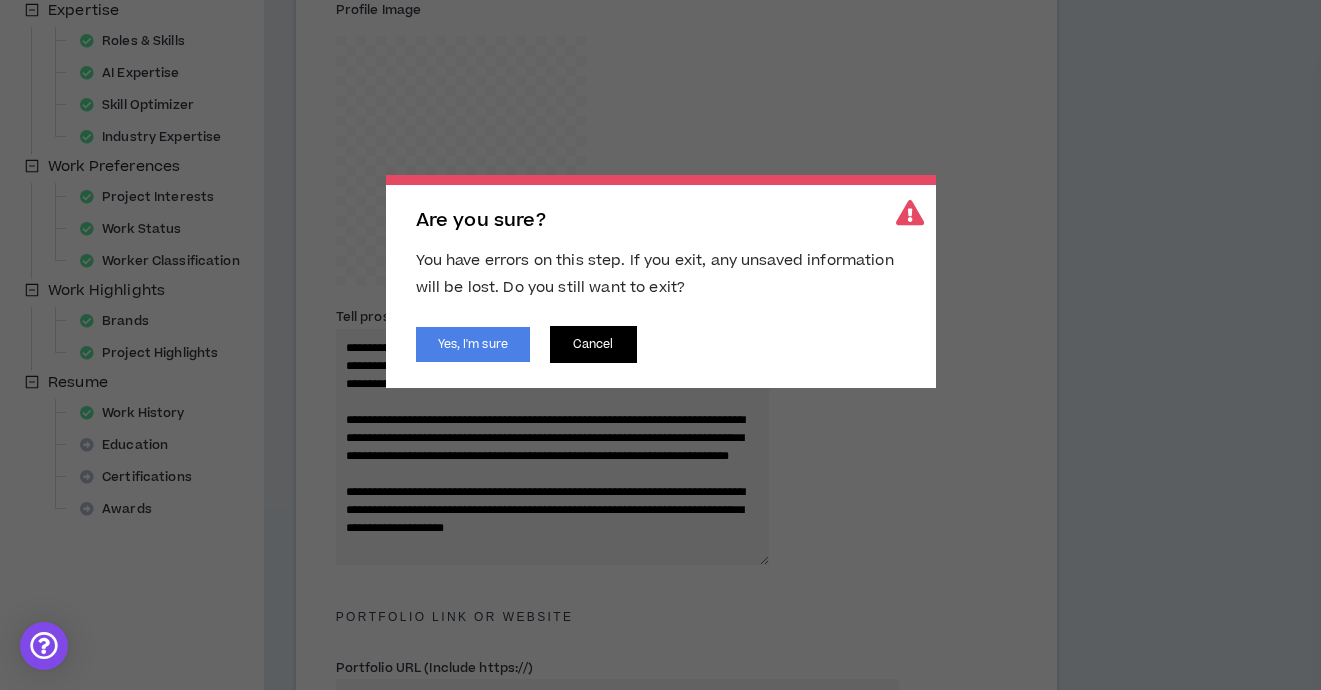 click on "Cancel" at bounding box center [593, 344] 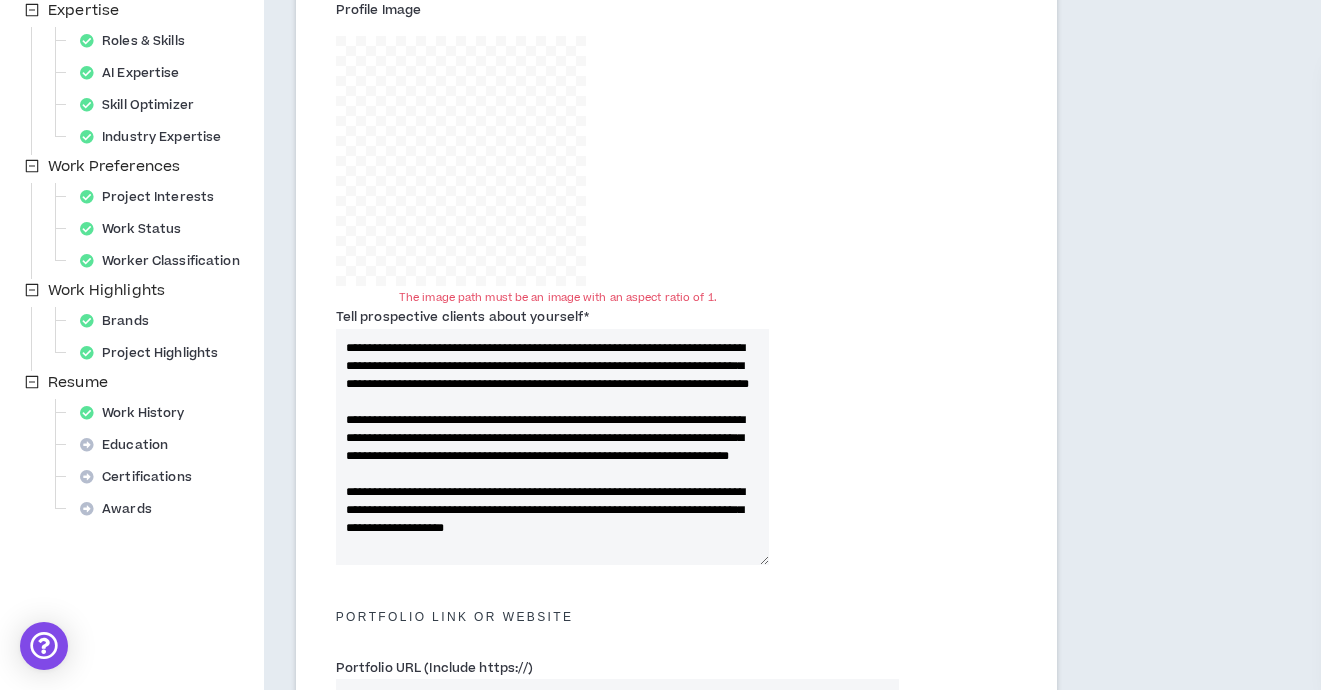 scroll, scrollTop: 36, scrollLeft: 0, axis: vertical 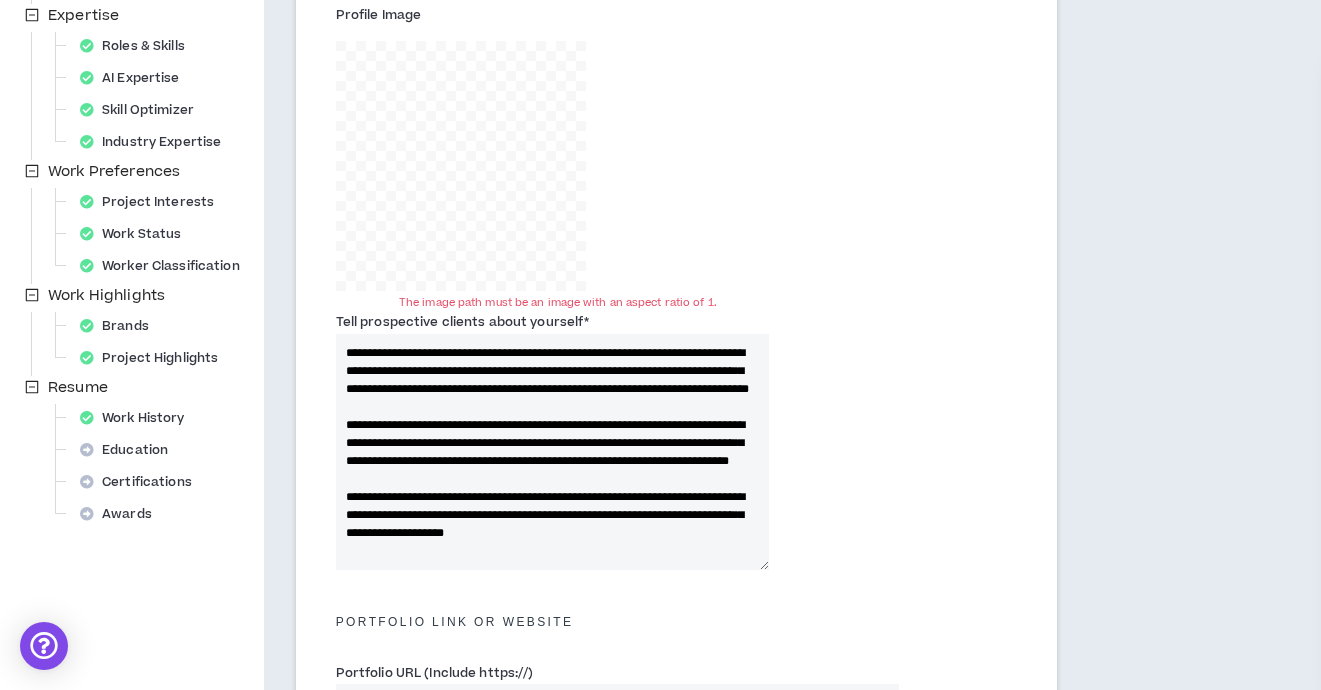 click on "Tell prospective clients about yourself  *" at bounding box center (463, 322) 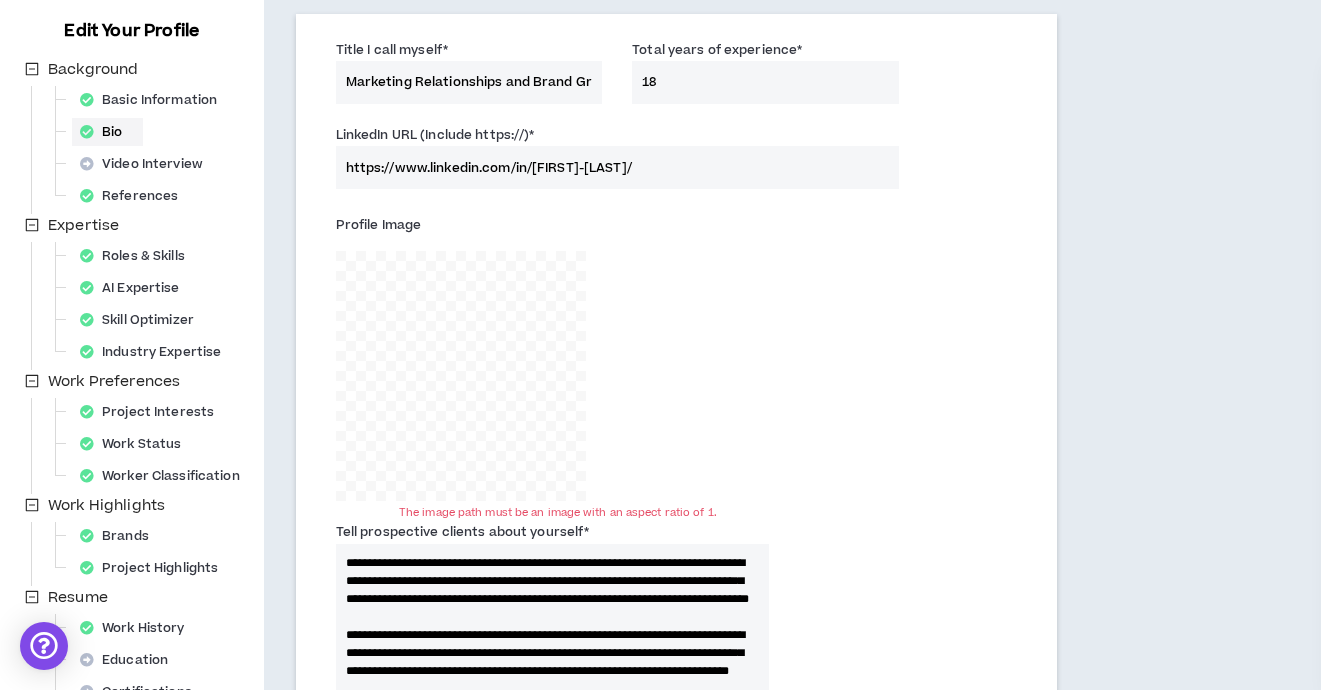 scroll, scrollTop: 370, scrollLeft: 0, axis: vertical 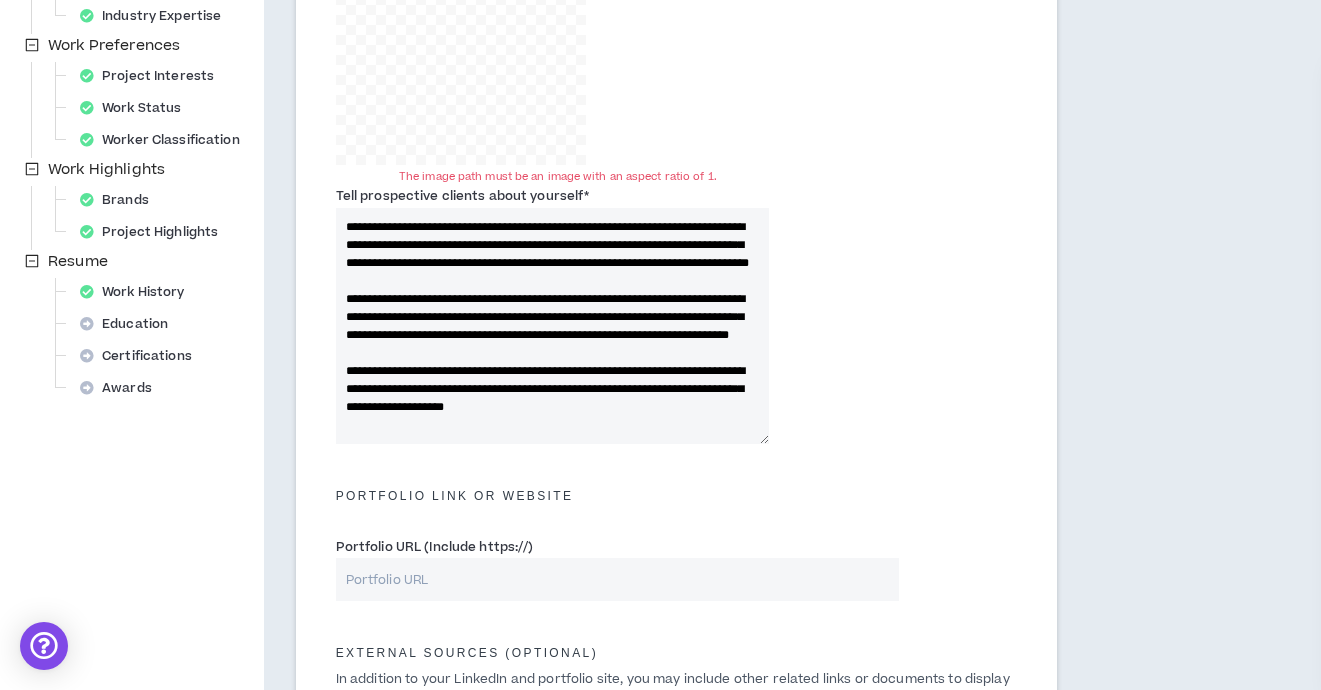 click on "Profile Image The image path must be an image with an aspect ratio of 1." at bounding box center [558, 19] 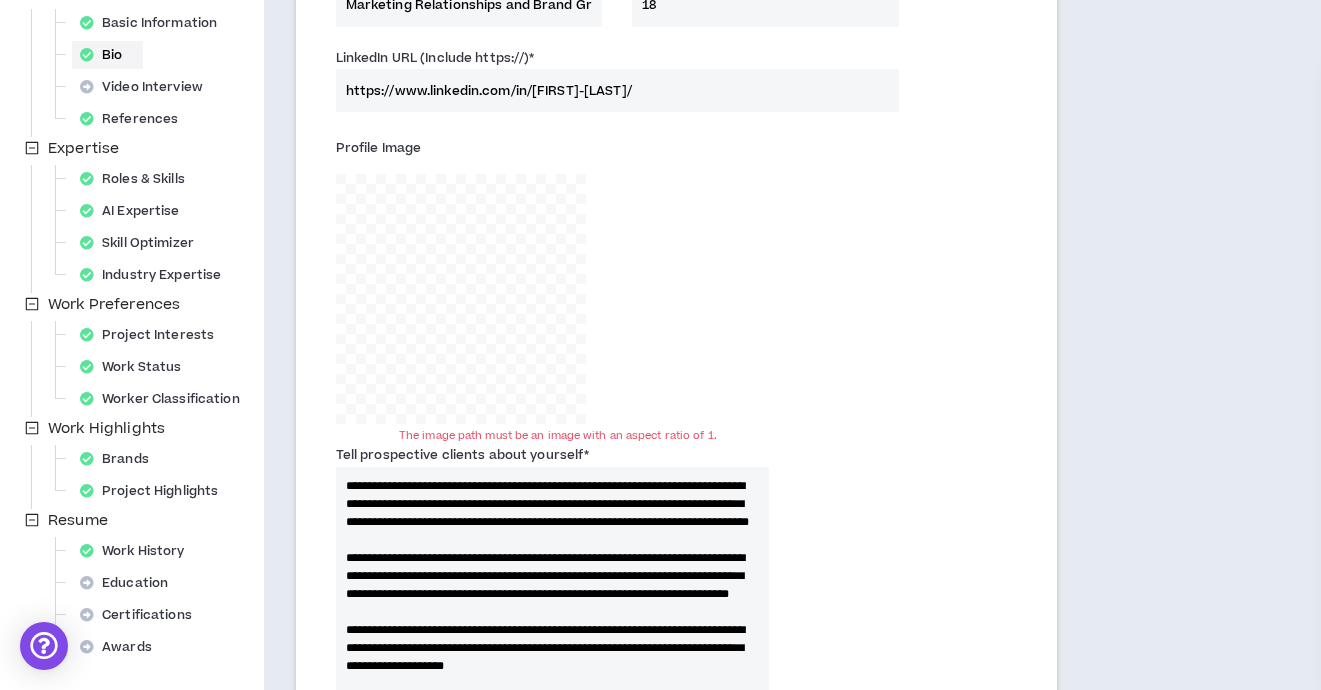 scroll, scrollTop: 292, scrollLeft: 0, axis: vertical 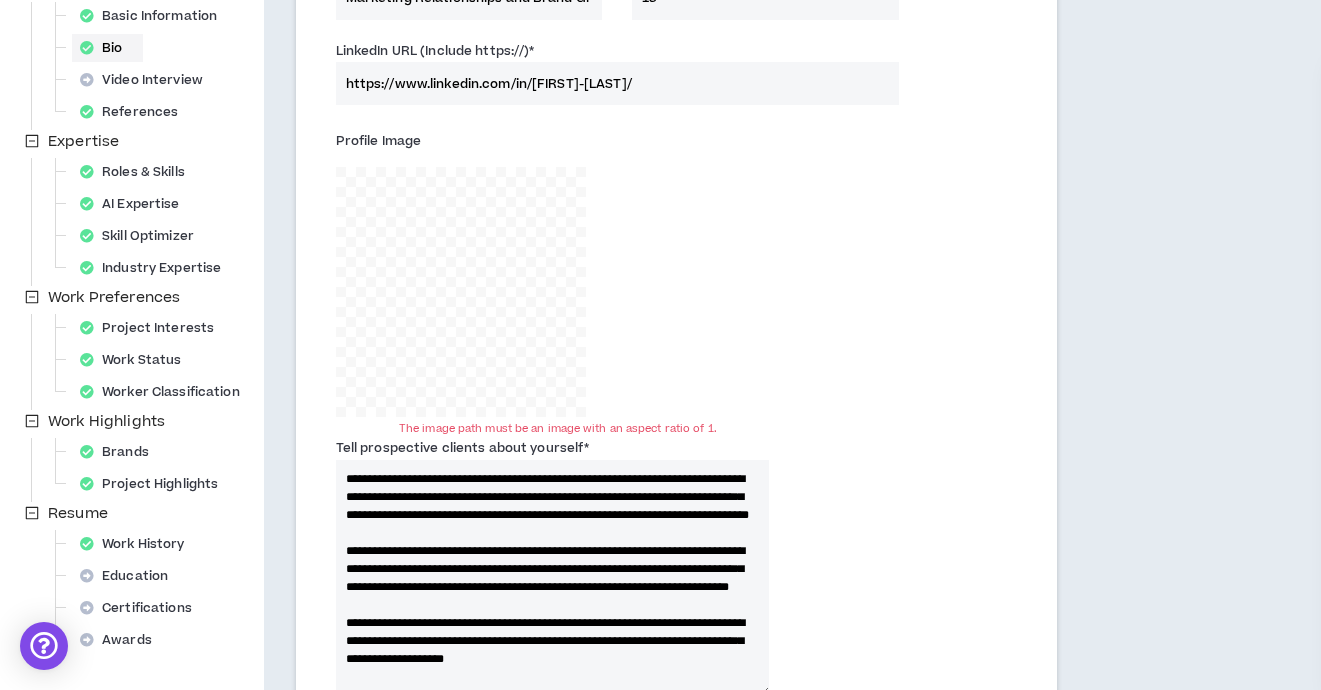 click on "Profile Image The image path must be an image with an aspect ratio of 1." at bounding box center (558, 271) 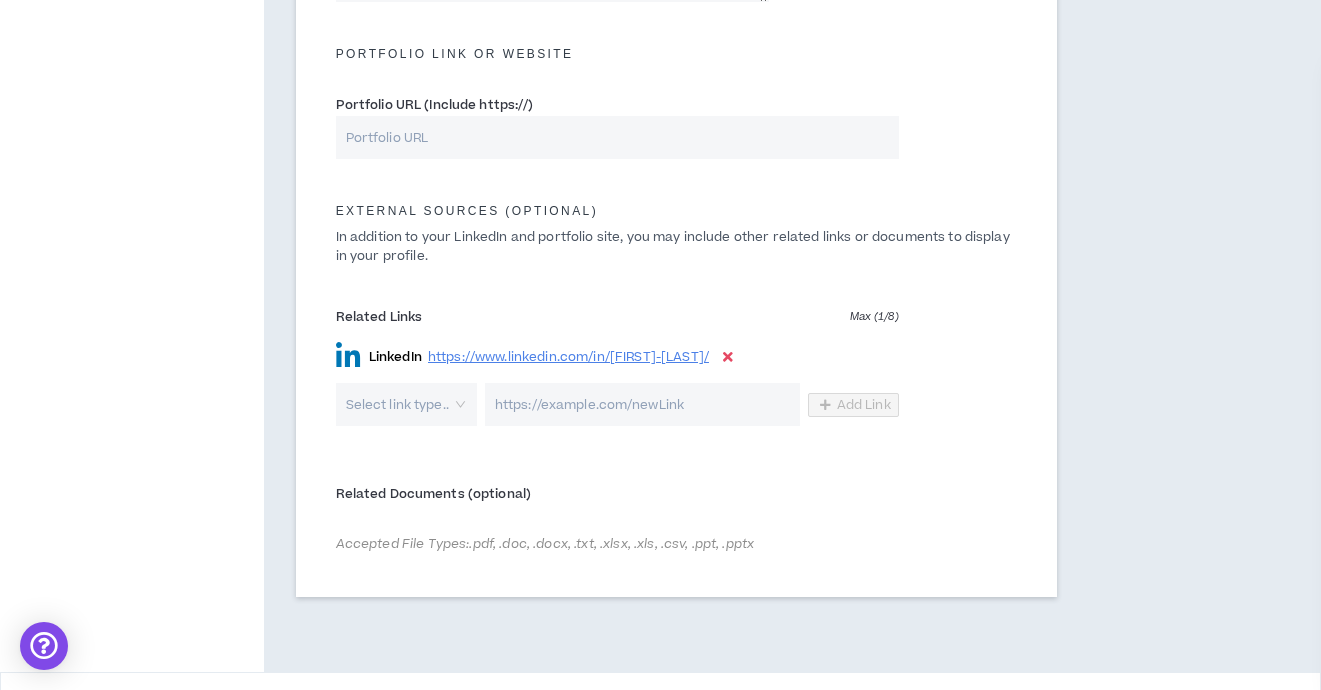 scroll, scrollTop: 1086, scrollLeft: 0, axis: vertical 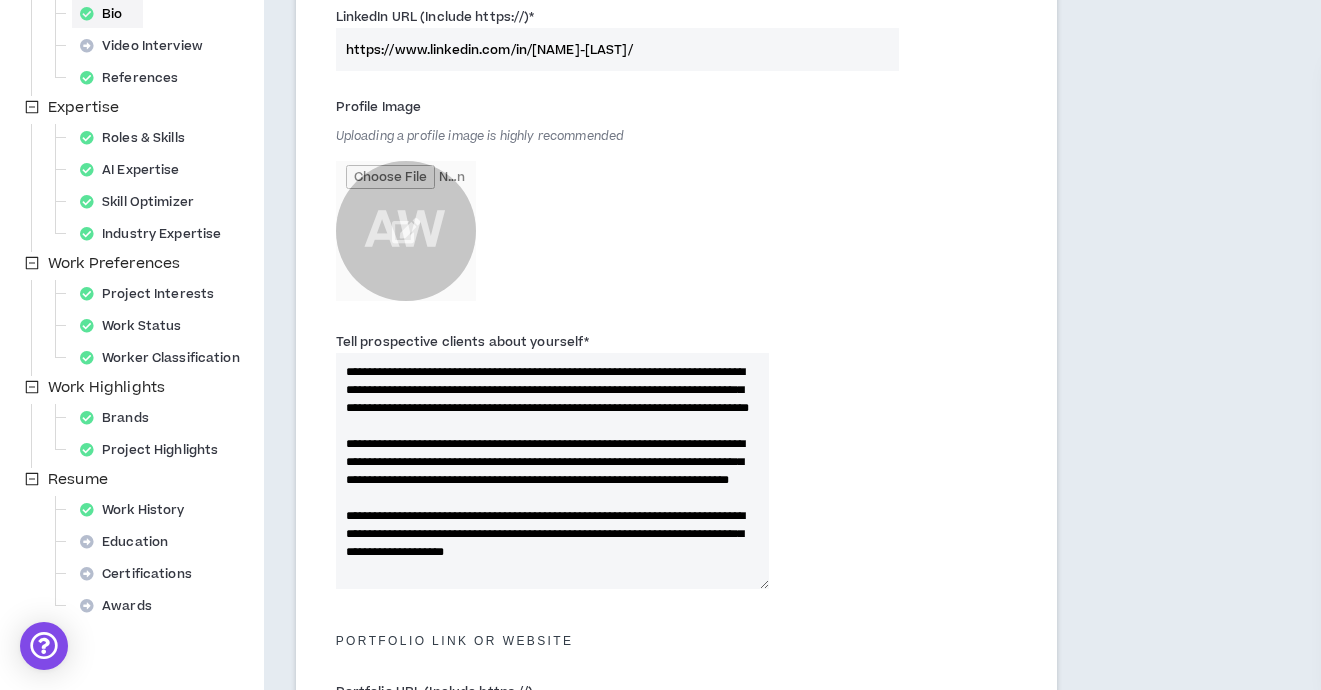 drag, startPoint x: 358, startPoint y: 383, endPoint x: 778, endPoint y: 674, distance: 510.96085 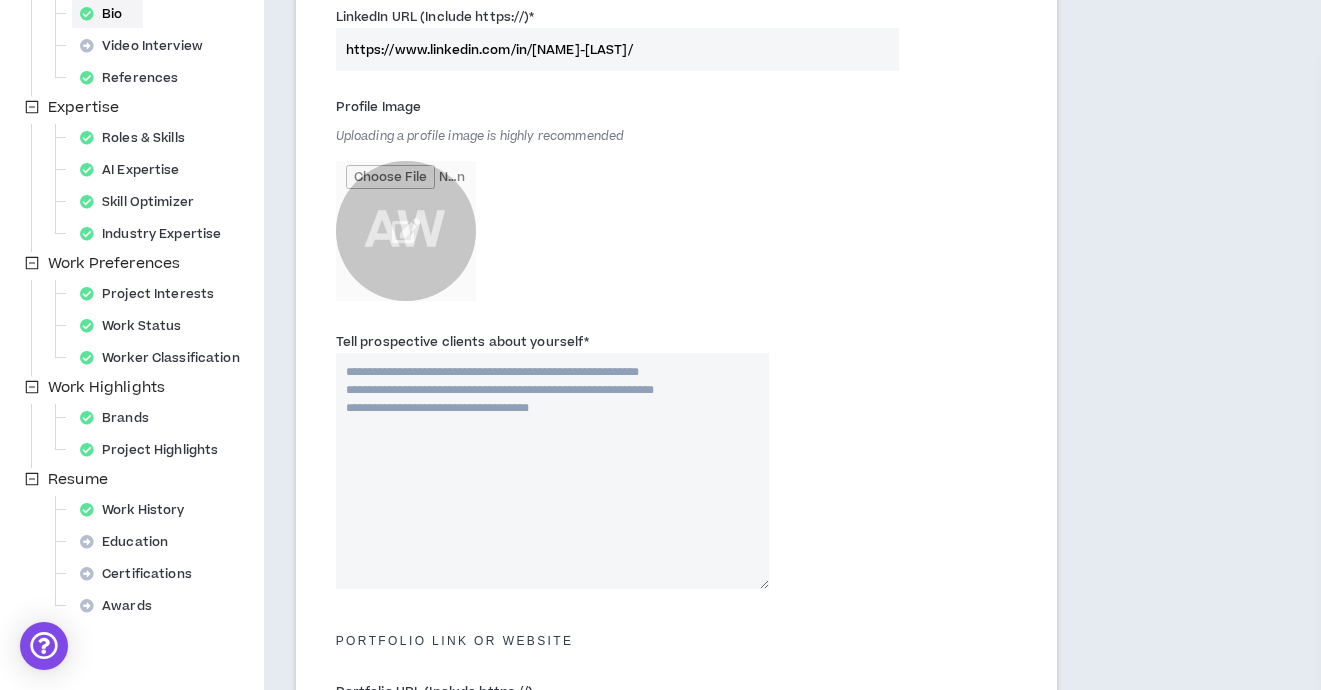 scroll, scrollTop: 0, scrollLeft: 0, axis: both 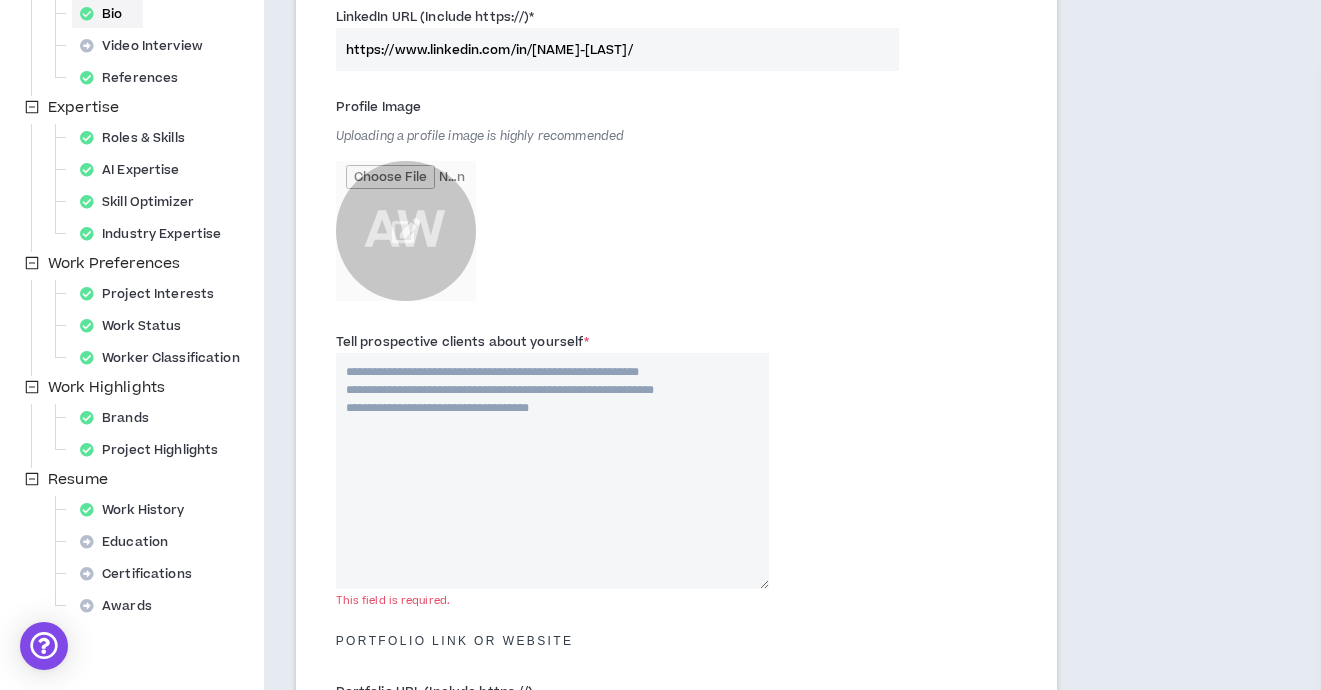 click on "Tell prospective clients about yourself  *" at bounding box center (553, 471) 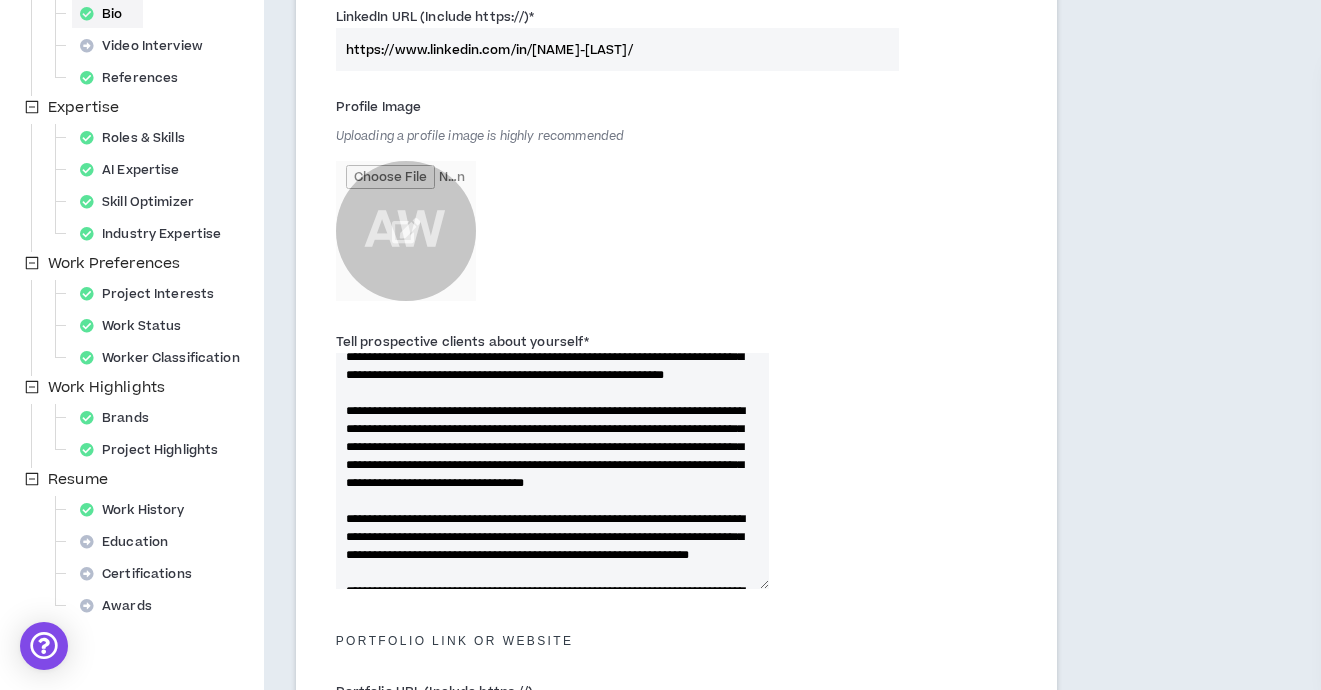 scroll, scrollTop: 0, scrollLeft: 0, axis: both 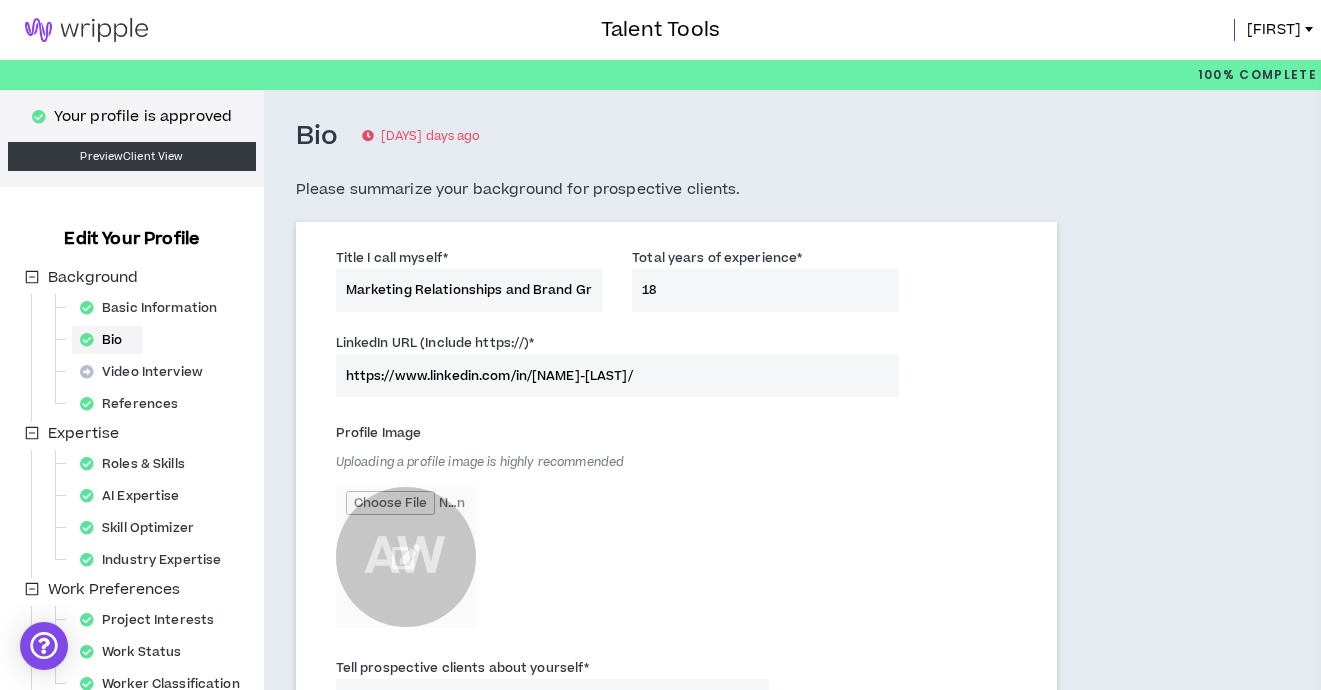 type on "**********" 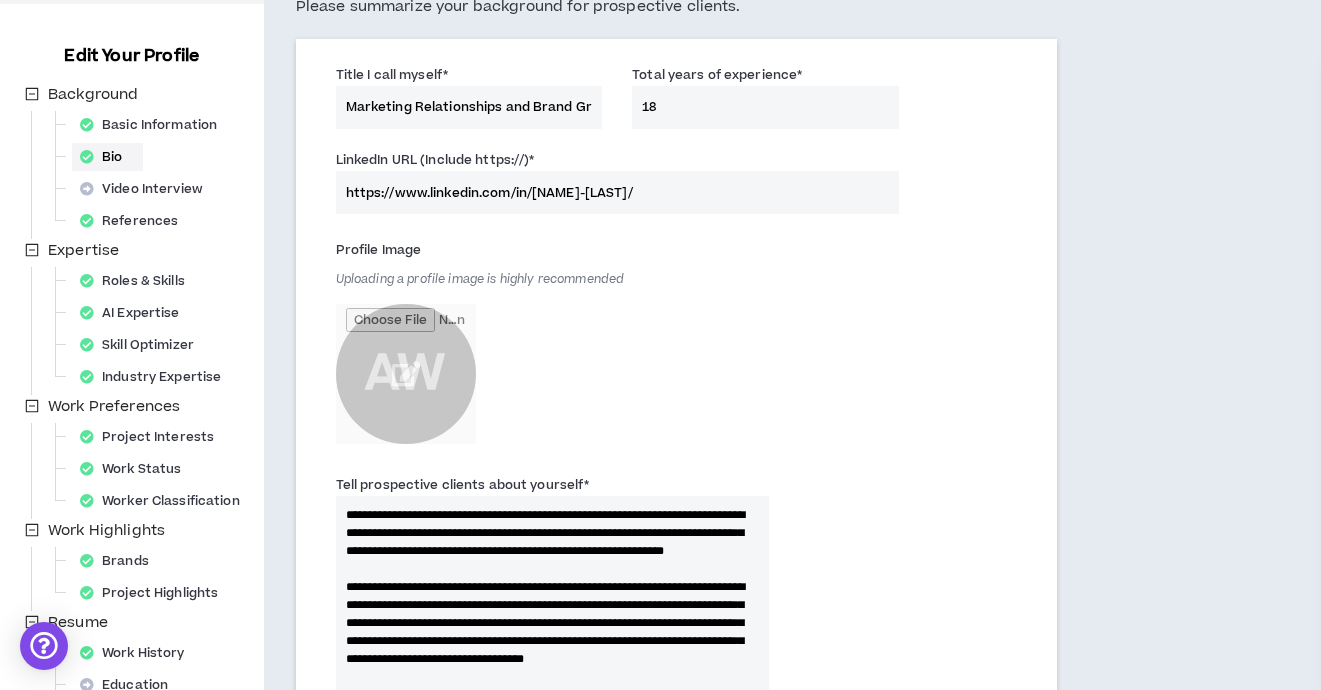 scroll, scrollTop: 21, scrollLeft: 0, axis: vertical 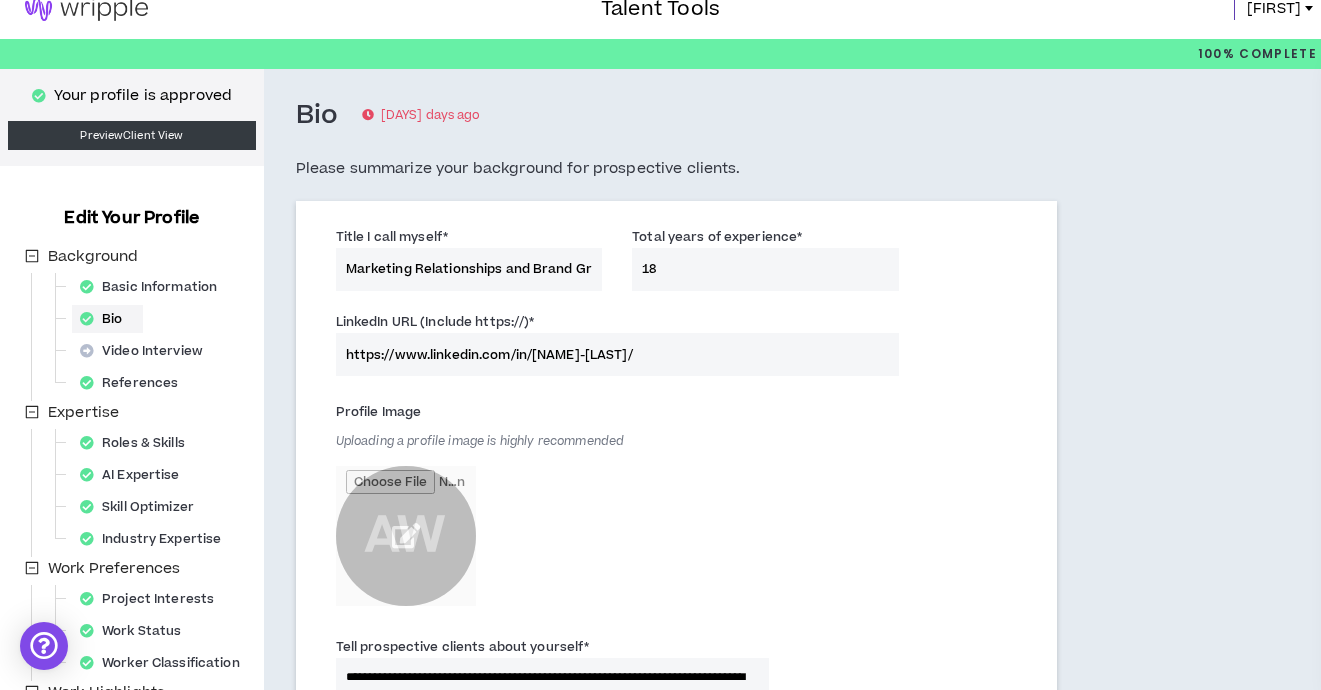 click at bounding box center (406, 536) 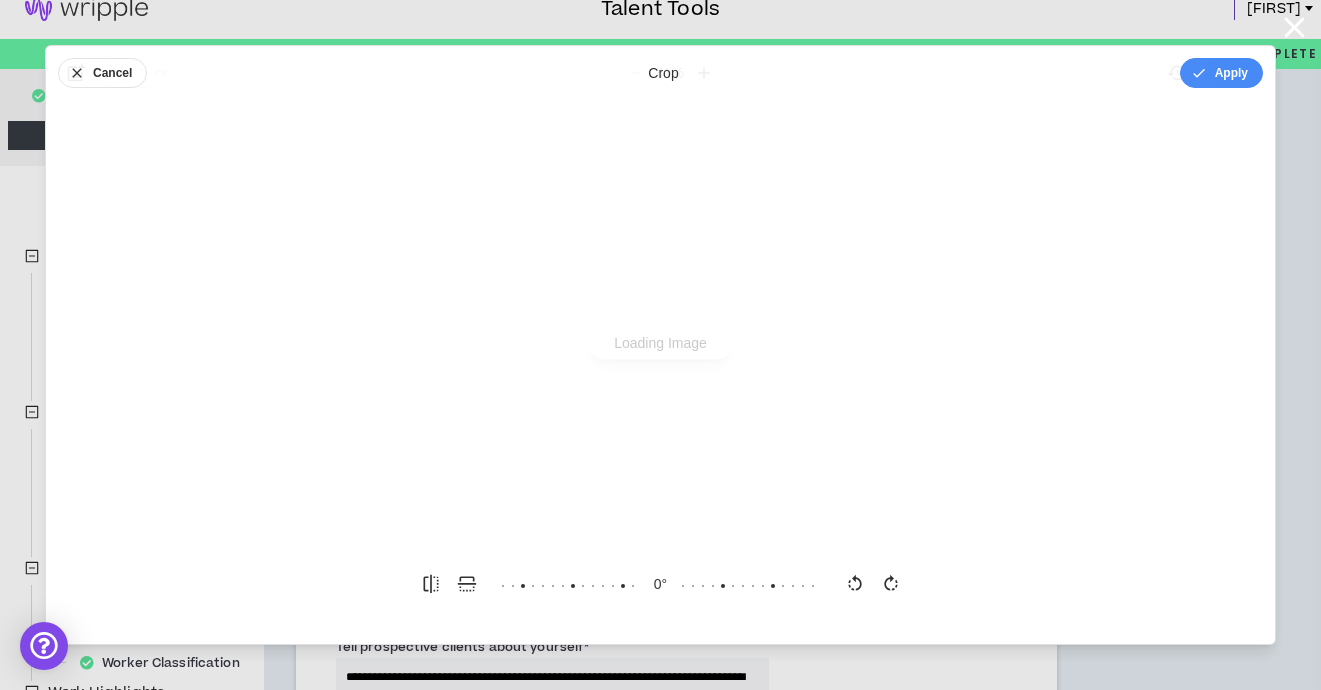 scroll, scrollTop: 0, scrollLeft: 0, axis: both 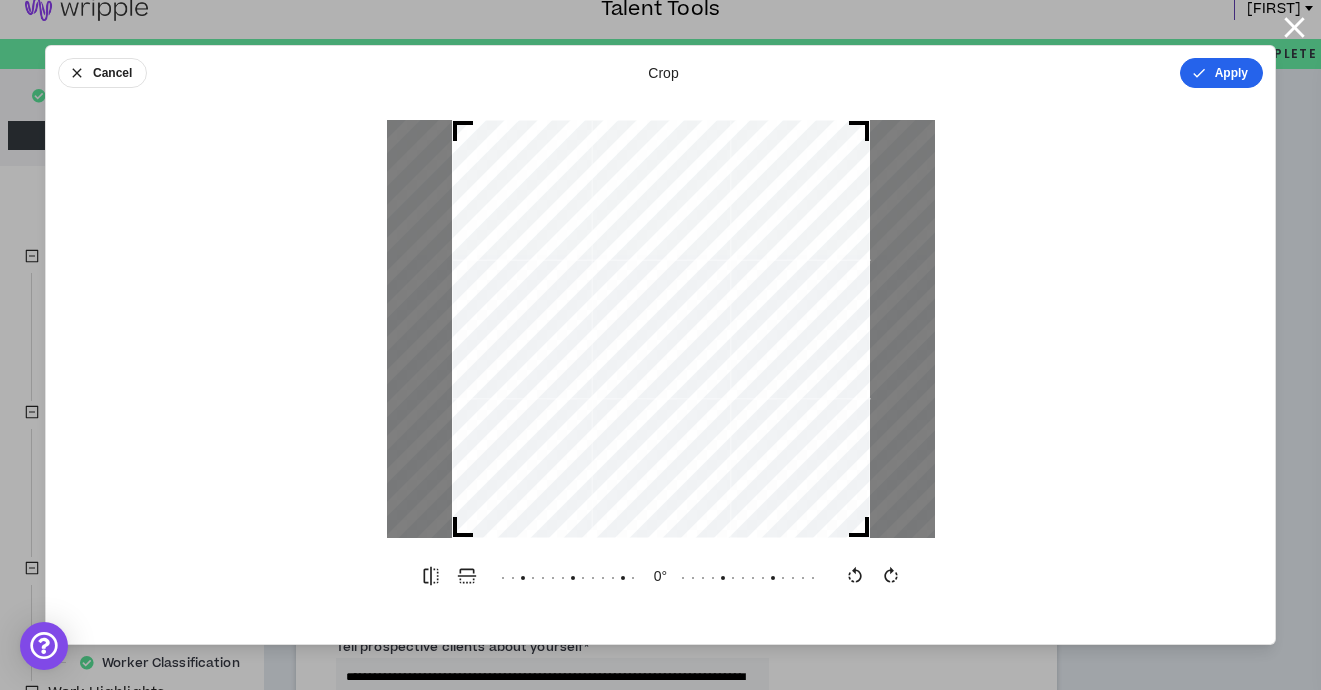 click on "Apply" at bounding box center (1221, 73) 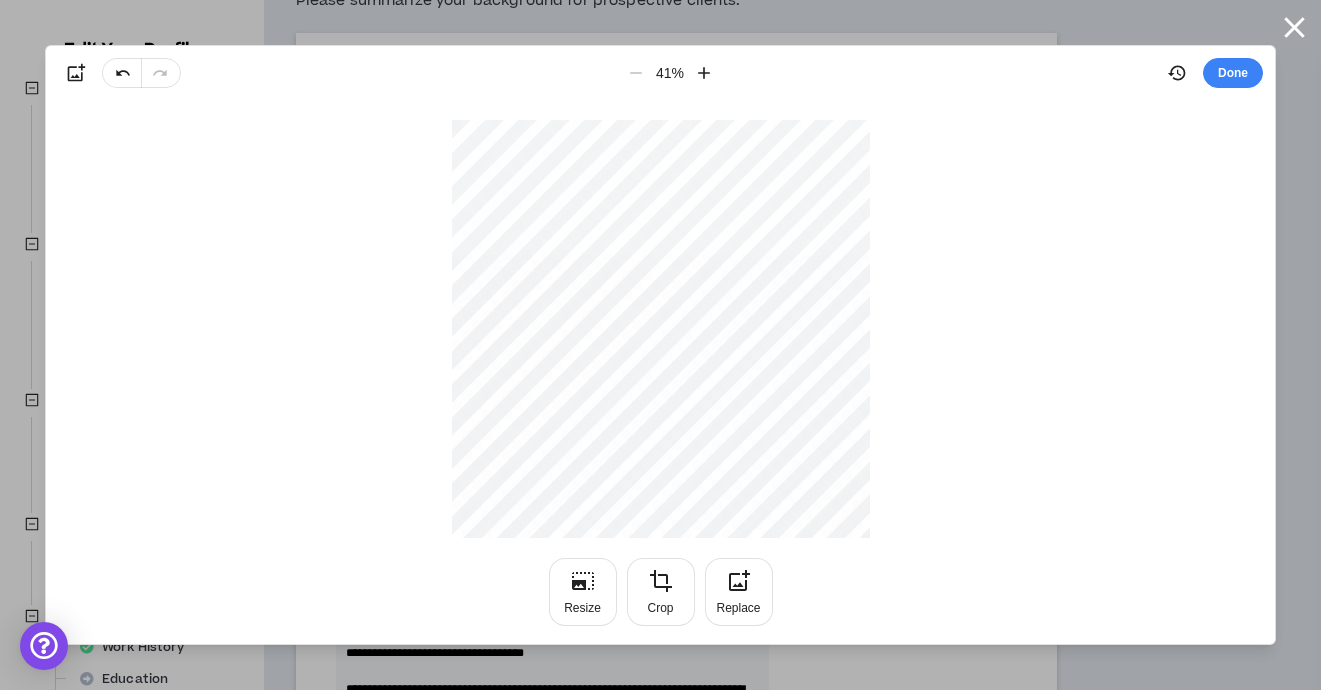 scroll, scrollTop: 216, scrollLeft: 0, axis: vertical 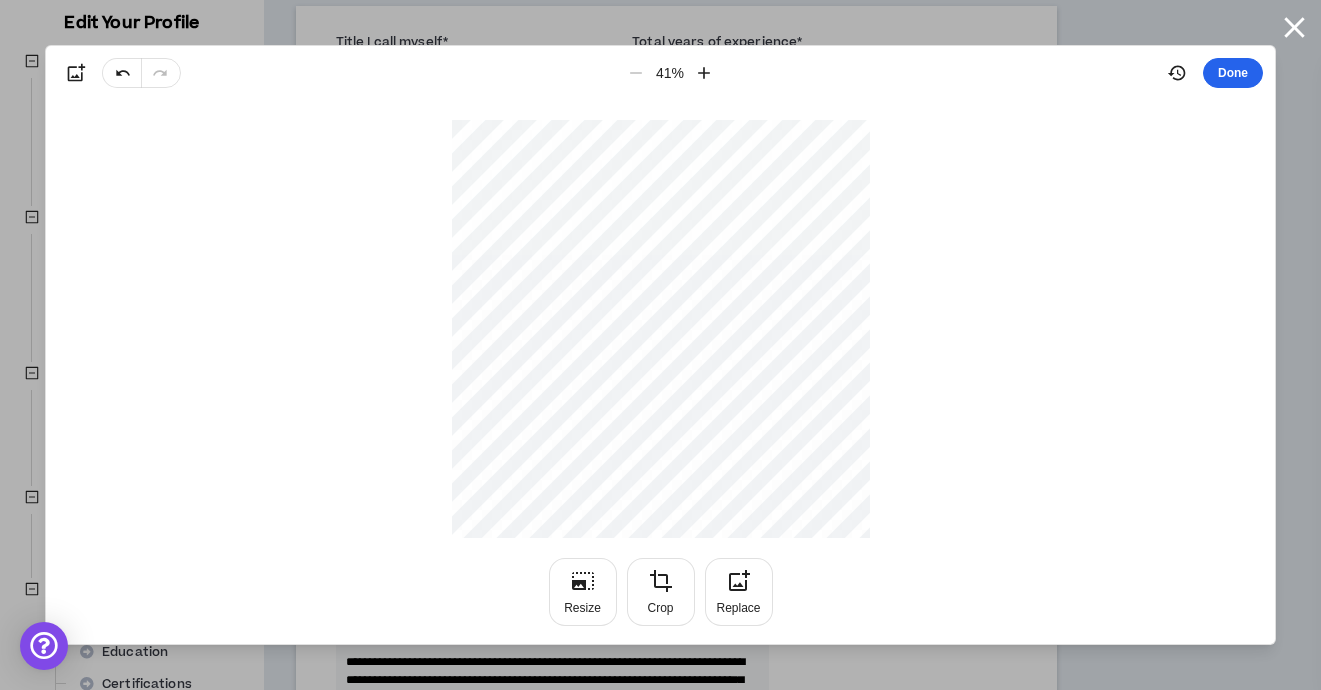 click on "Done" at bounding box center (1233, 73) 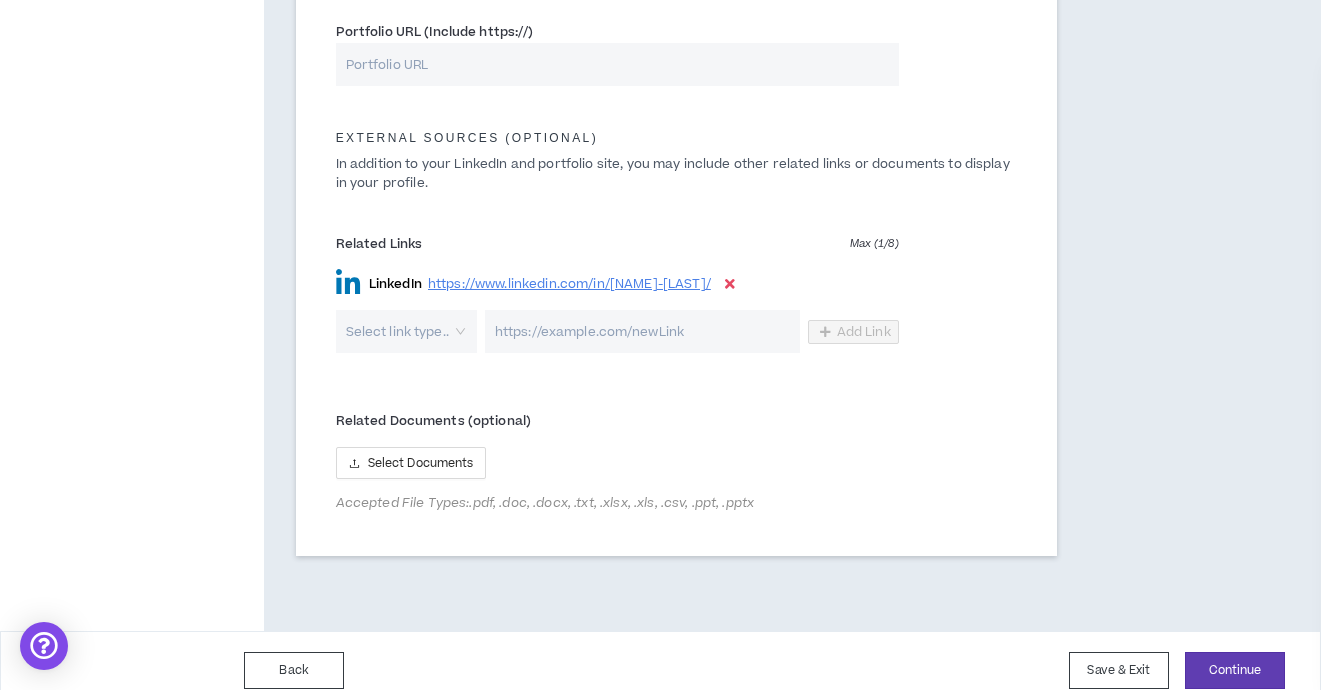 scroll, scrollTop: 1118, scrollLeft: 0, axis: vertical 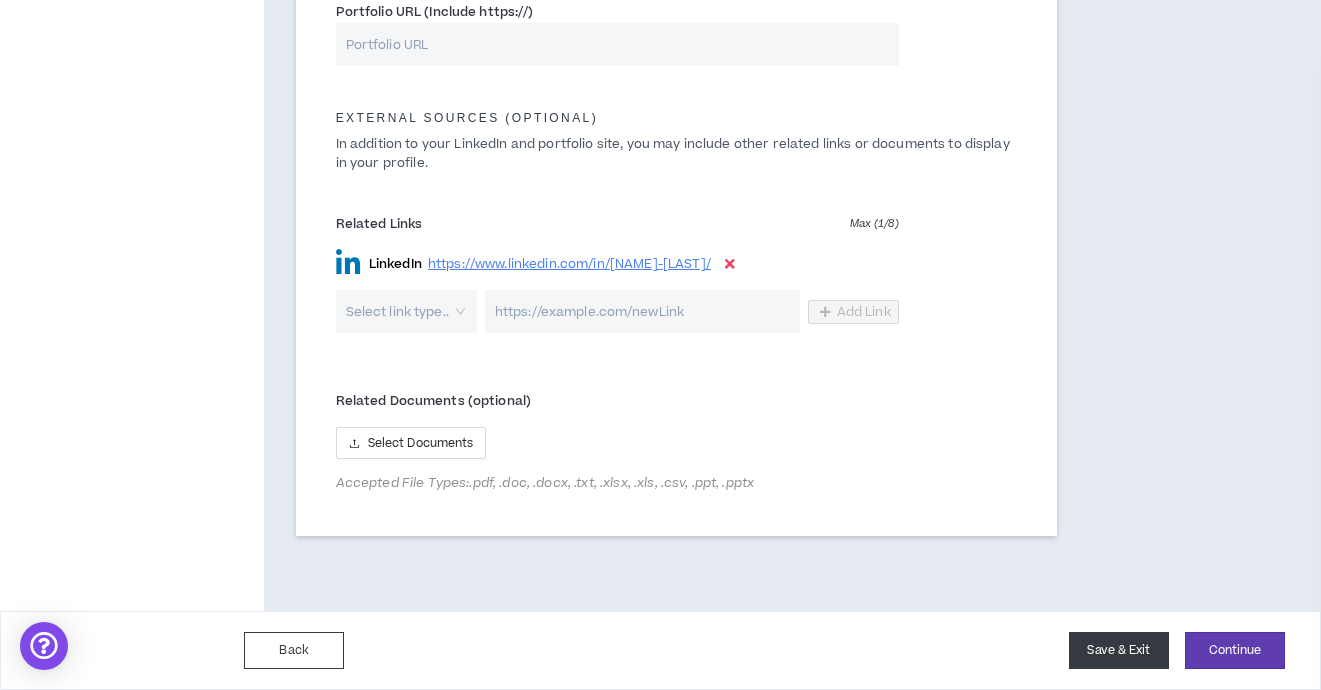 click on "Save & Exit" at bounding box center (1119, 650) 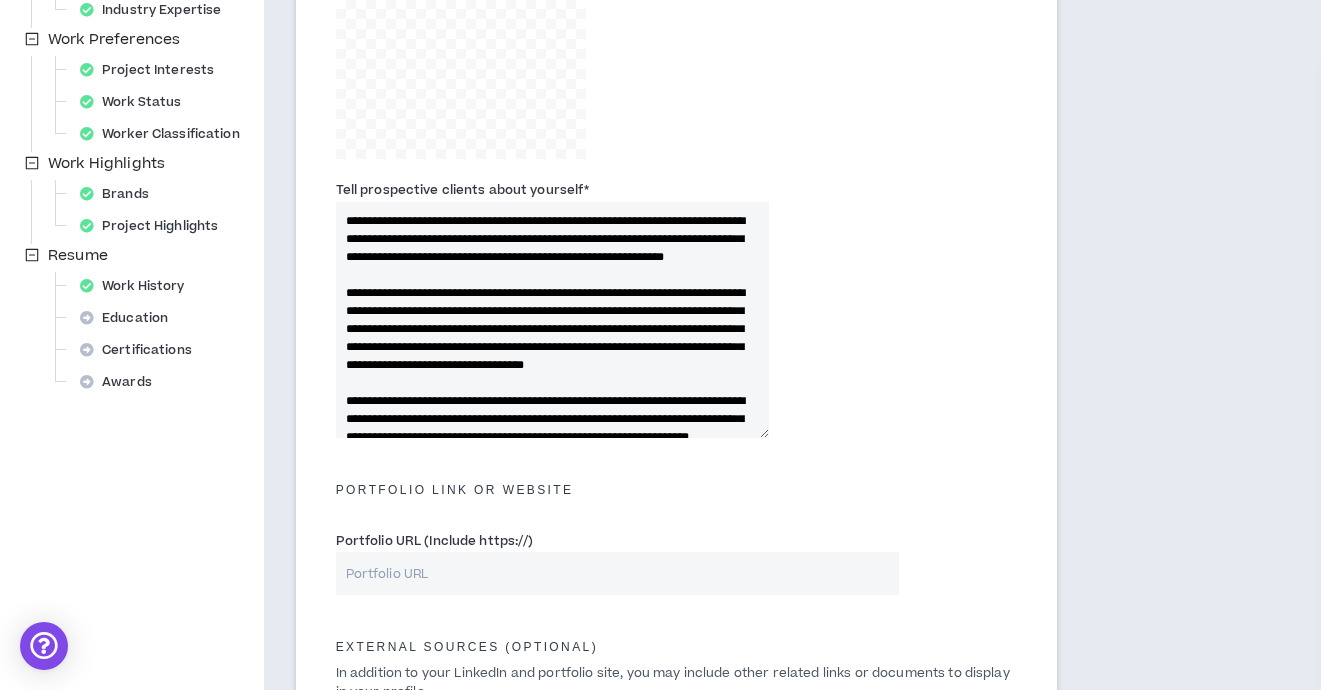 scroll, scrollTop: 0, scrollLeft: 0, axis: both 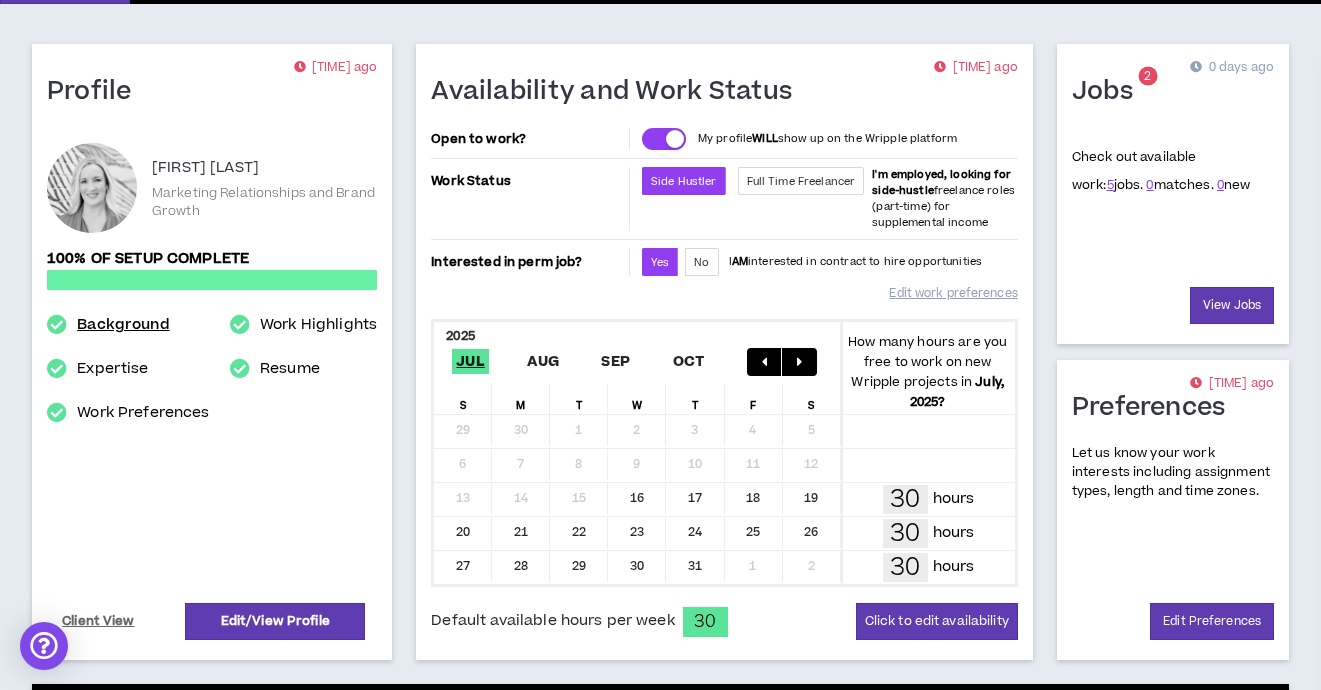 click on "Background" at bounding box center [123, 325] 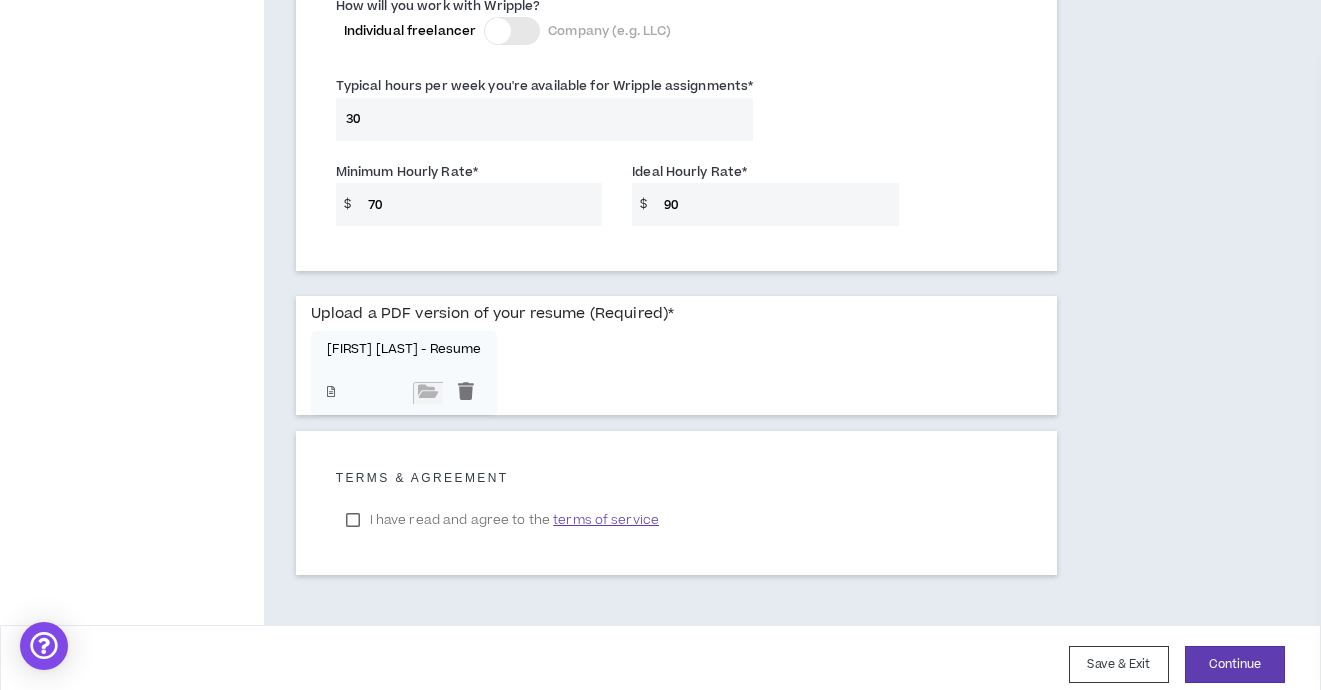 scroll, scrollTop: 1541, scrollLeft: 0, axis: vertical 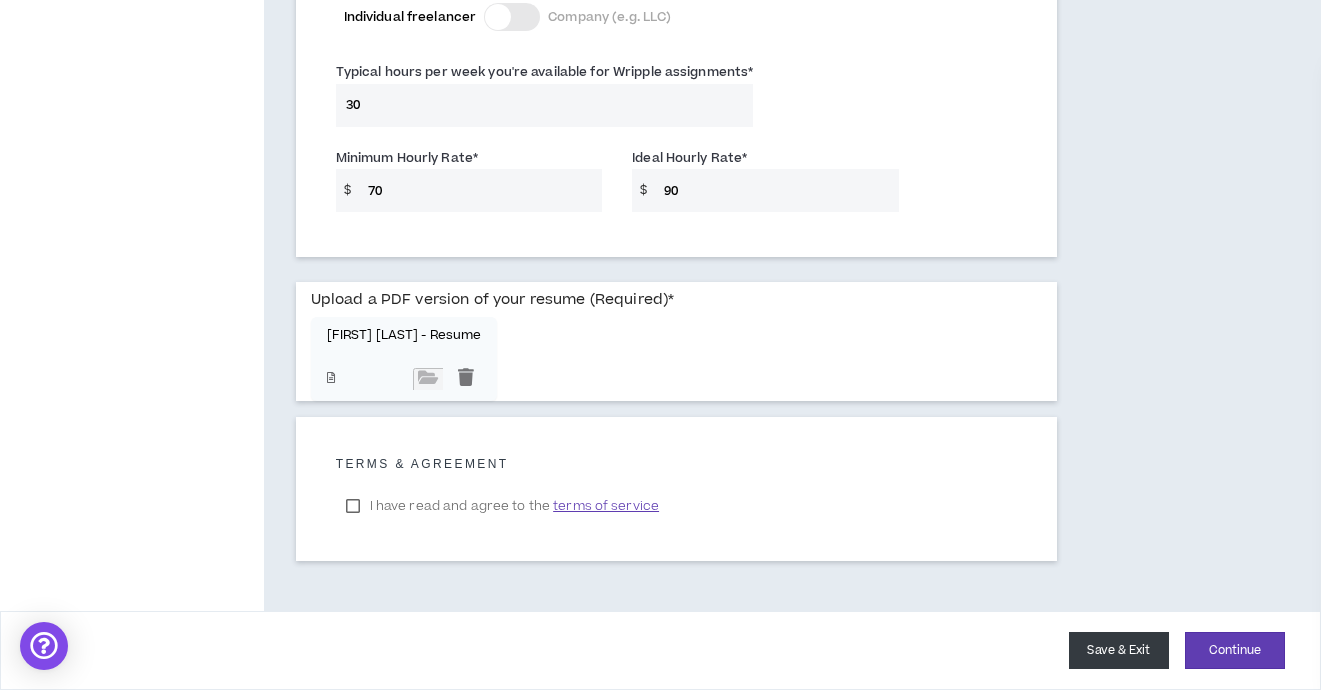 click on "Save & Exit" at bounding box center [1119, 650] 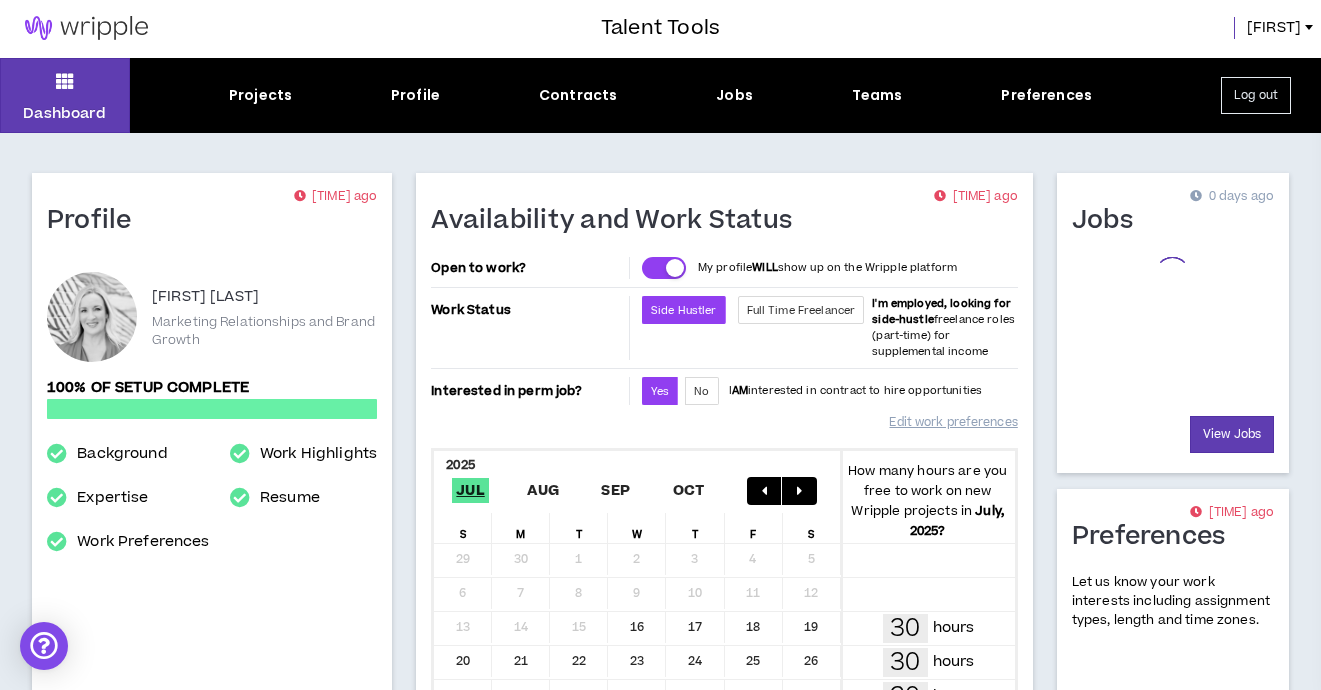 scroll, scrollTop: 0, scrollLeft: 0, axis: both 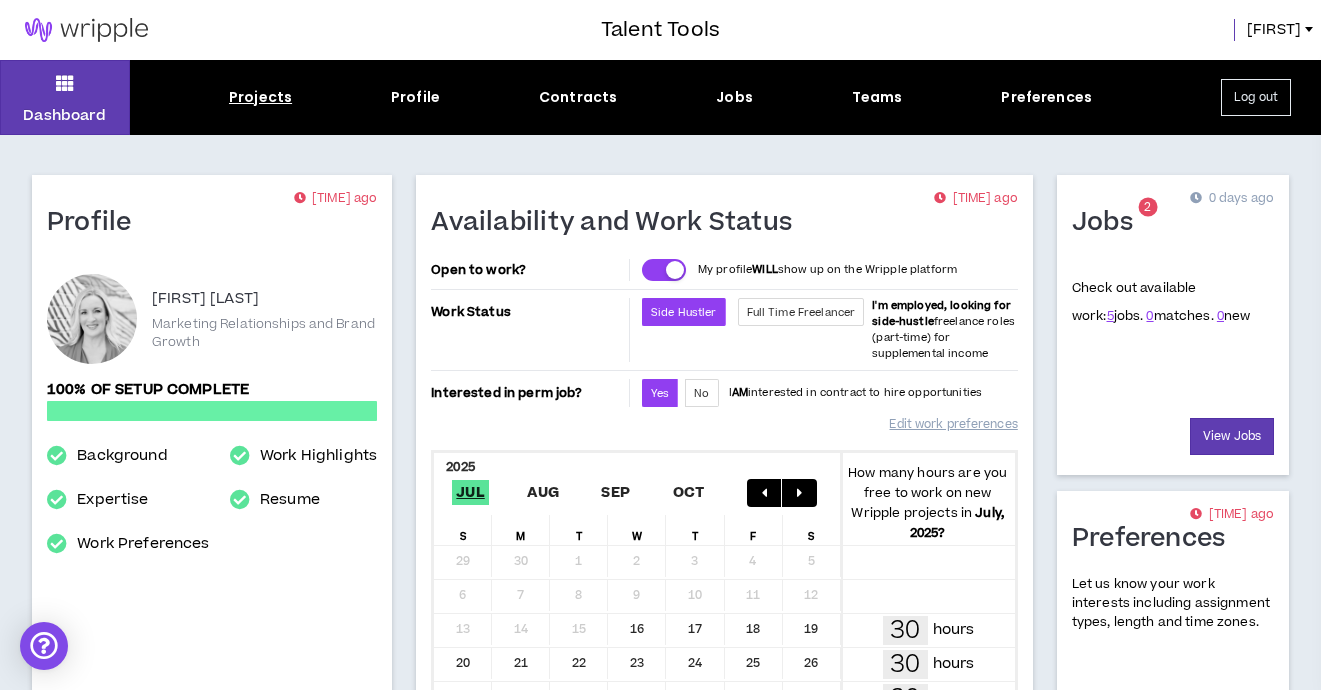 click on "Projects" at bounding box center [260, 97] 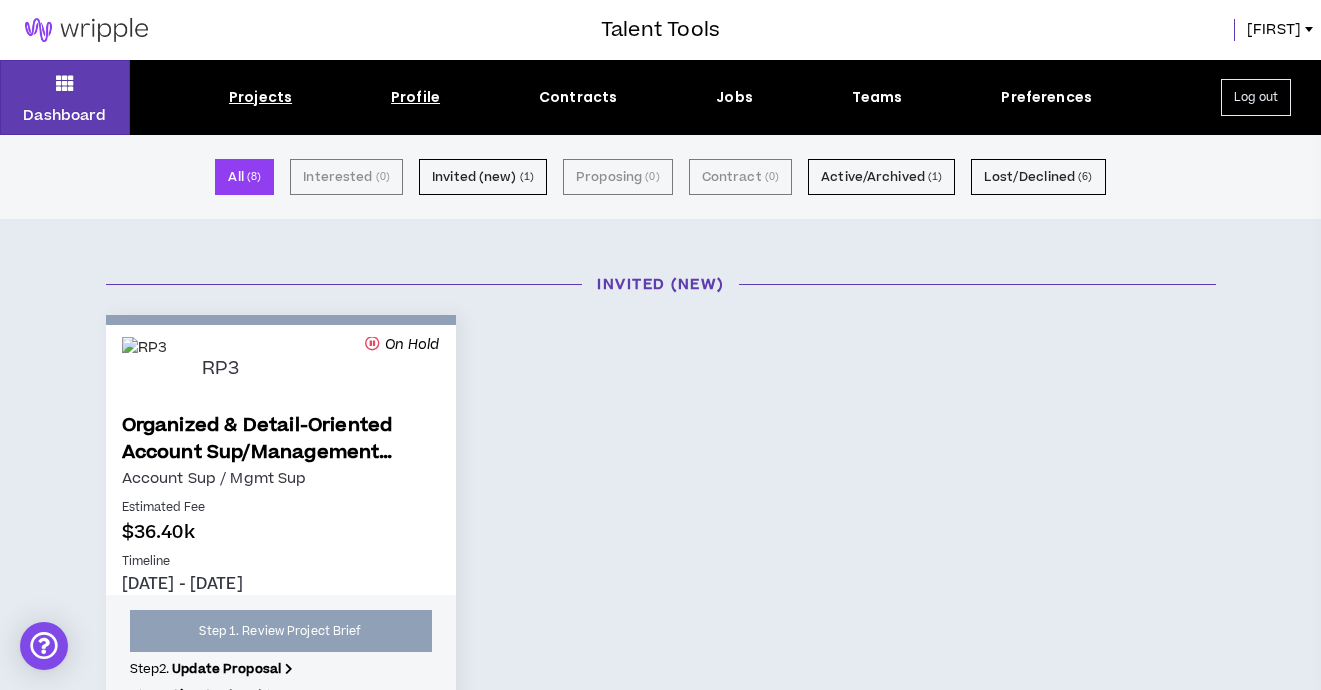click on "Profile" at bounding box center [415, 97] 